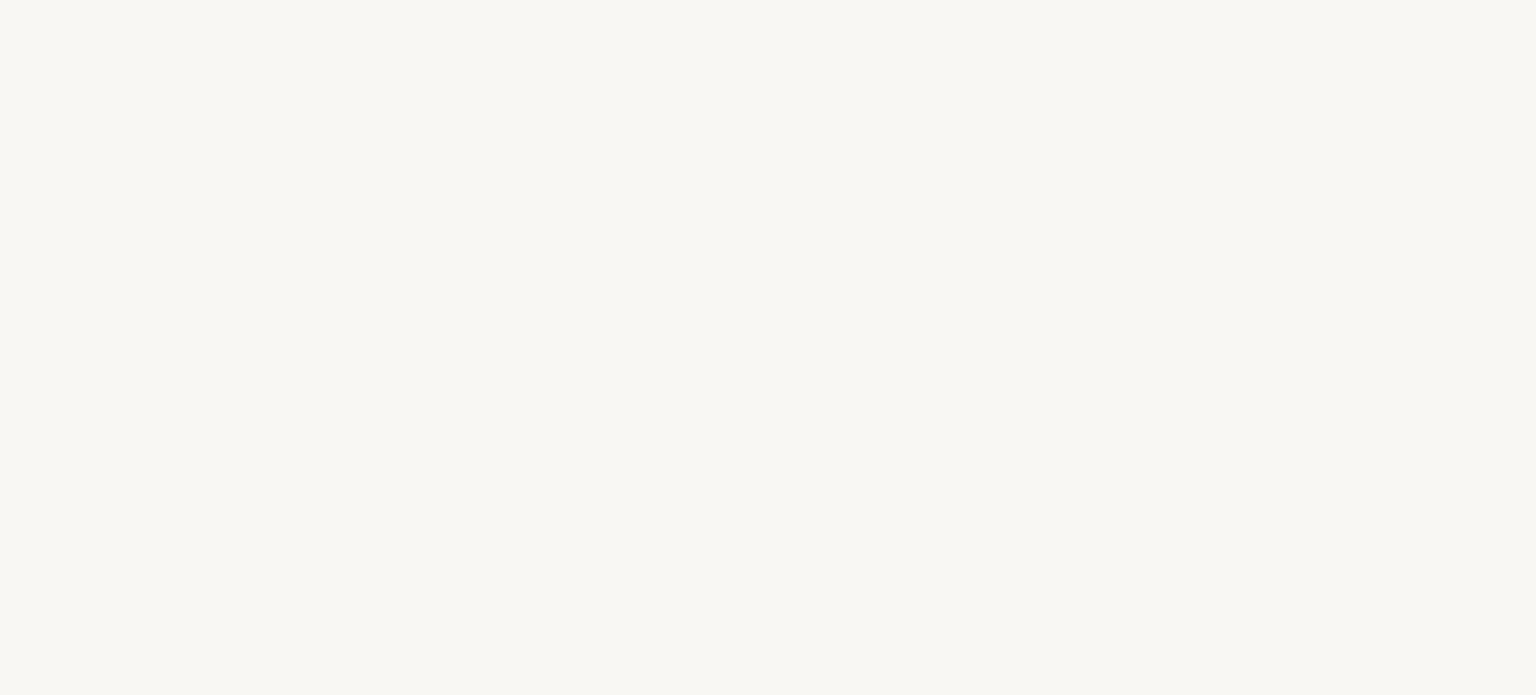 select on "ES" 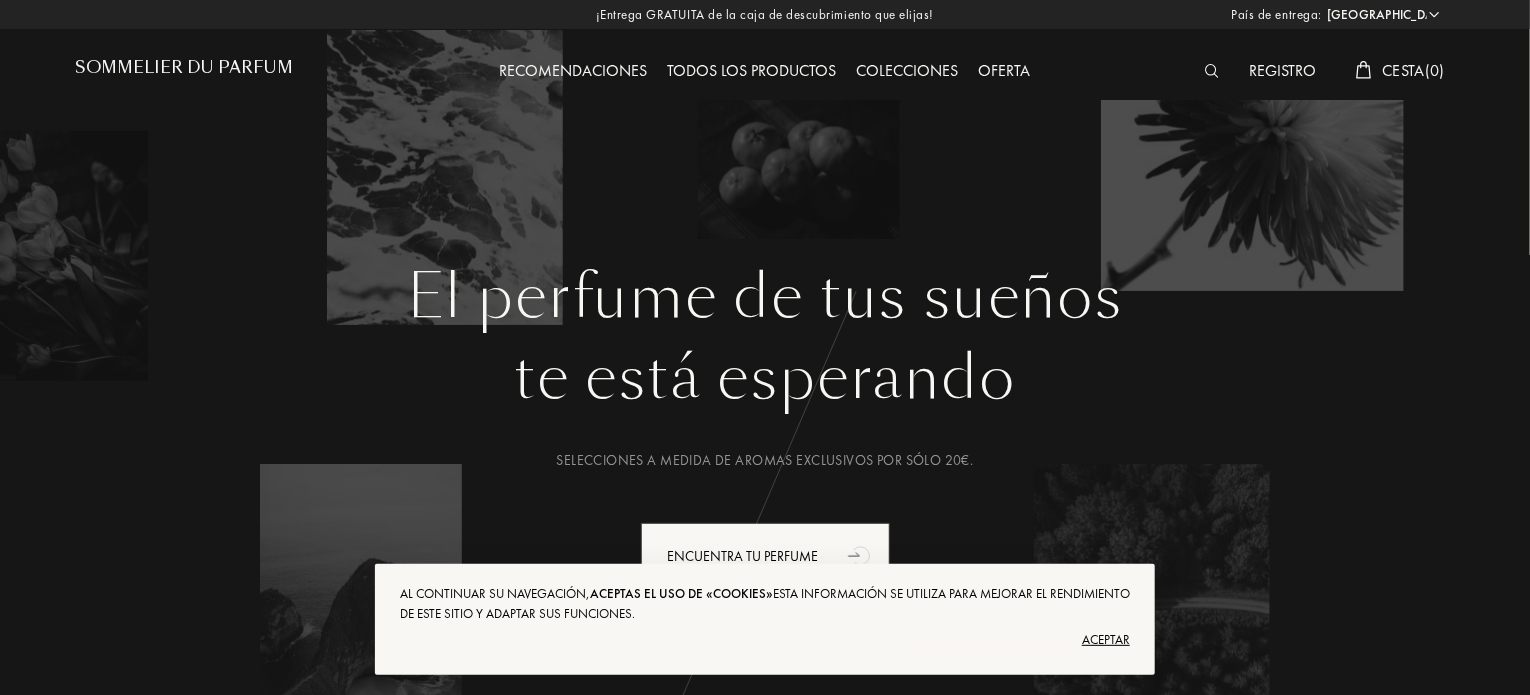 scroll, scrollTop: 0, scrollLeft: 0, axis: both 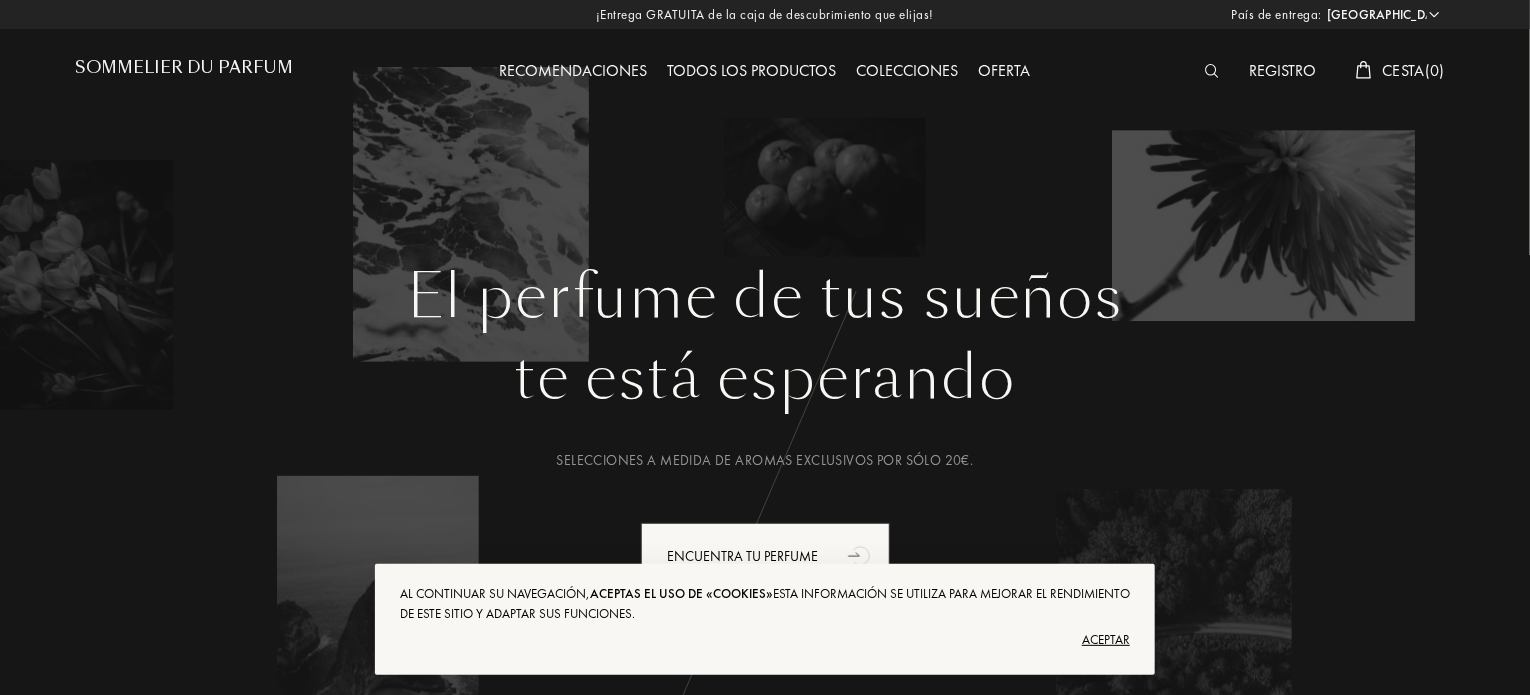 click on "Aceptar" at bounding box center [765, 640] 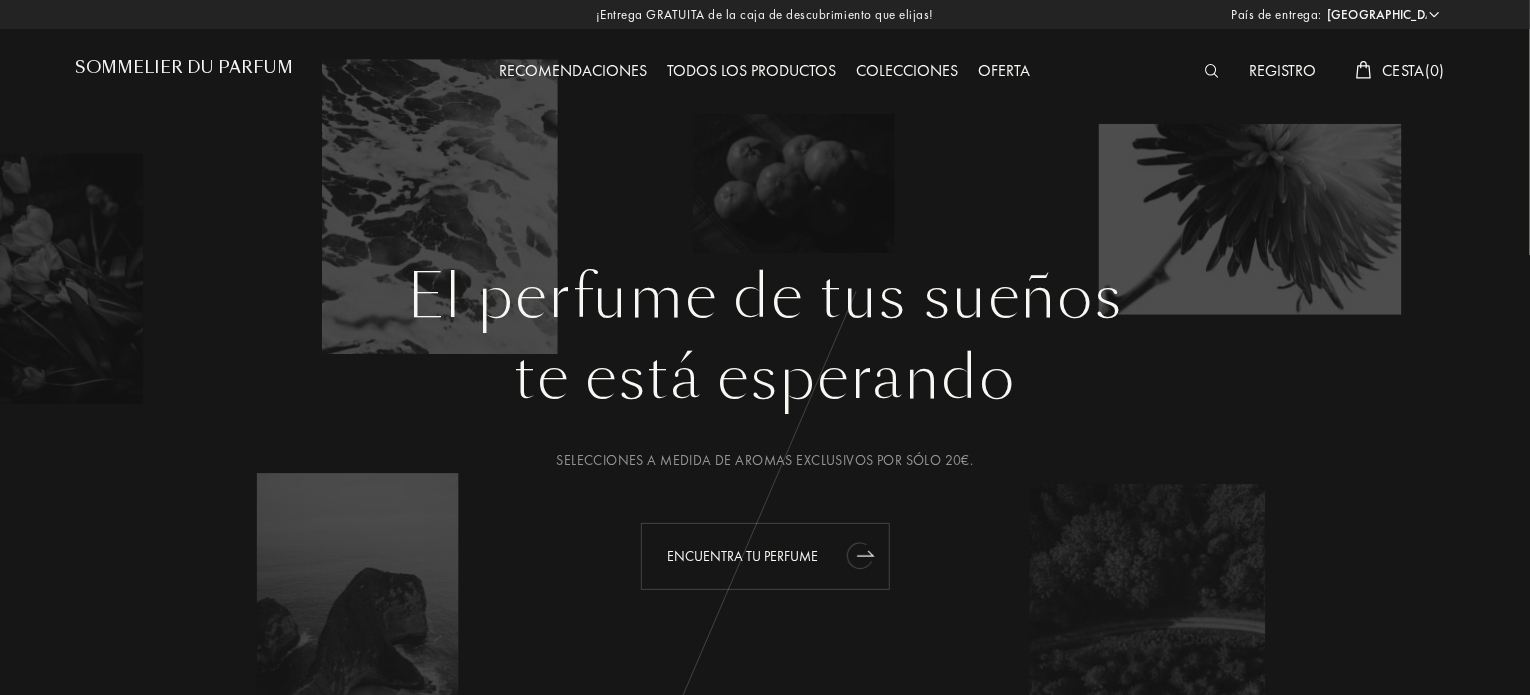 click on "Encuentra tu perfume" at bounding box center (765, 556) 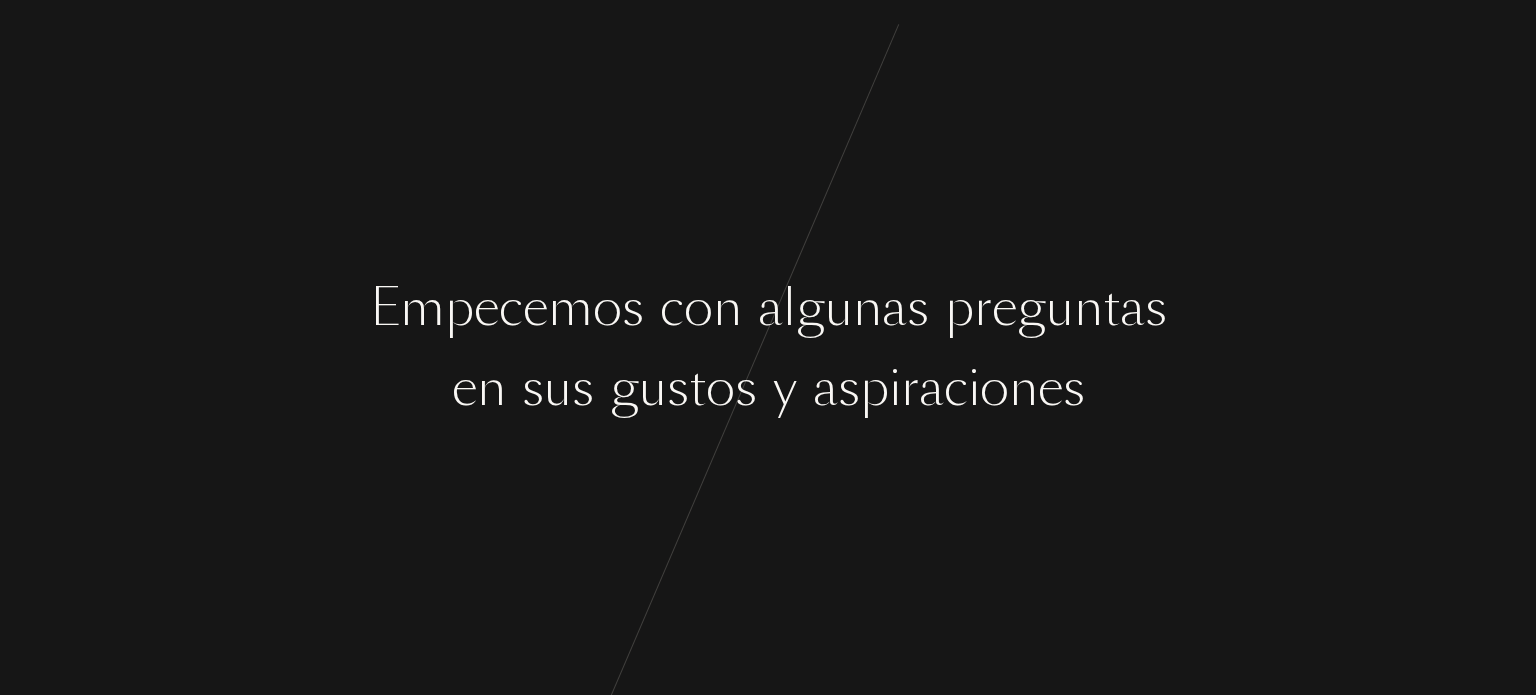 scroll, scrollTop: 0, scrollLeft: 0, axis: both 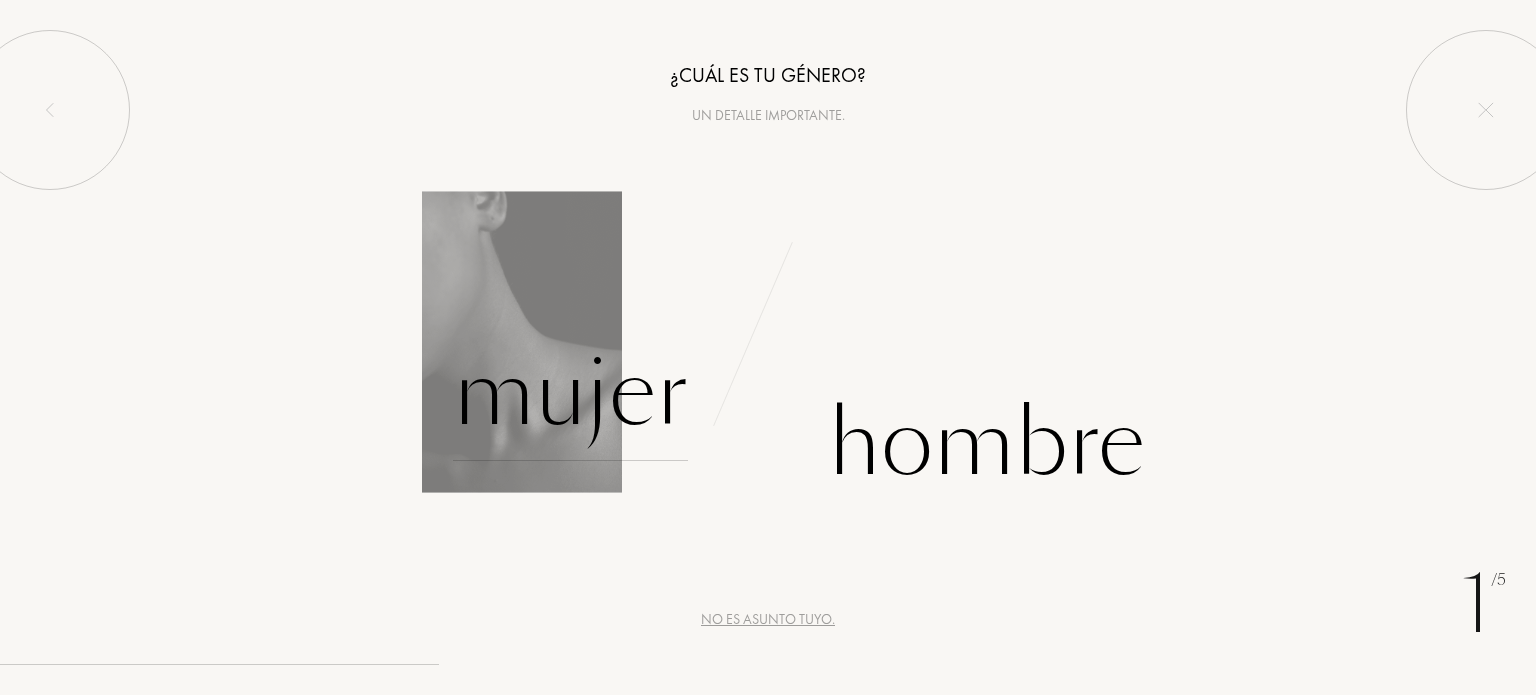 click on "Mujer" at bounding box center (570, 393) 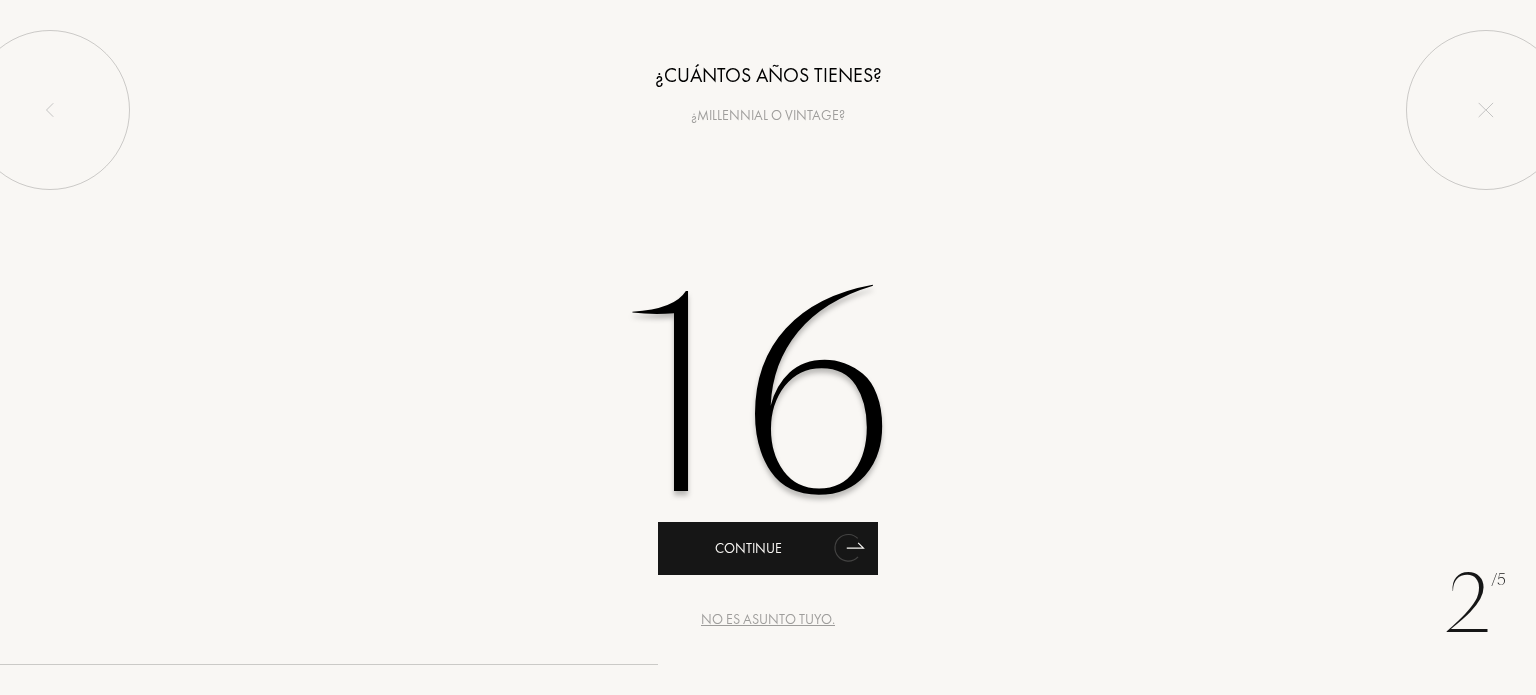 type on "16" 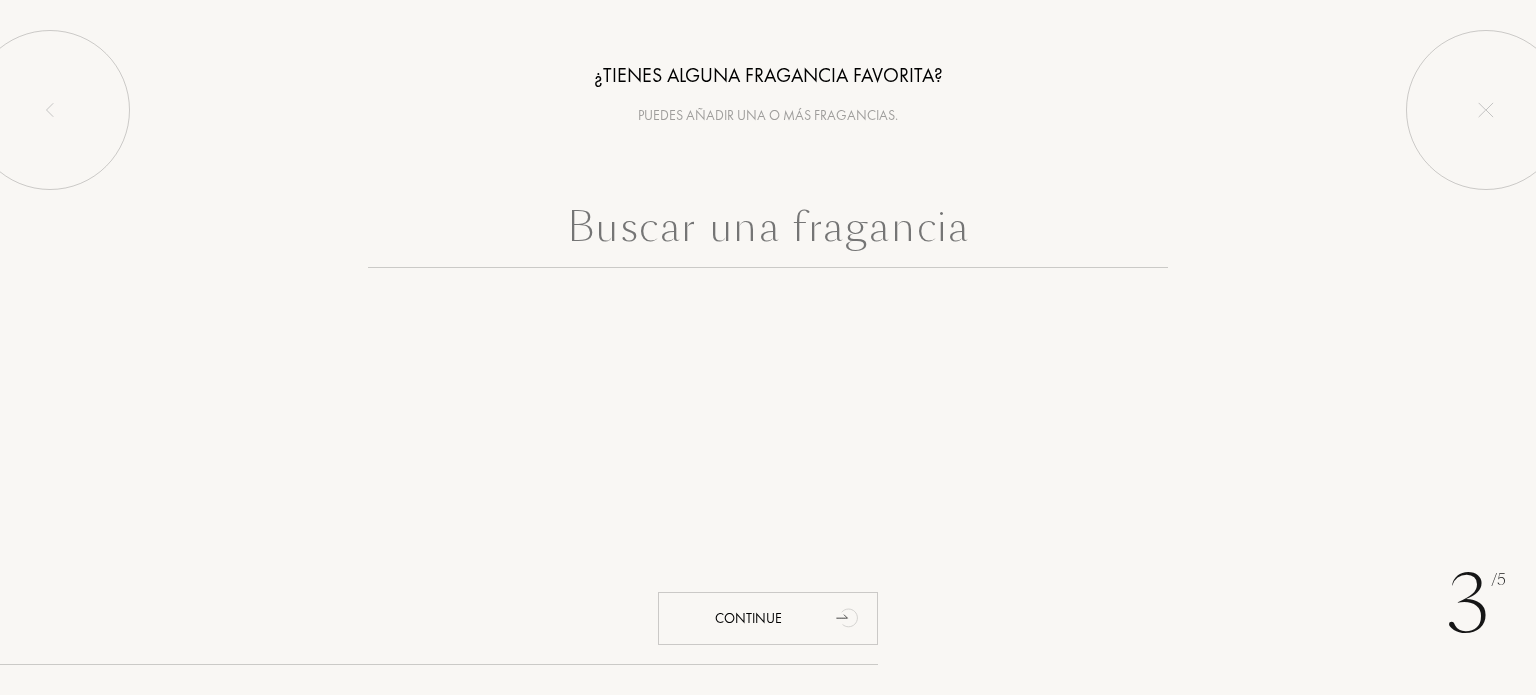 type on "l" 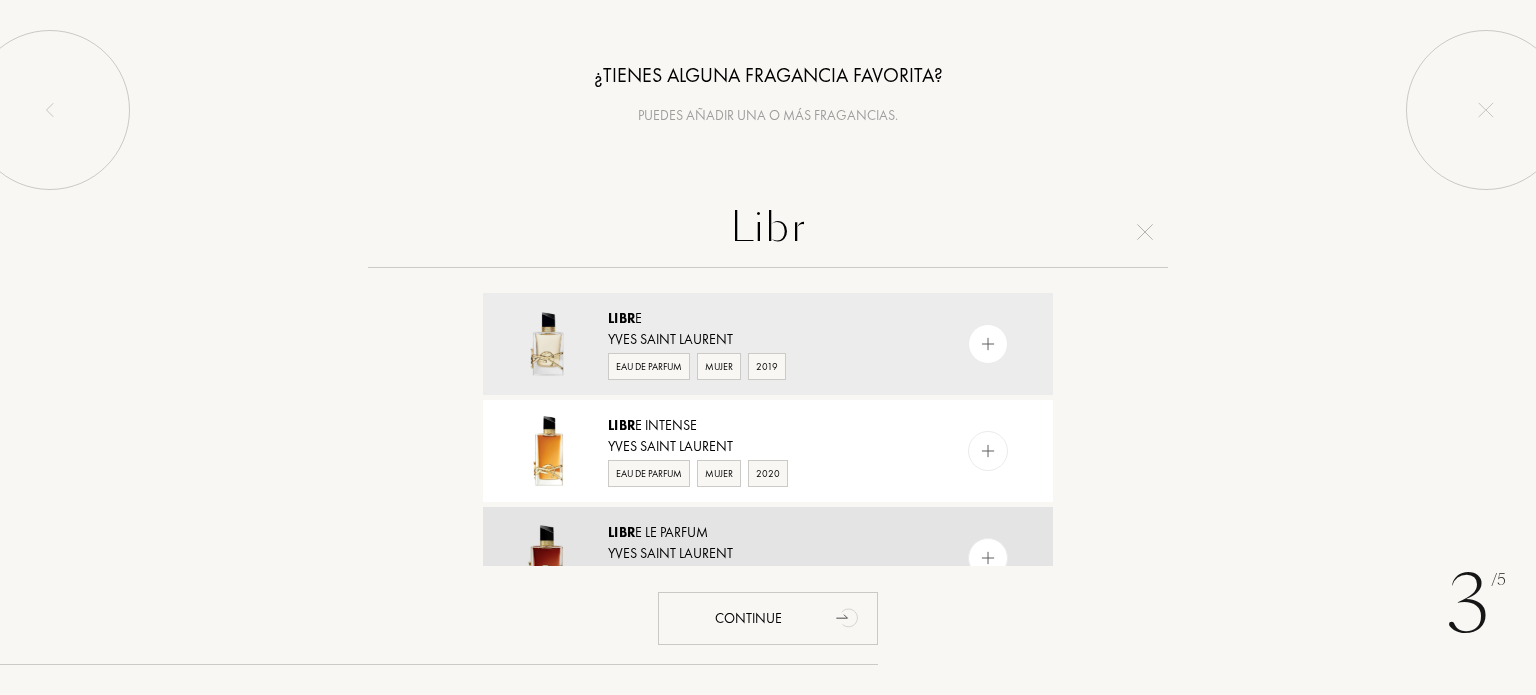 type on "Libr" 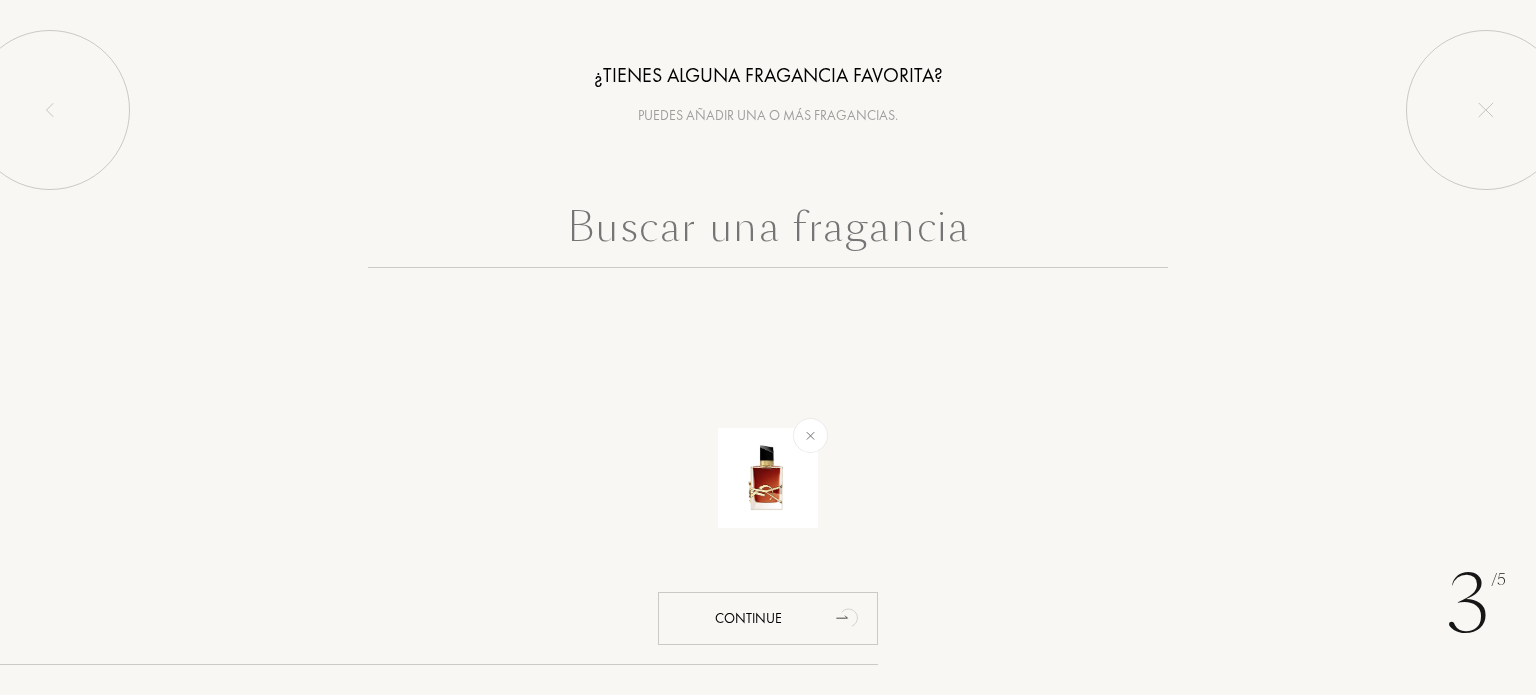 click at bounding box center (768, 232) 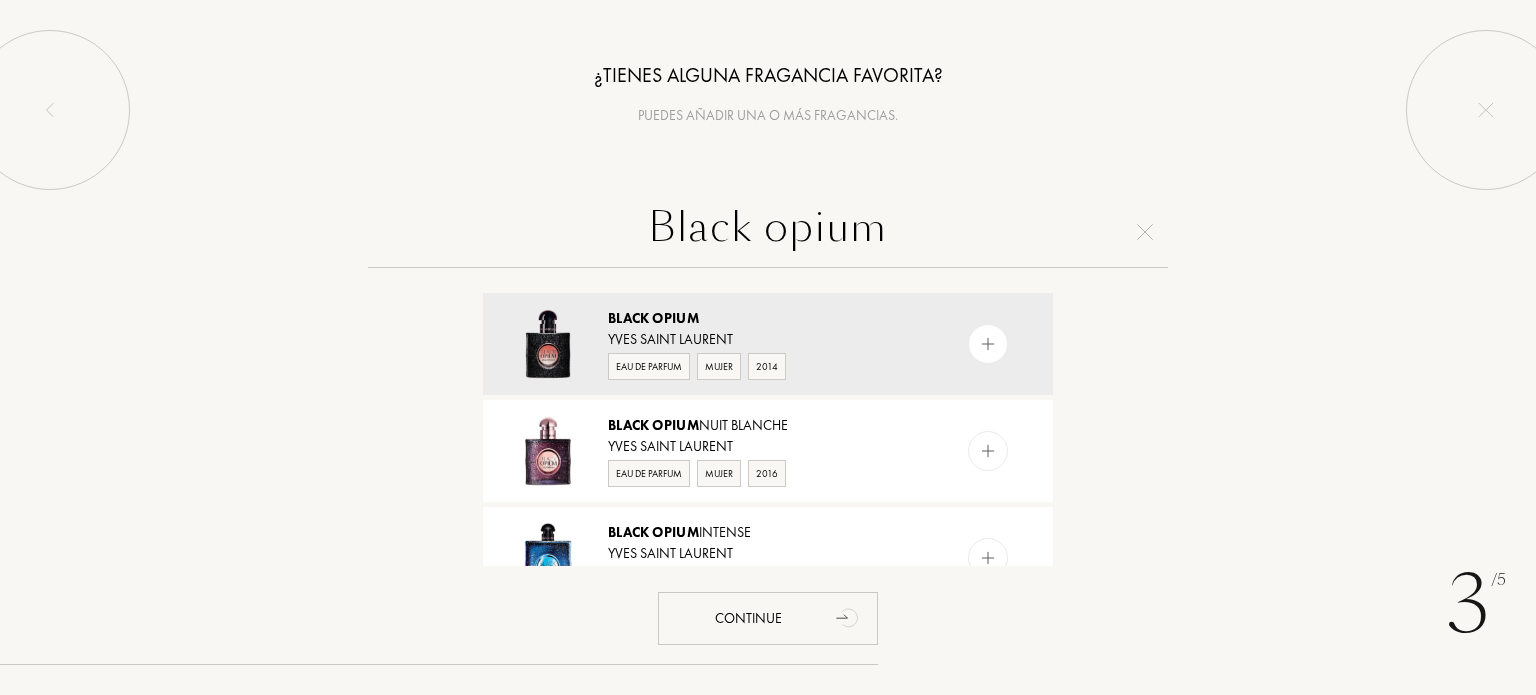 type on "Black opium" 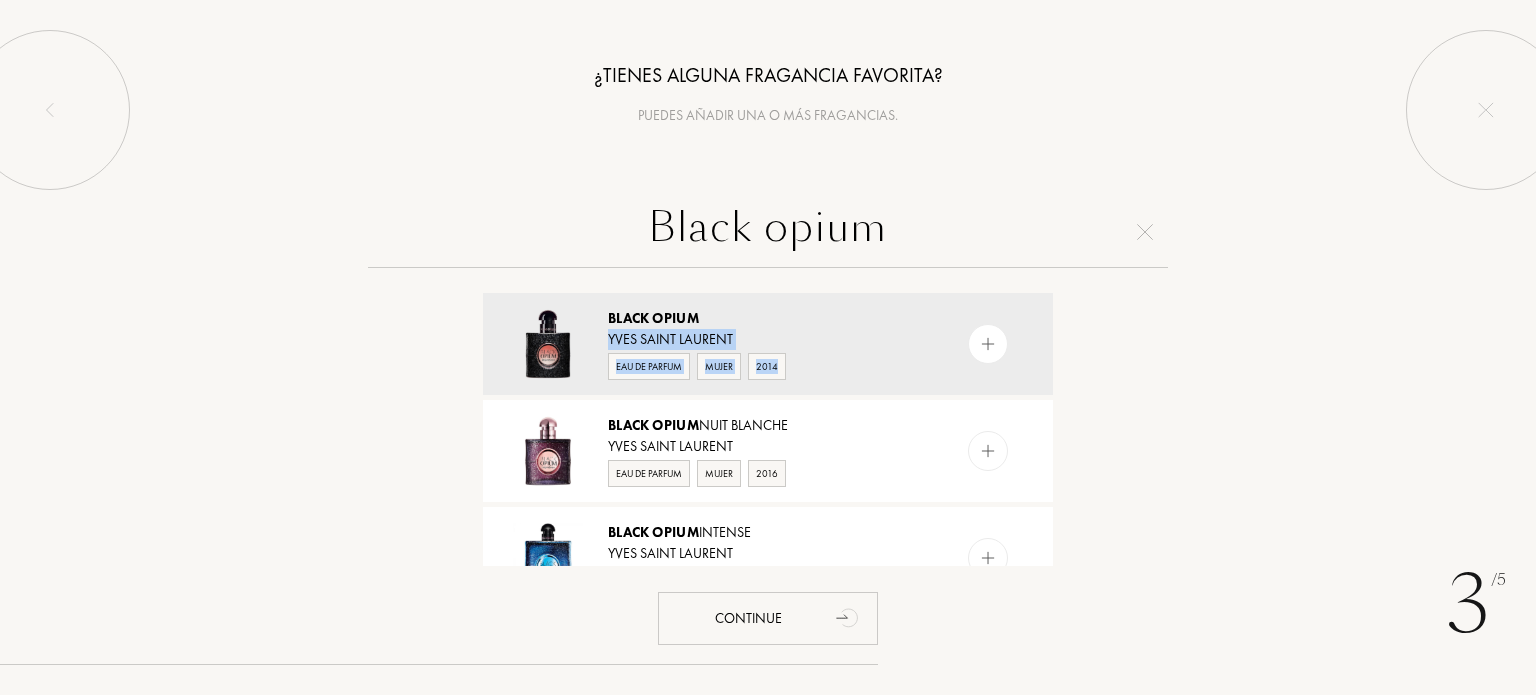 drag, startPoint x: 1064, startPoint y: 314, endPoint x: 1060, endPoint y: 356, distance: 42.190044 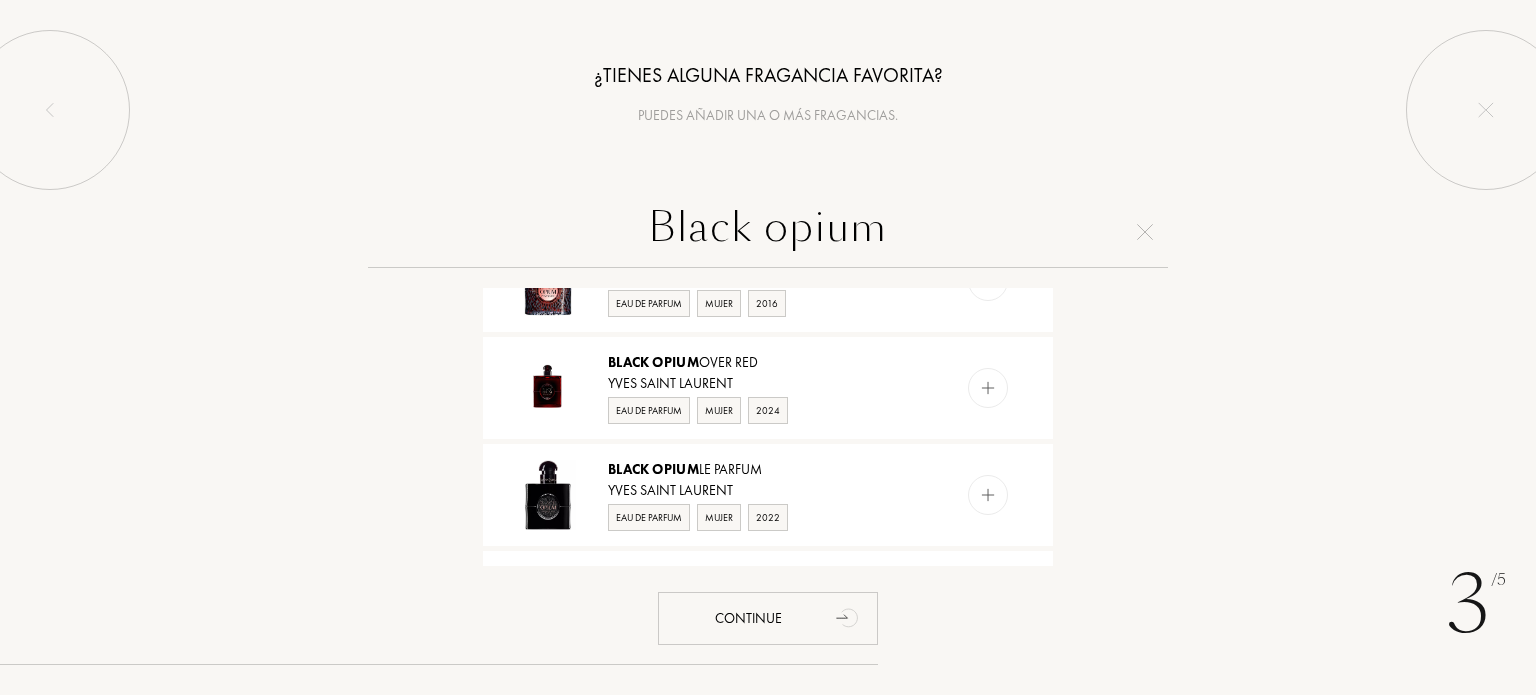 scroll, scrollTop: 712, scrollLeft: 0, axis: vertical 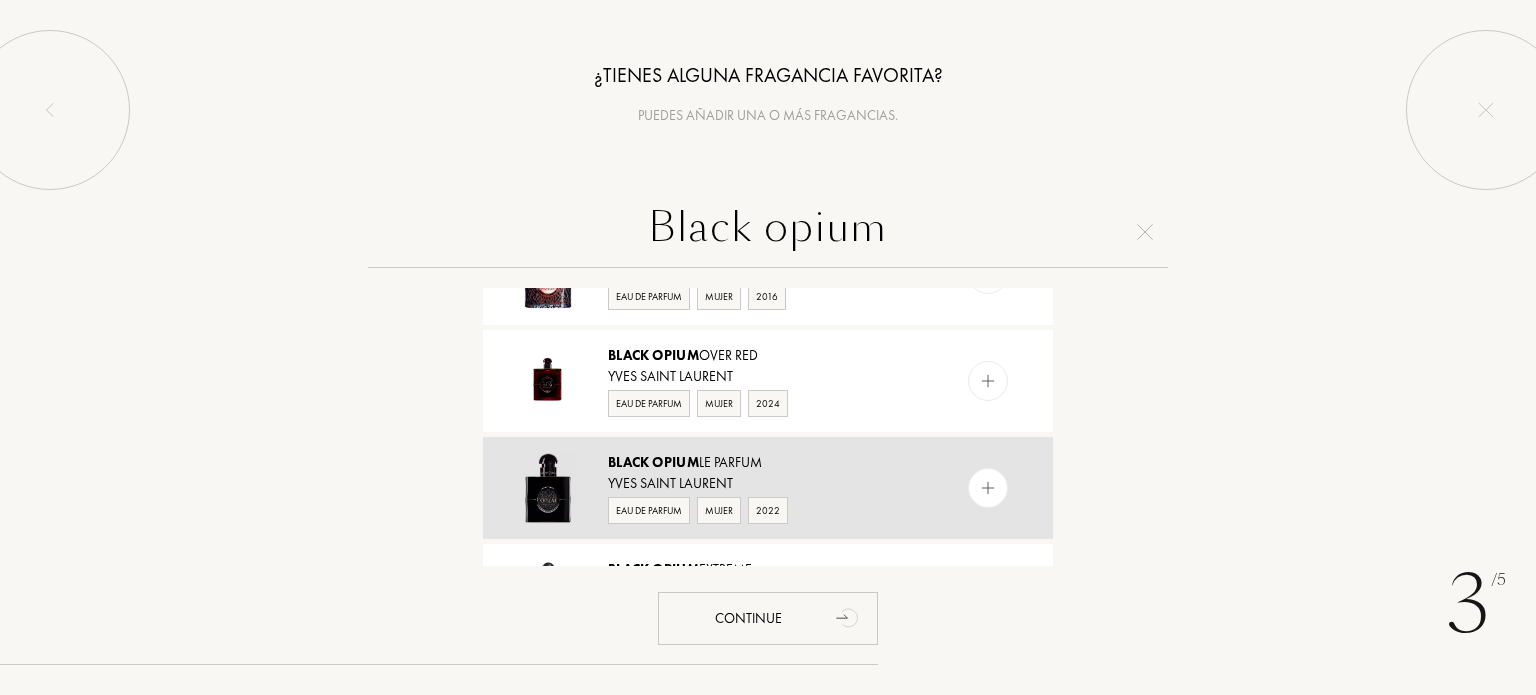click at bounding box center (988, 488) 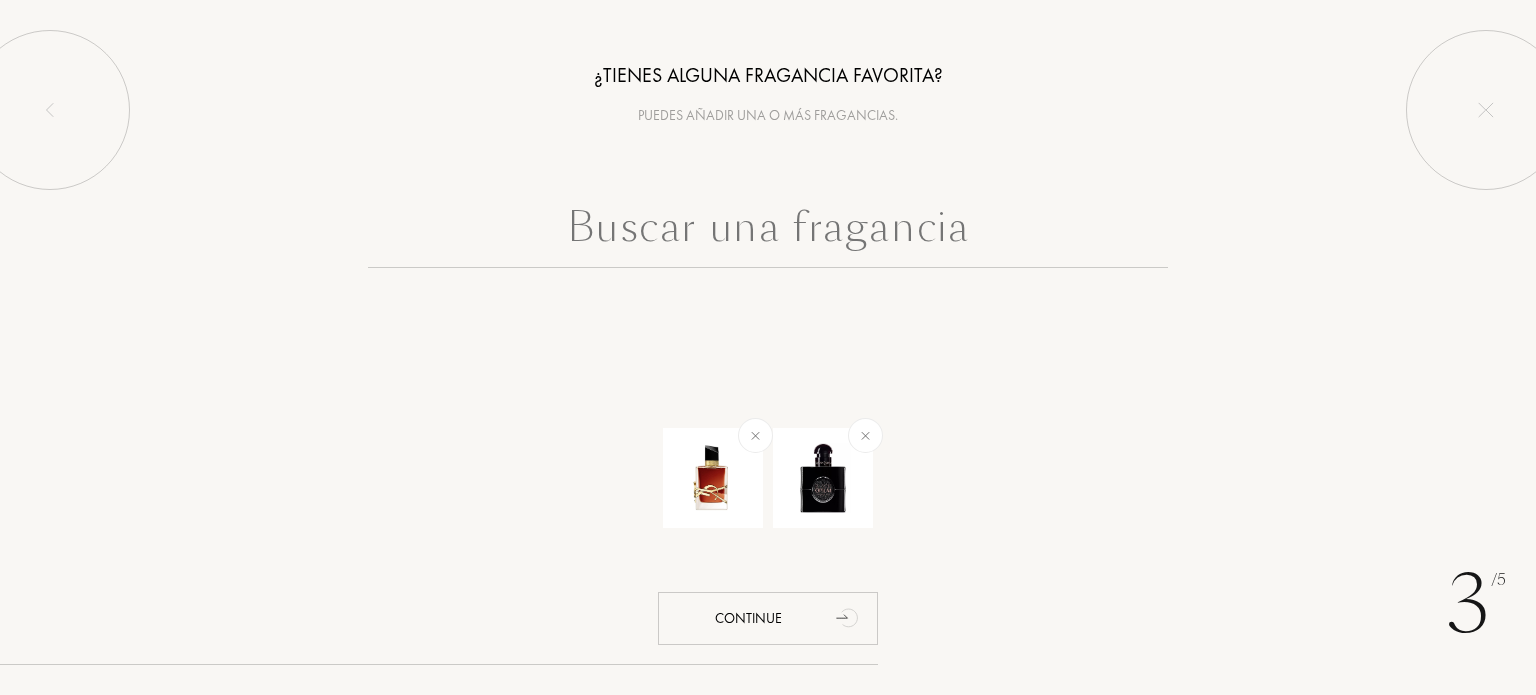 scroll, scrollTop: 0, scrollLeft: 0, axis: both 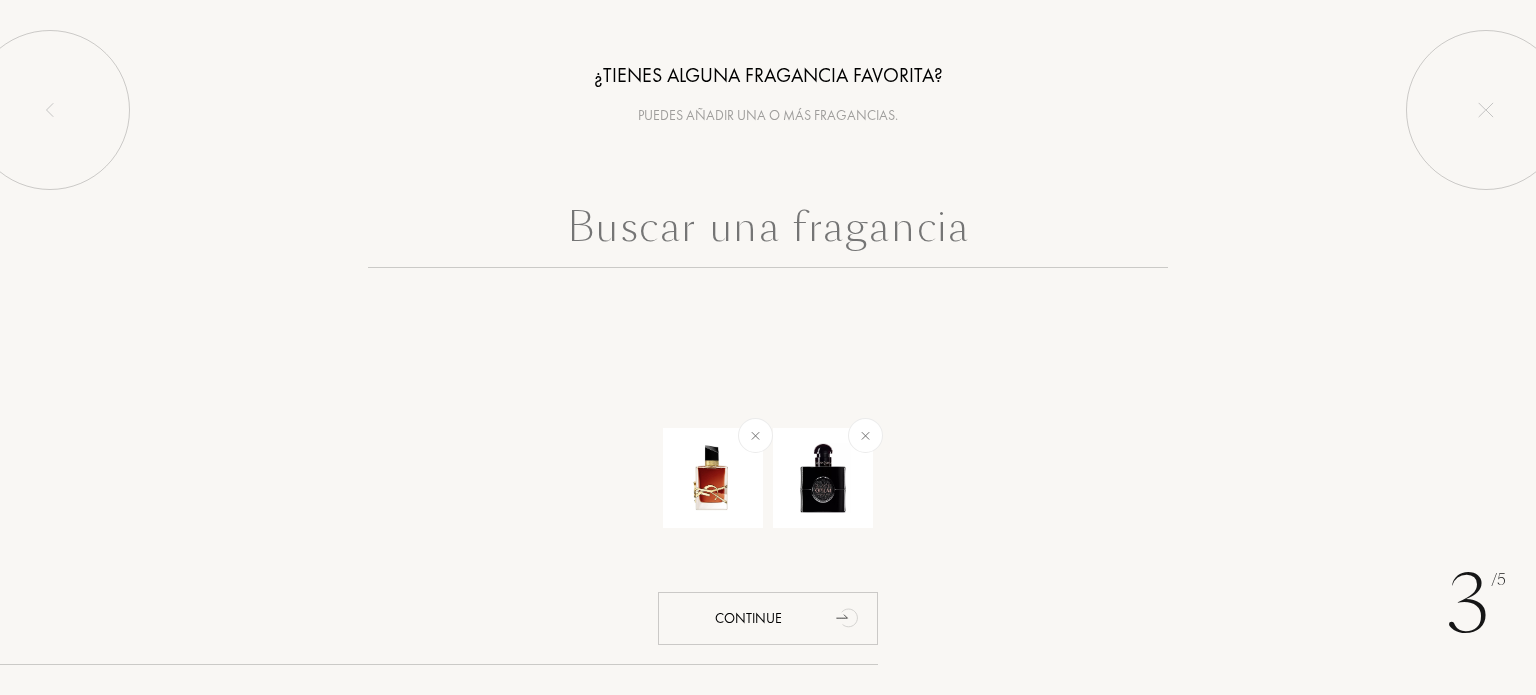 click at bounding box center [768, 232] 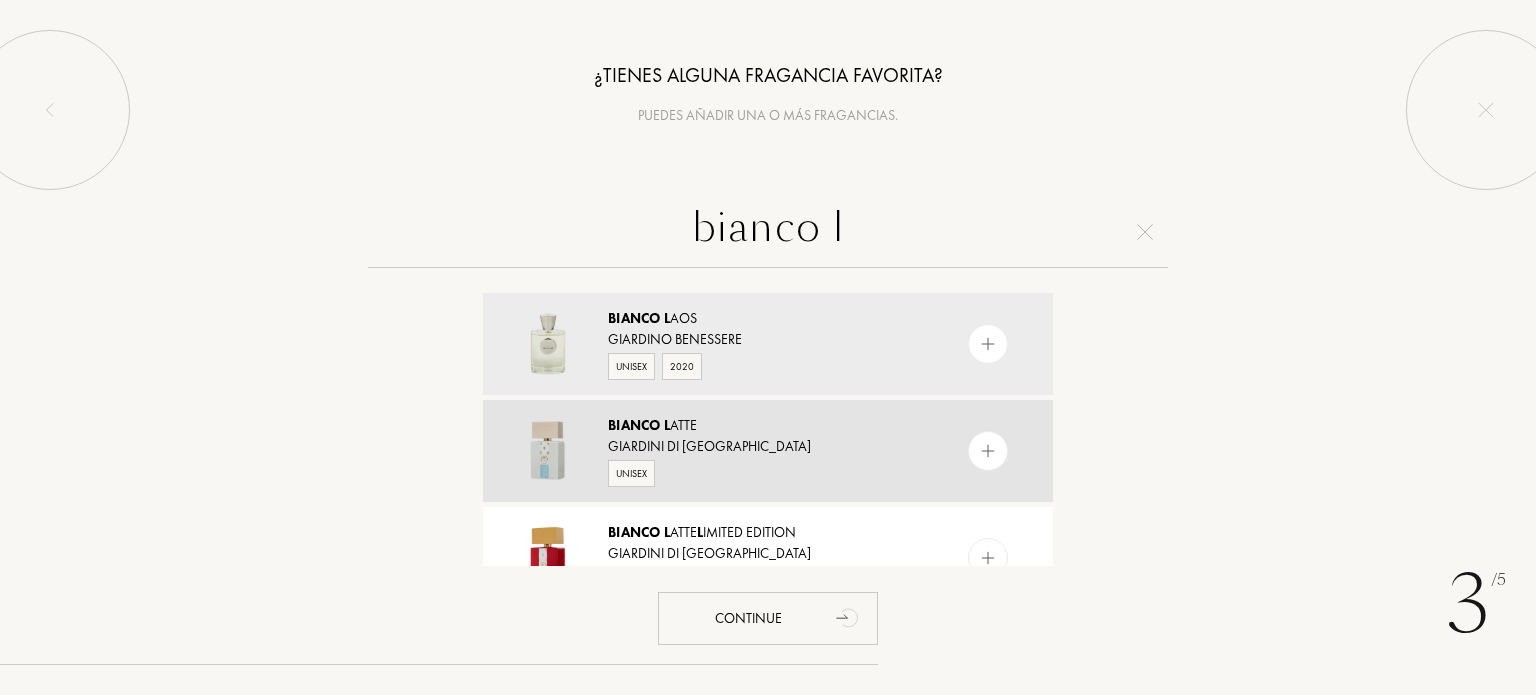 type on "bianco l" 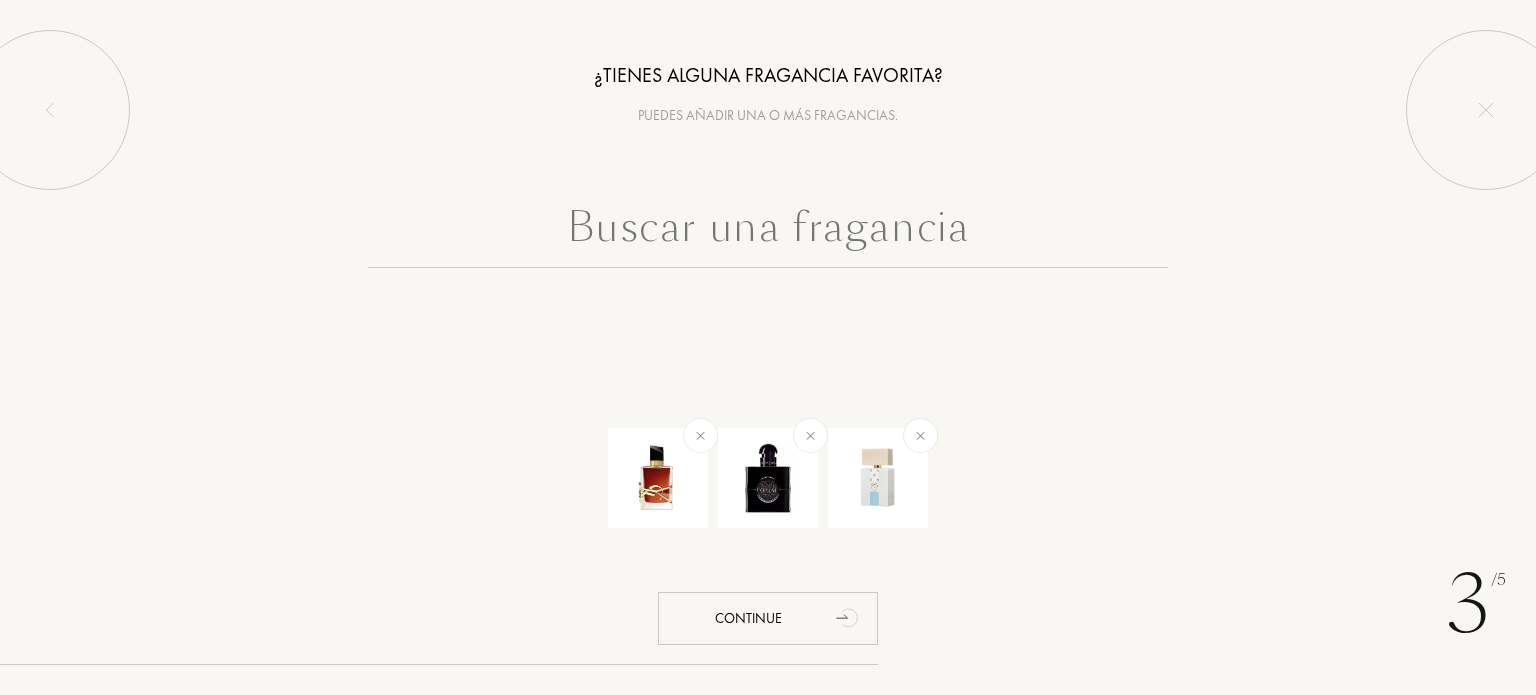 click at bounding box center (768, 232) 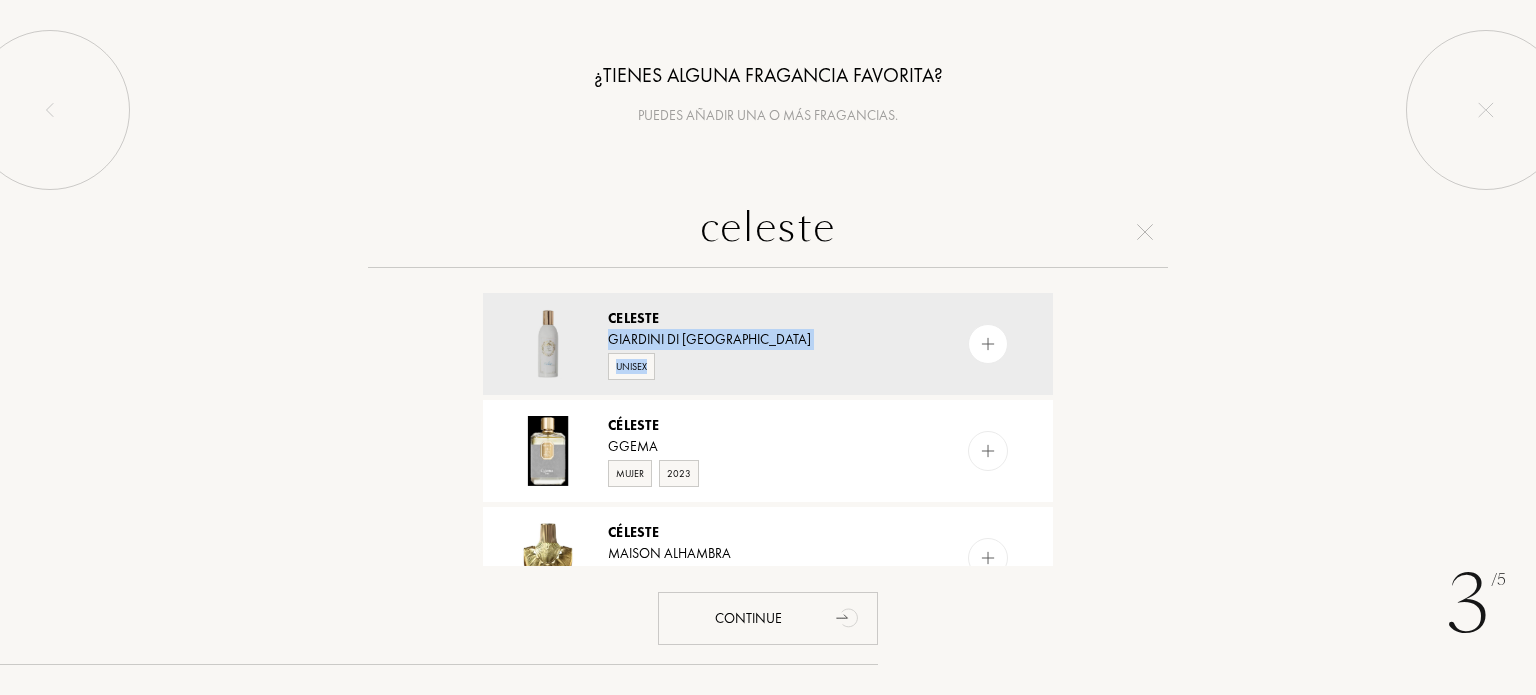 drag, startPoint x: 1064, startPoint y: 306, endPoint x: 1063, endPoint y: 375, distance: 69.00725 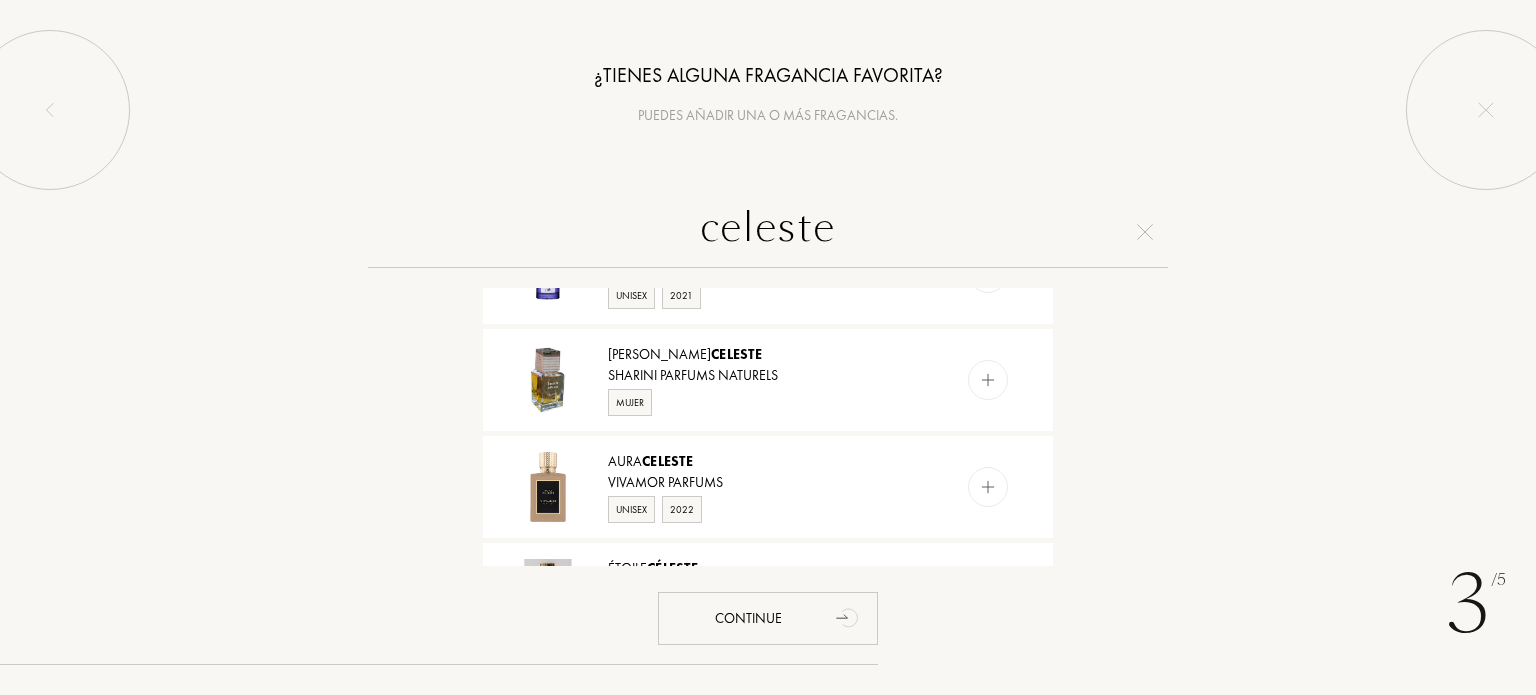 scroll, scrollTop: 0, scrollLeft: 0, axis: both 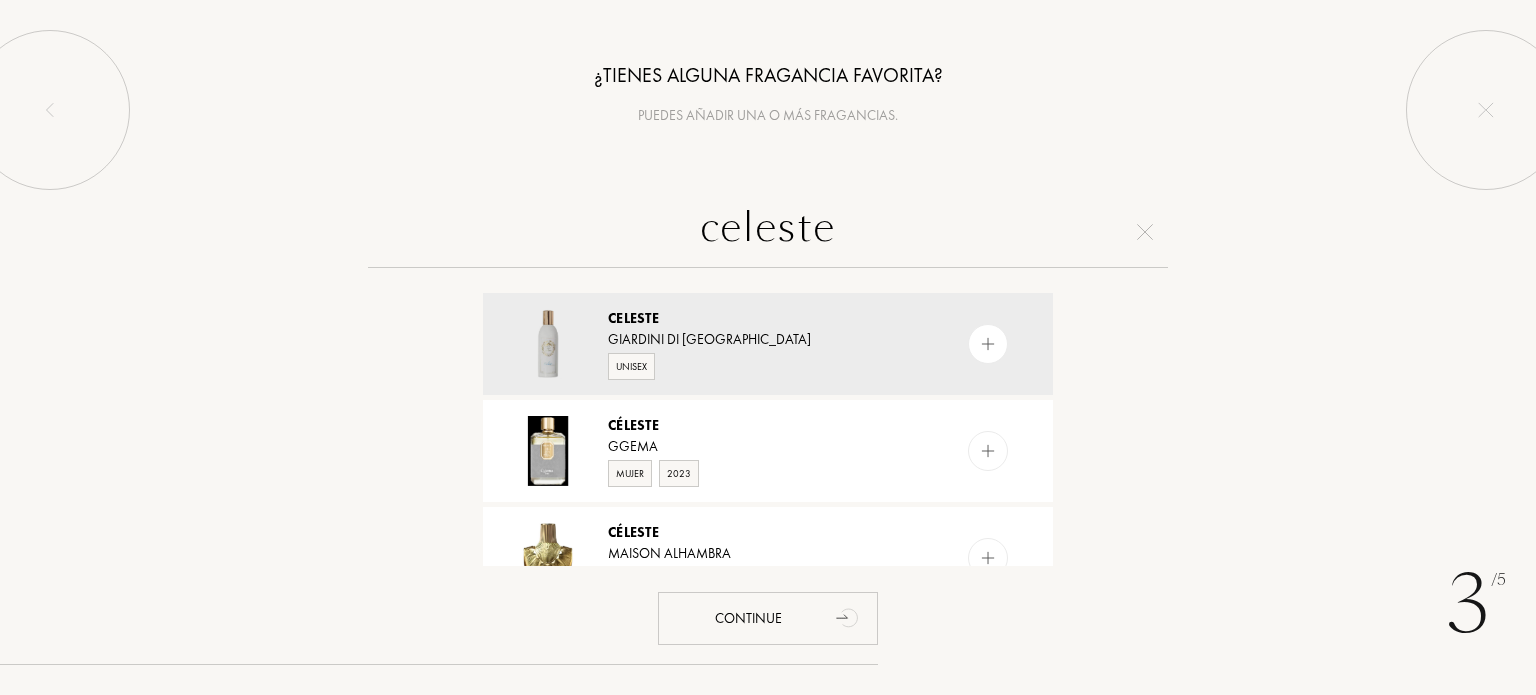 click on "celeste" at bounding box center [768, 232] 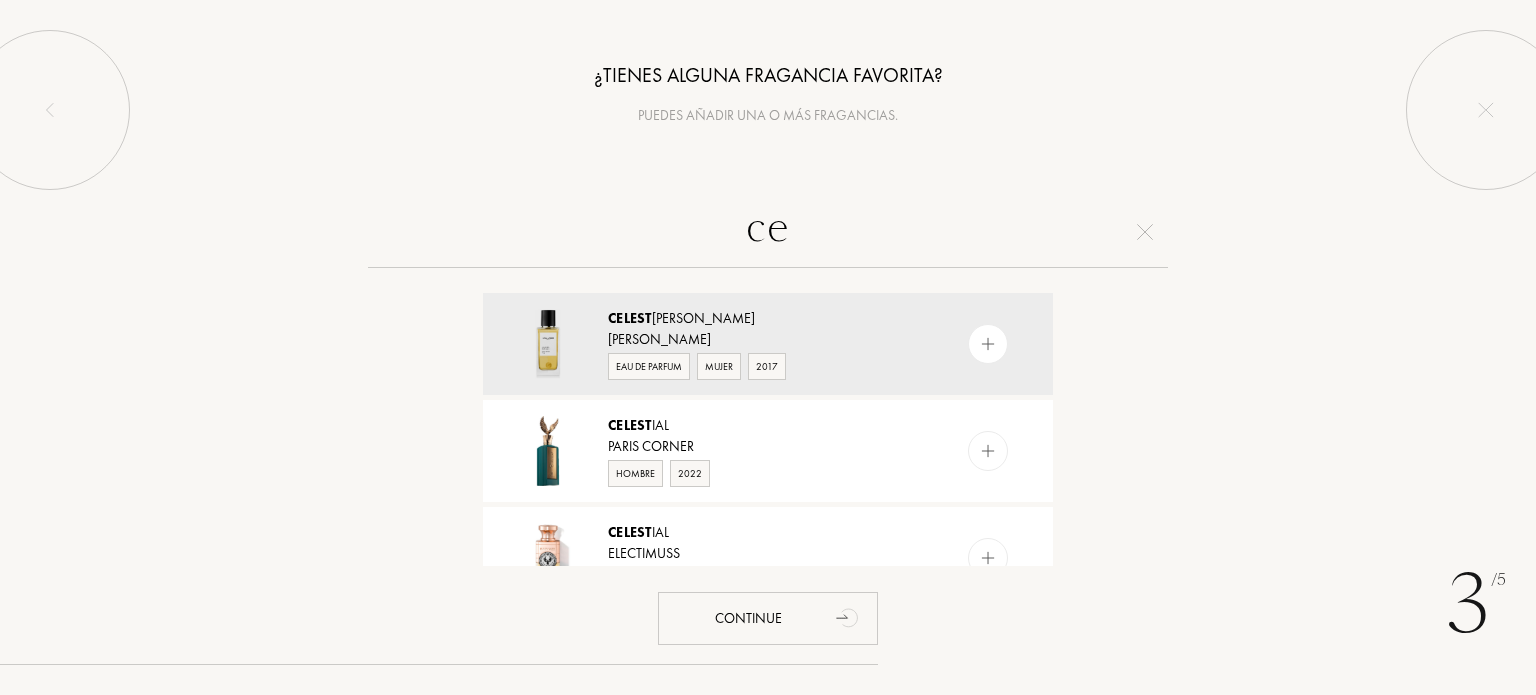 type on "c" 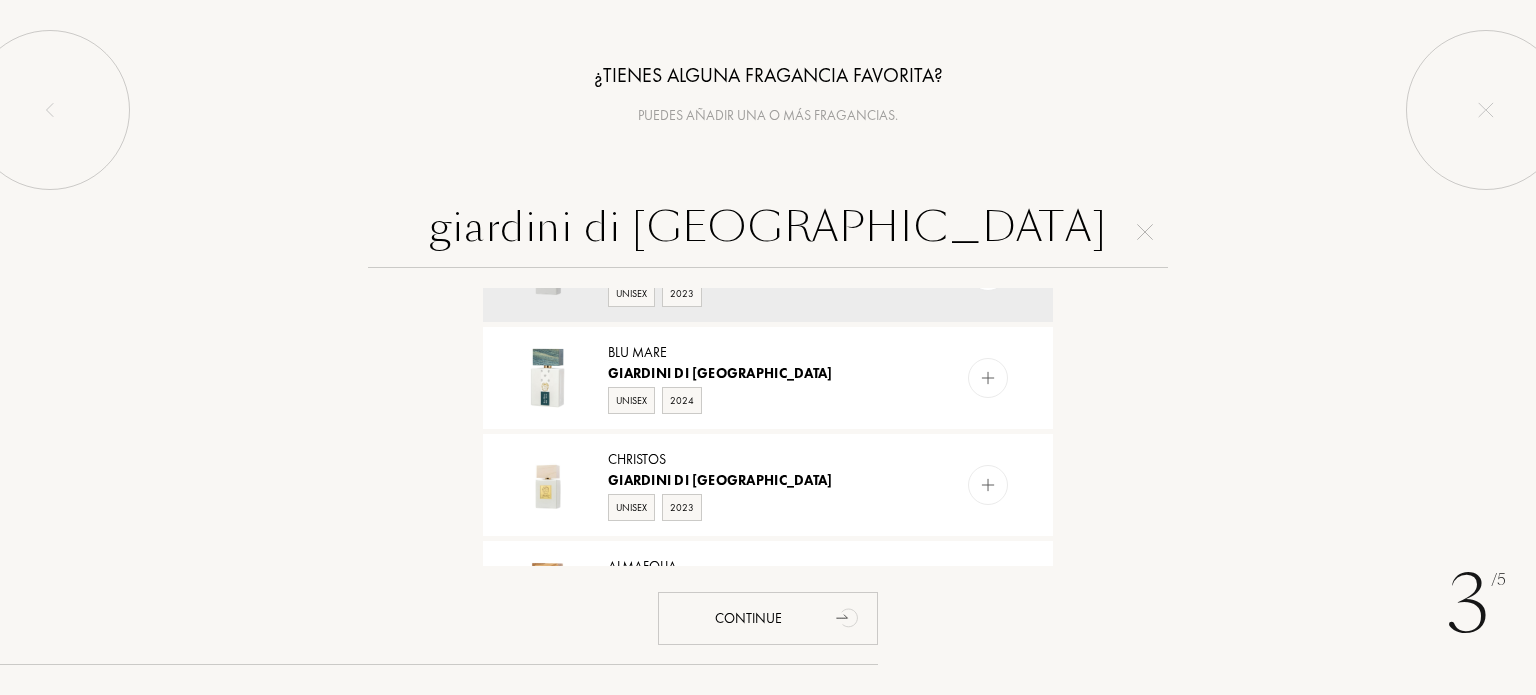 scroll, scrollTop: 0, scrollLeft: 0, axis: both 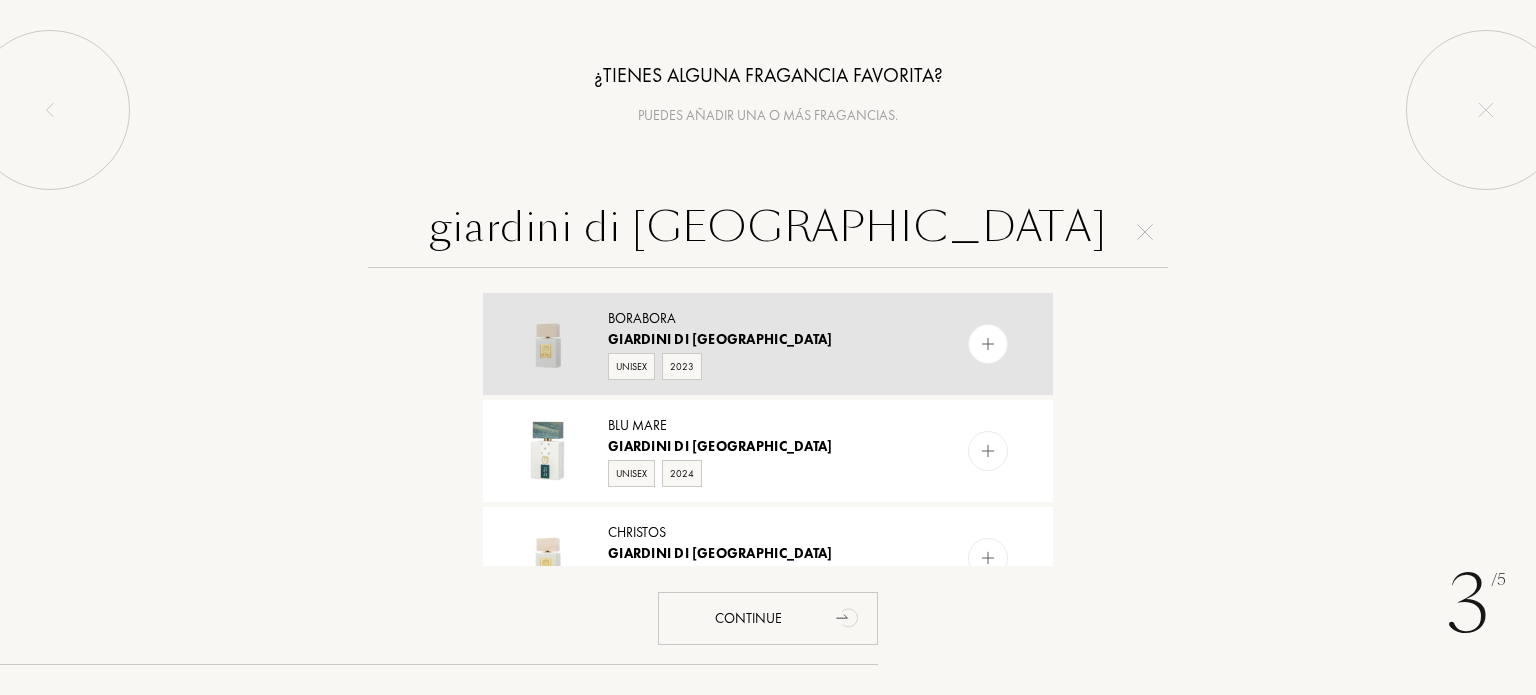 type on "giardini di toscana" 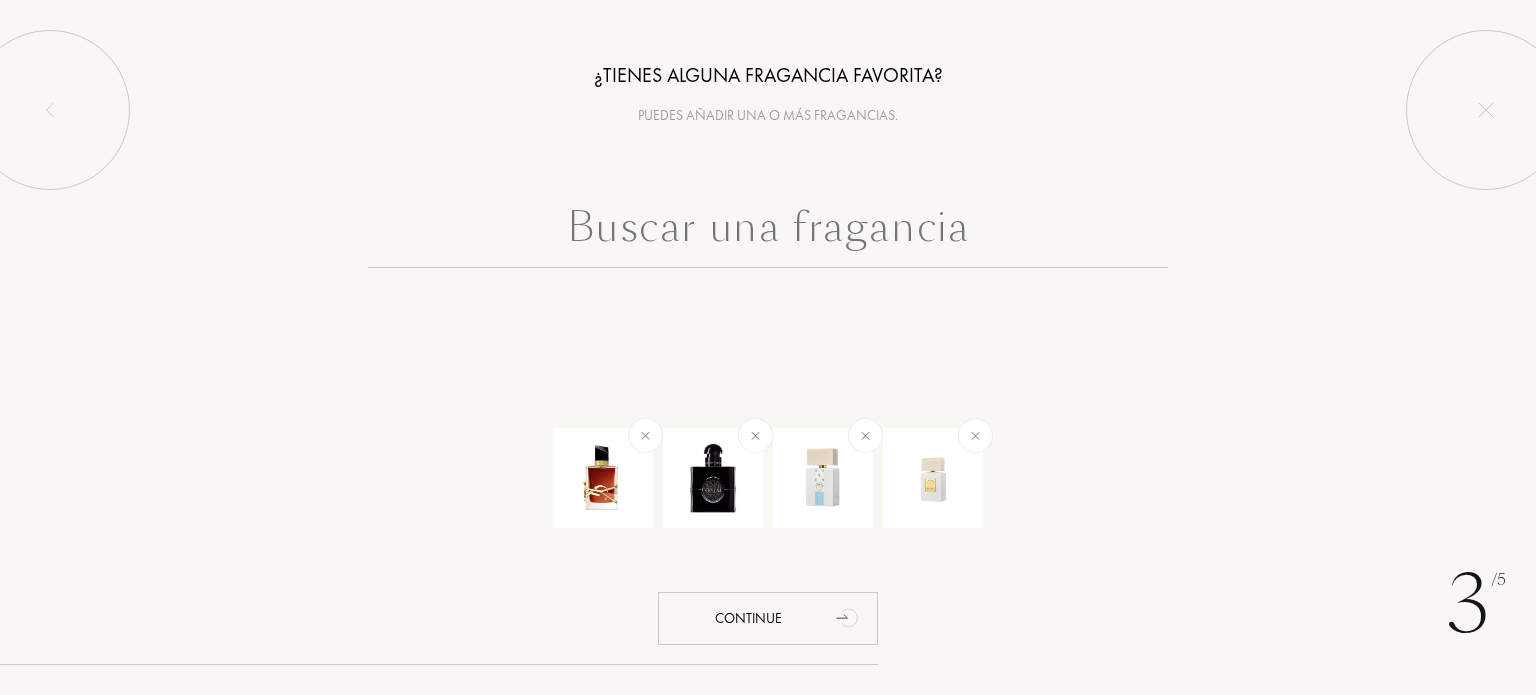 click at bounding box center (768, 232) 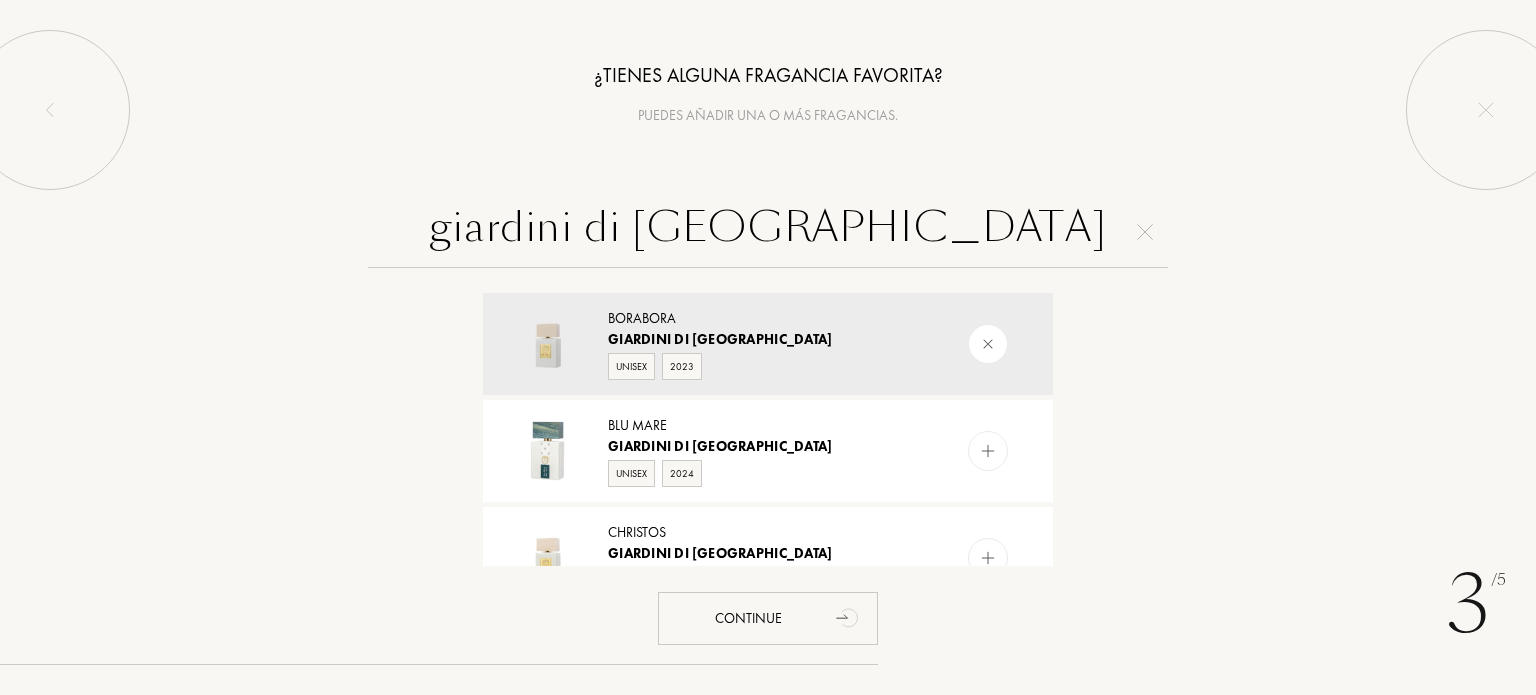 type on "giardini di toscana" 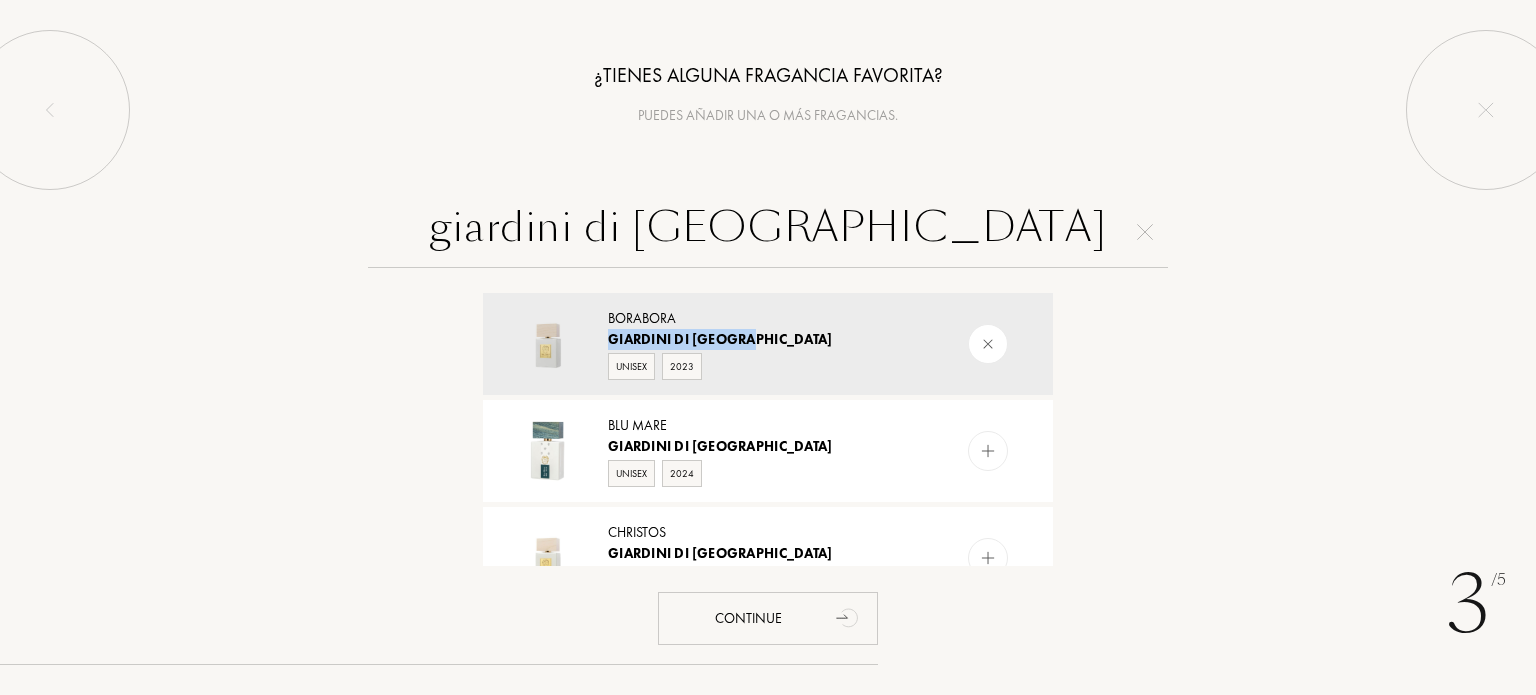 drag, startPoint x: 1064, startPoint y: 305, endPoint x: 1064, endPoint y: 337, distance: 32 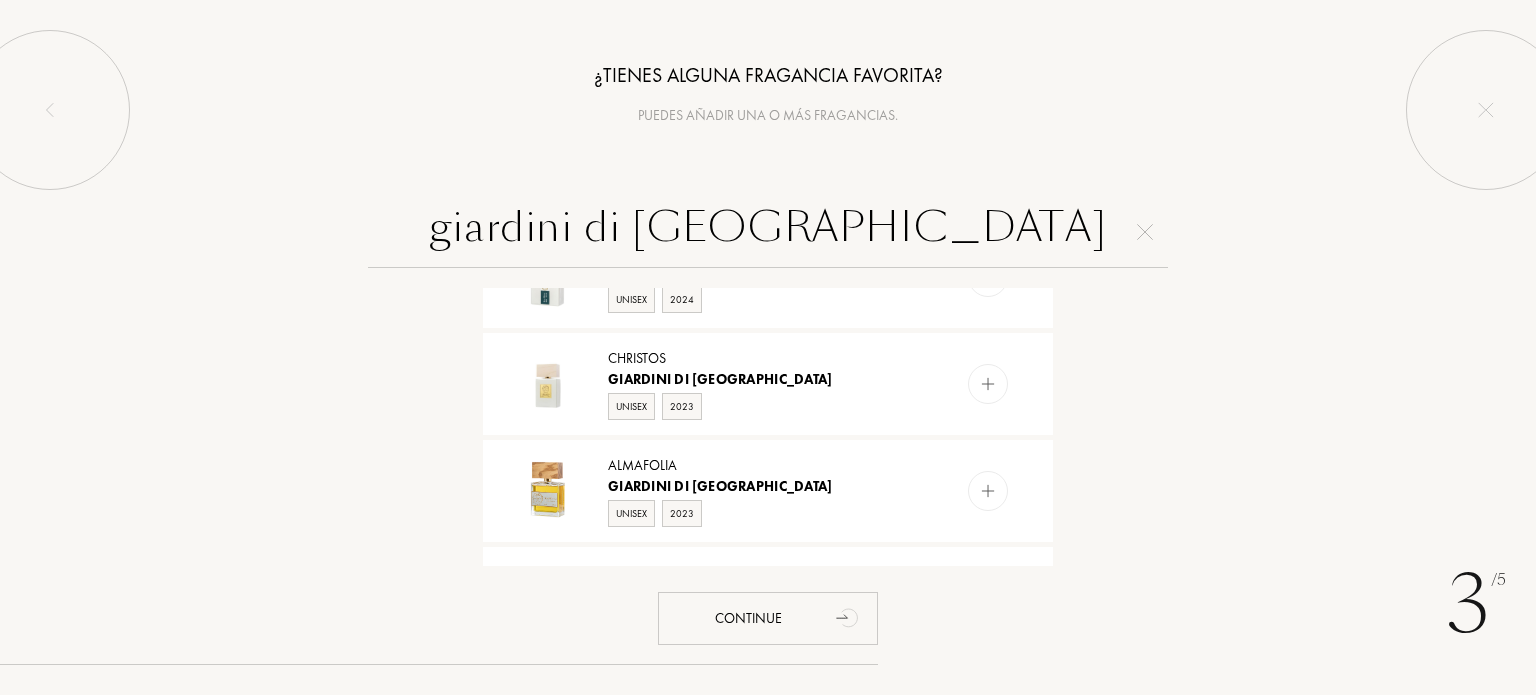scroll, scrollTop: 207, scrollLeft: 0, axis: vertical 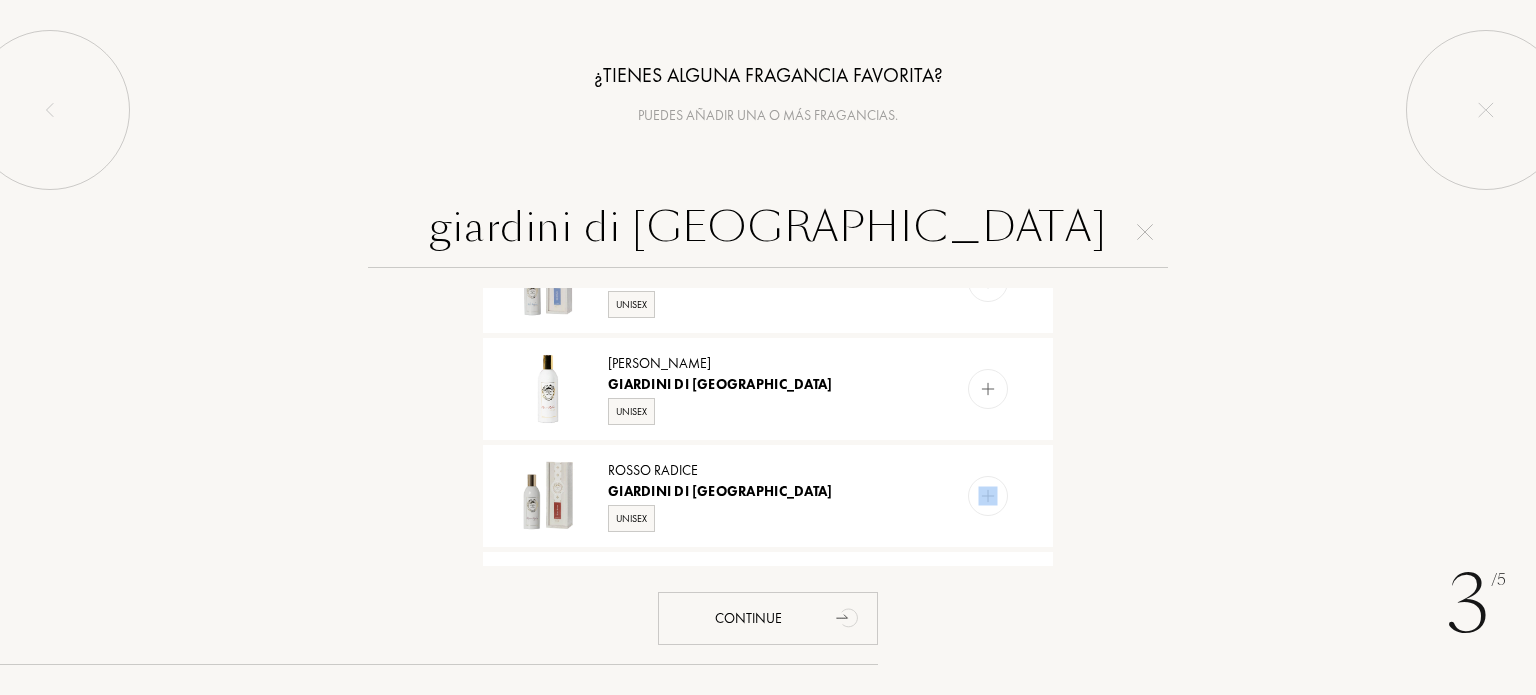 drag, startPoint x: 1092, startPoint y: 527, endPoint x: 1061, endPoint y: 545, distance: 35.846897 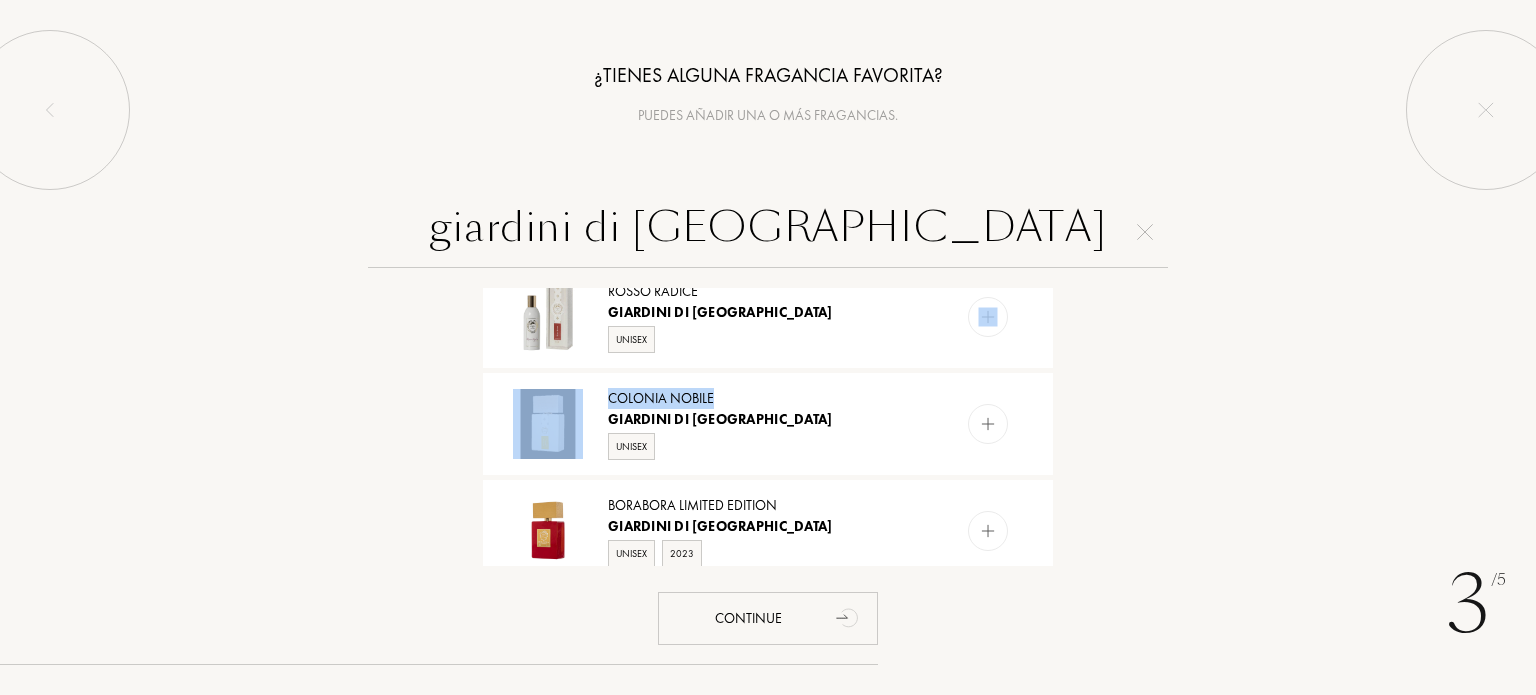 scroll, scrollTop: 1320, scrollLeft: 0, axis: vertical 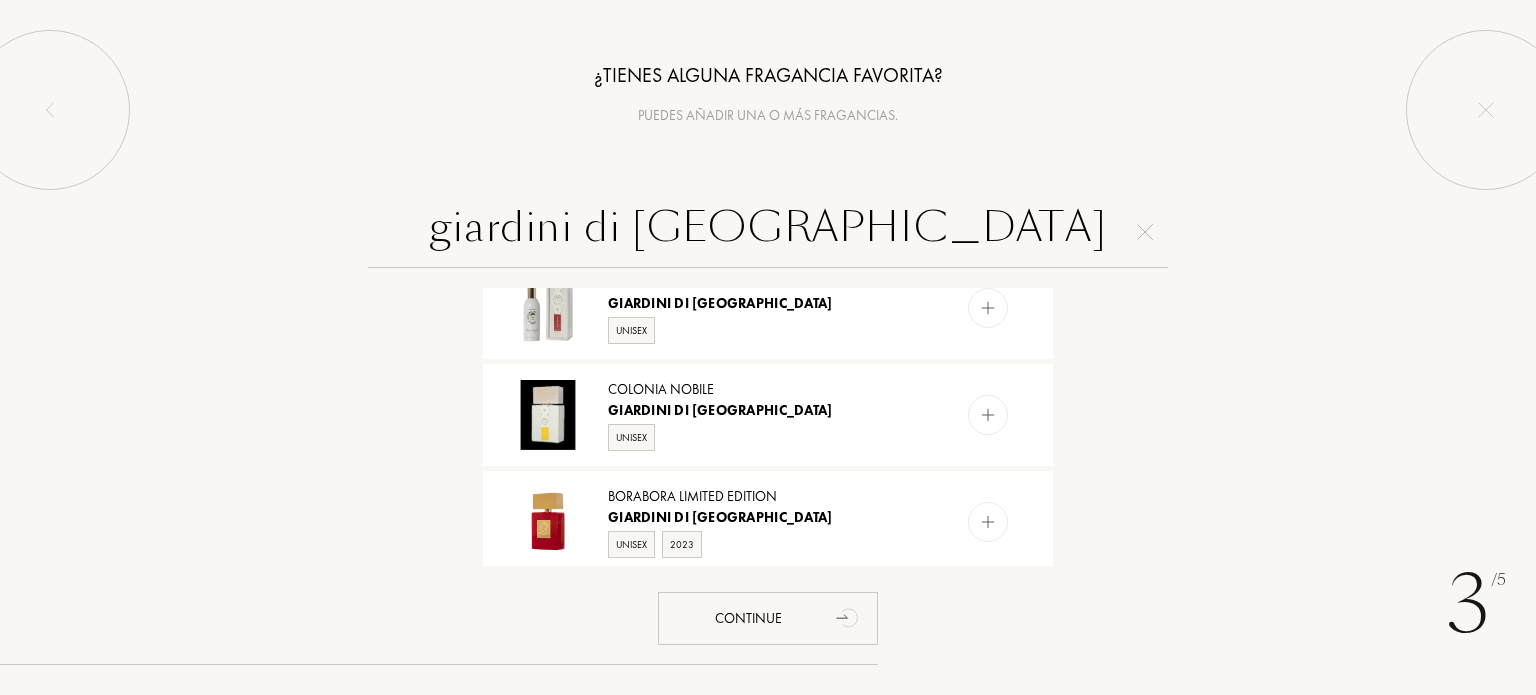 click on "3 /5 ¿Tienes alguna
fragancia favorita? Puedes añadir una o más fragancias. giardini di toscana Borabora Giardini   Di   Toscana Unisex 2023 Blu Mare Giardini   Di   Toscana Unisex 2024 Christos Giardini   Di   Toscana Unisex 2023 Almafolia Giardini   Di   Toscana Unisex 2023 Scintilla Giardini   Di   Toscana Unisex 2023 Bianco Latte Giardini   Di   Toscana Unisex Bianco Latte Limited Edition Giardini   Di   Toscana Unisex 2023 Shabby Chic Giardini   Di   Toscana Unisex Bianco Oro Giardini   Di   Toscana Unisex Celeste Giardini   Di   Toscana Unisex Blu Indaco Giardini   Di   Toscana Unisex Rosso Rubino Giardini   Di   Toscana Unisex Rosso Radice Giardini   Di   Toscana Unisex Colonia Nobile Giardini   Di   Toscana Unisex Borabora Limited Edition Giardini   Di   Toscana Unisex 2023 Continue" at bounding box center [768, 347] 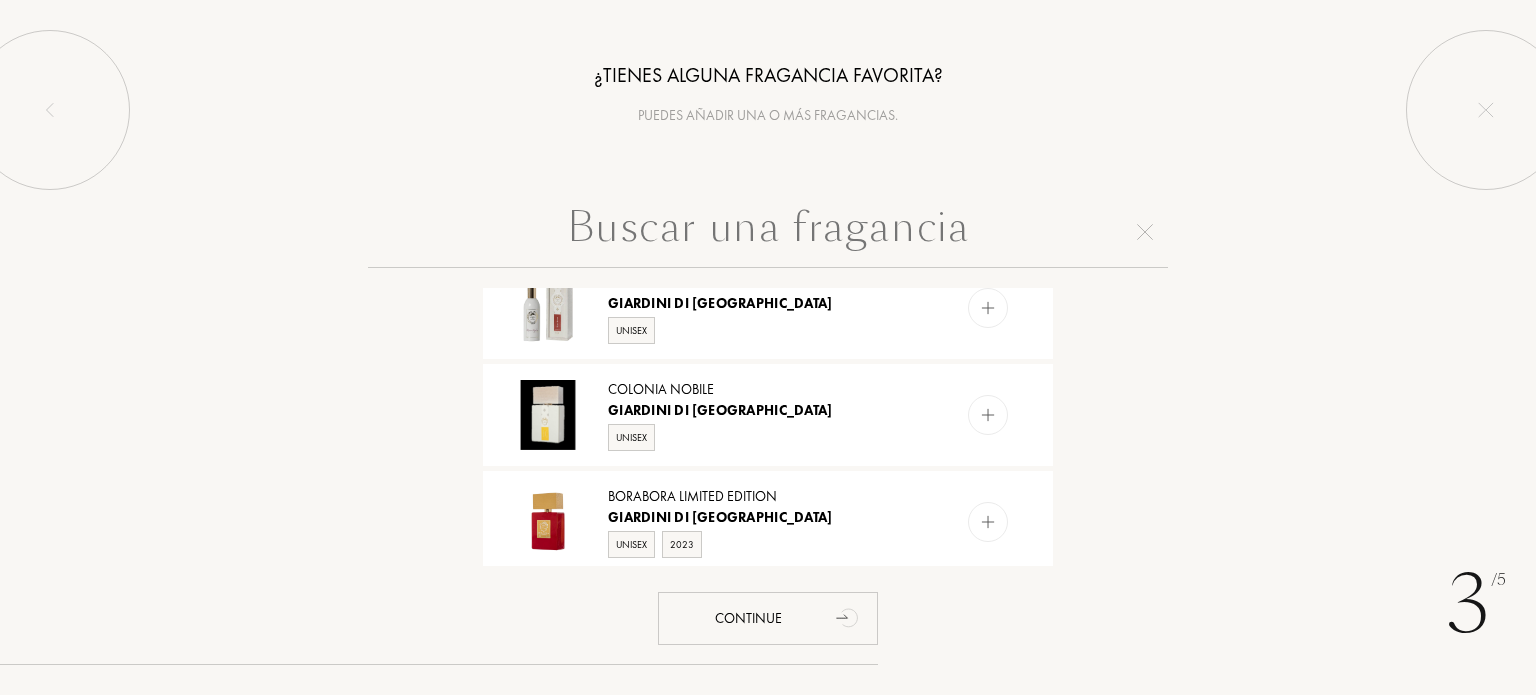 scroll, scrollTop: 0, scrollLeft: 0, axis: both 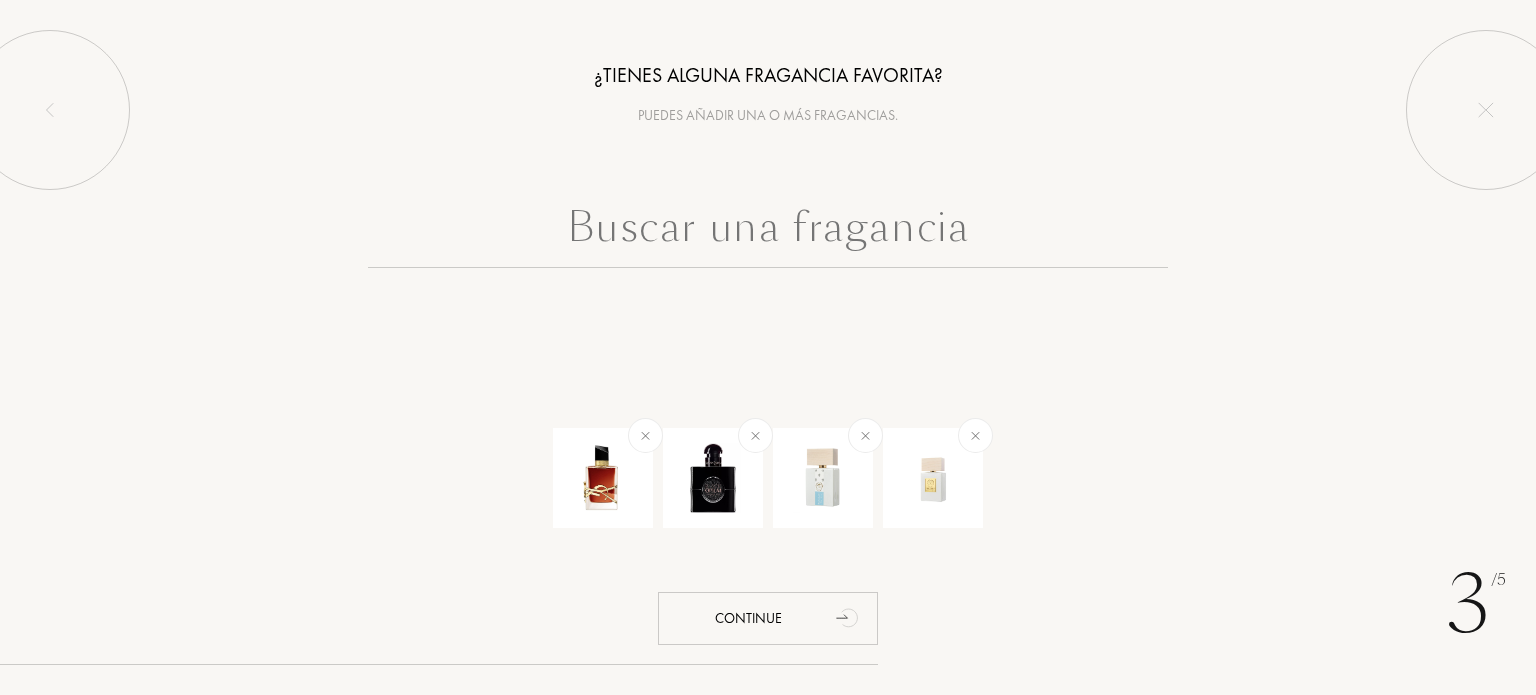 click at bounding box center [768, 232] 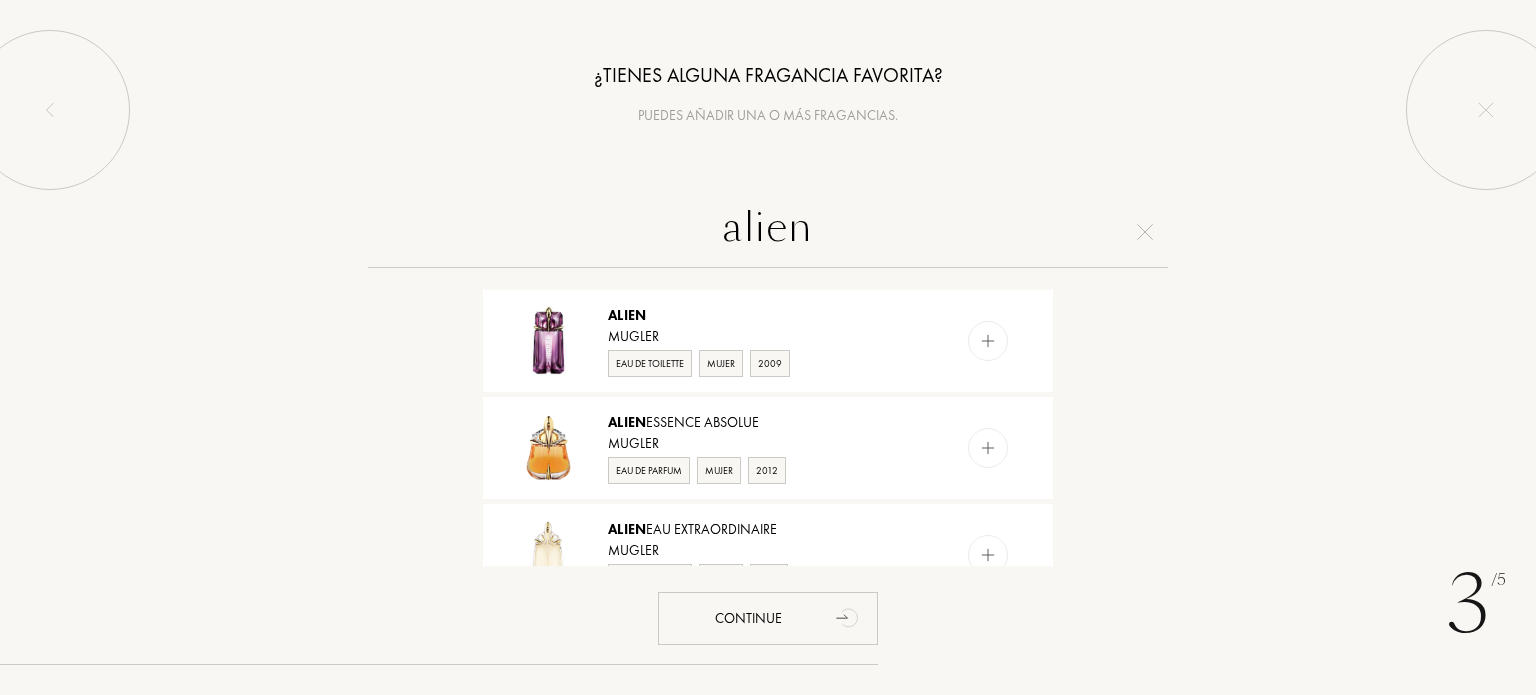 scroll, scrollTop: 0, scrollLeft: 0, axis: both 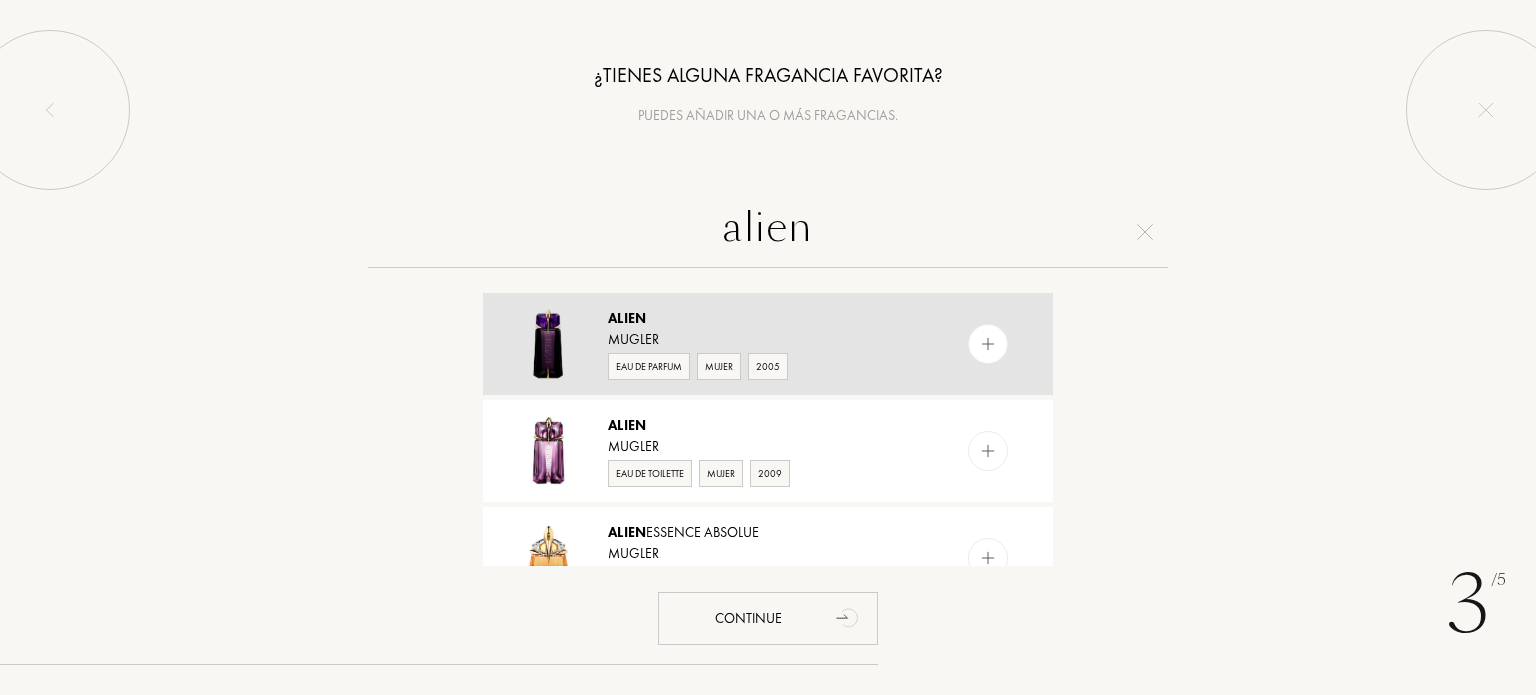 type on "alien" 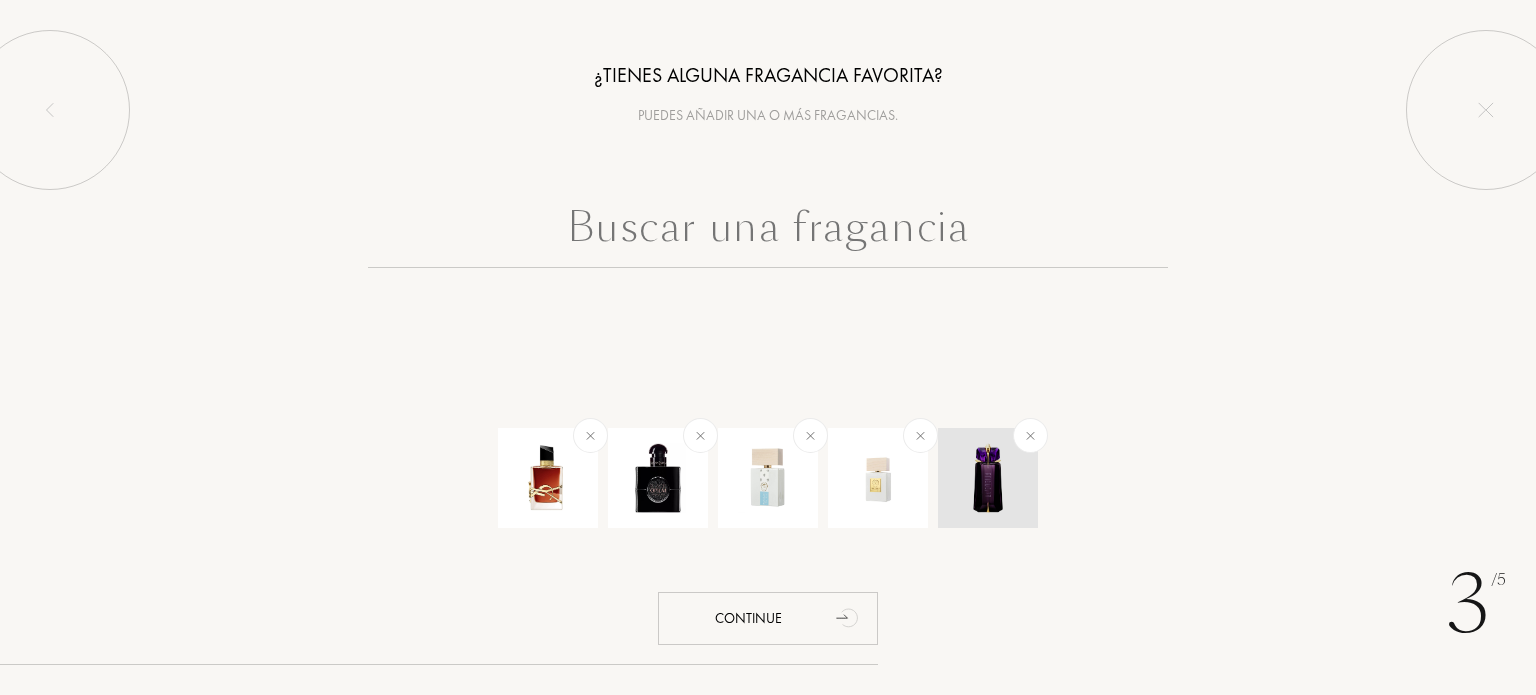 click at bounding box center (1030, 435) 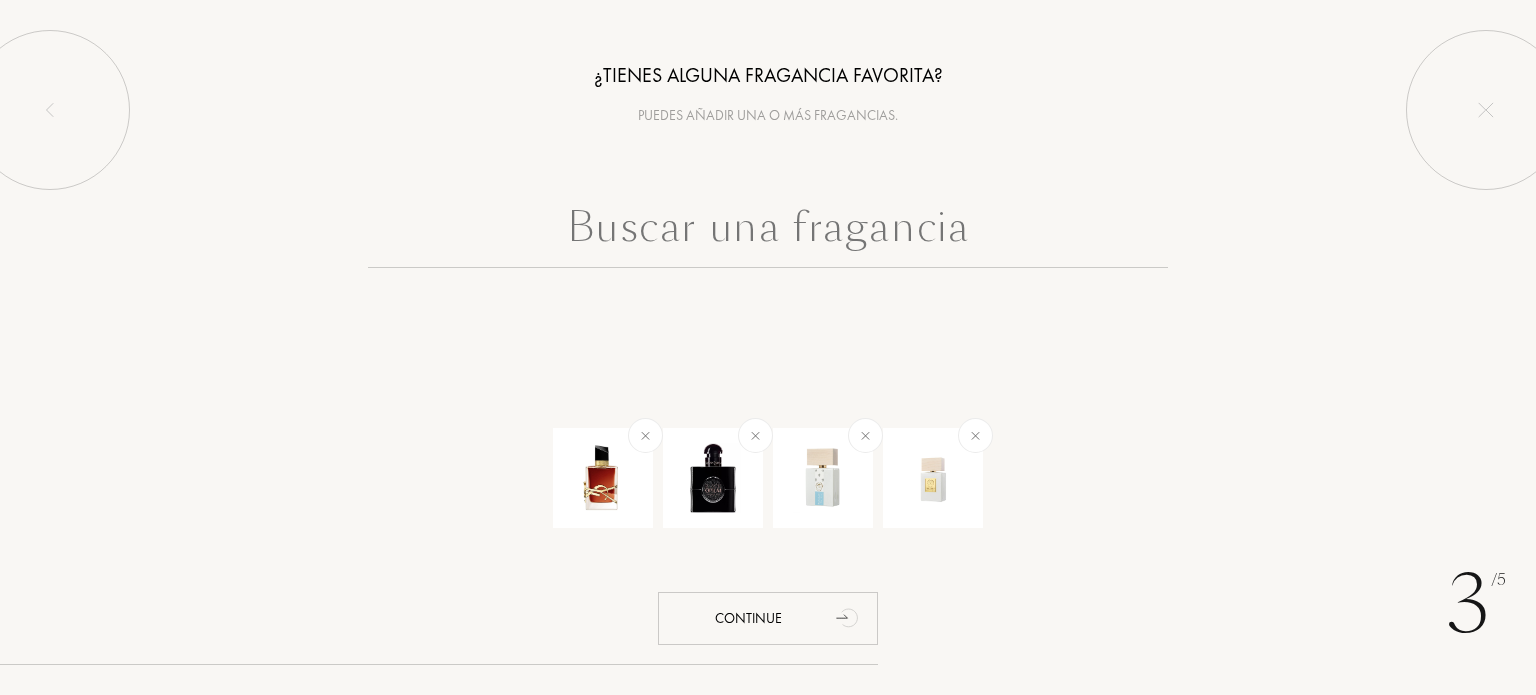 click at bounding box center (768, 232) 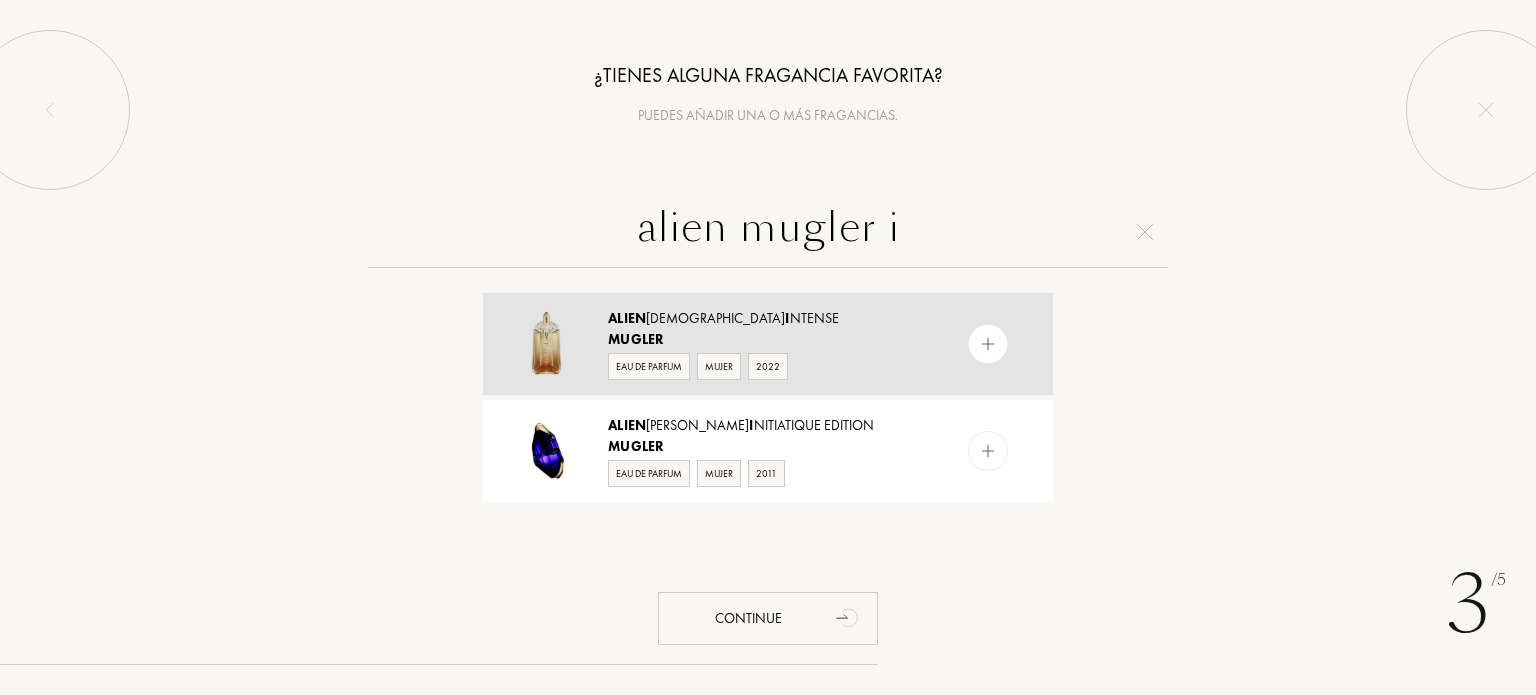 type on "alien mugler i" 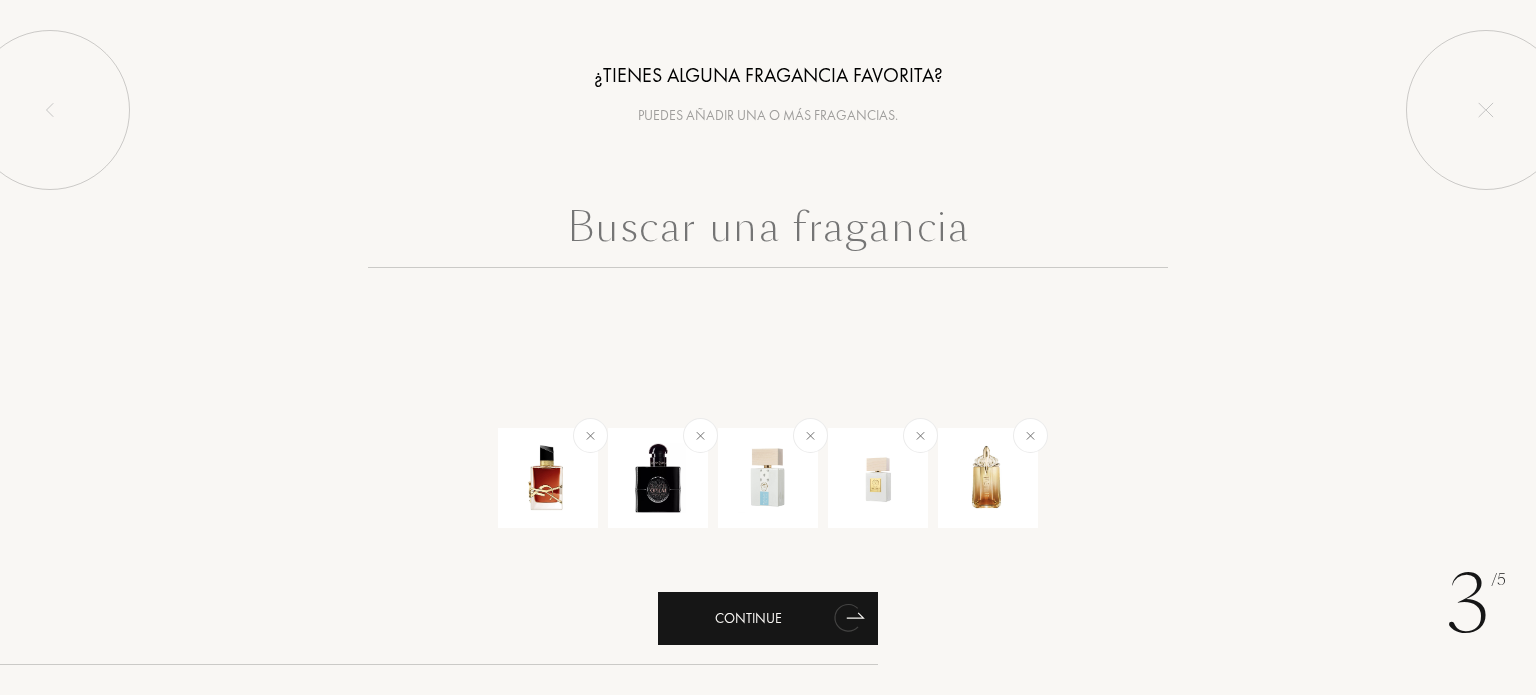 click on "Continue" at bounding box center (768, 618) 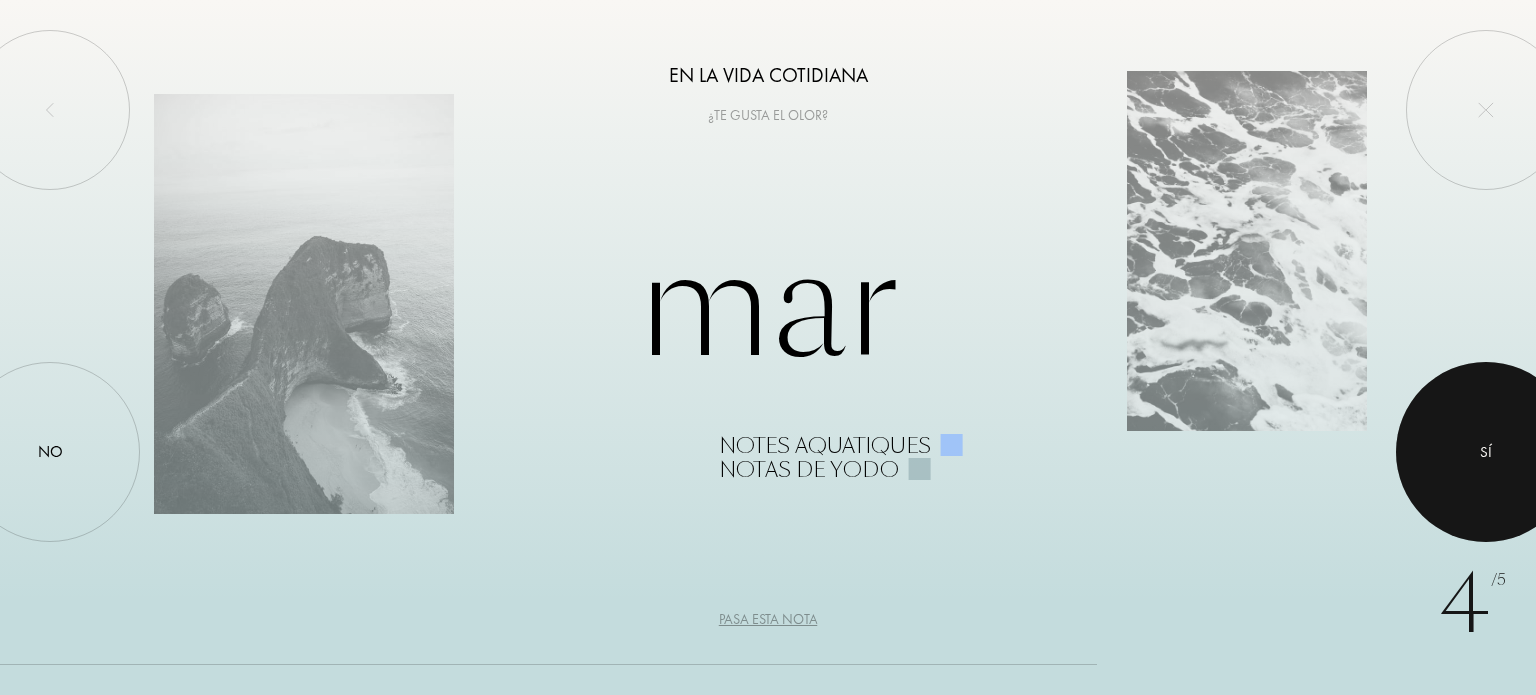 click at bounding box center (1486, 452) 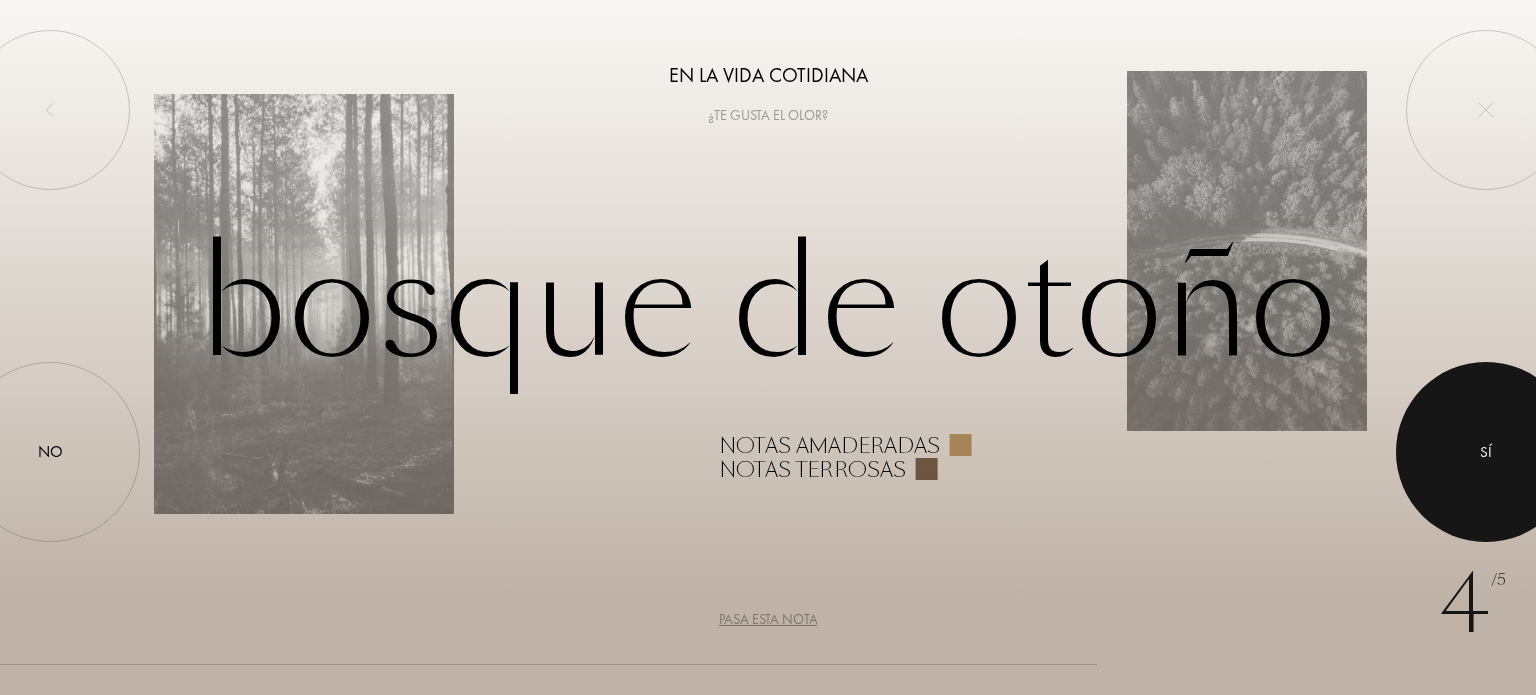 click at bounding box center [1486, 452] 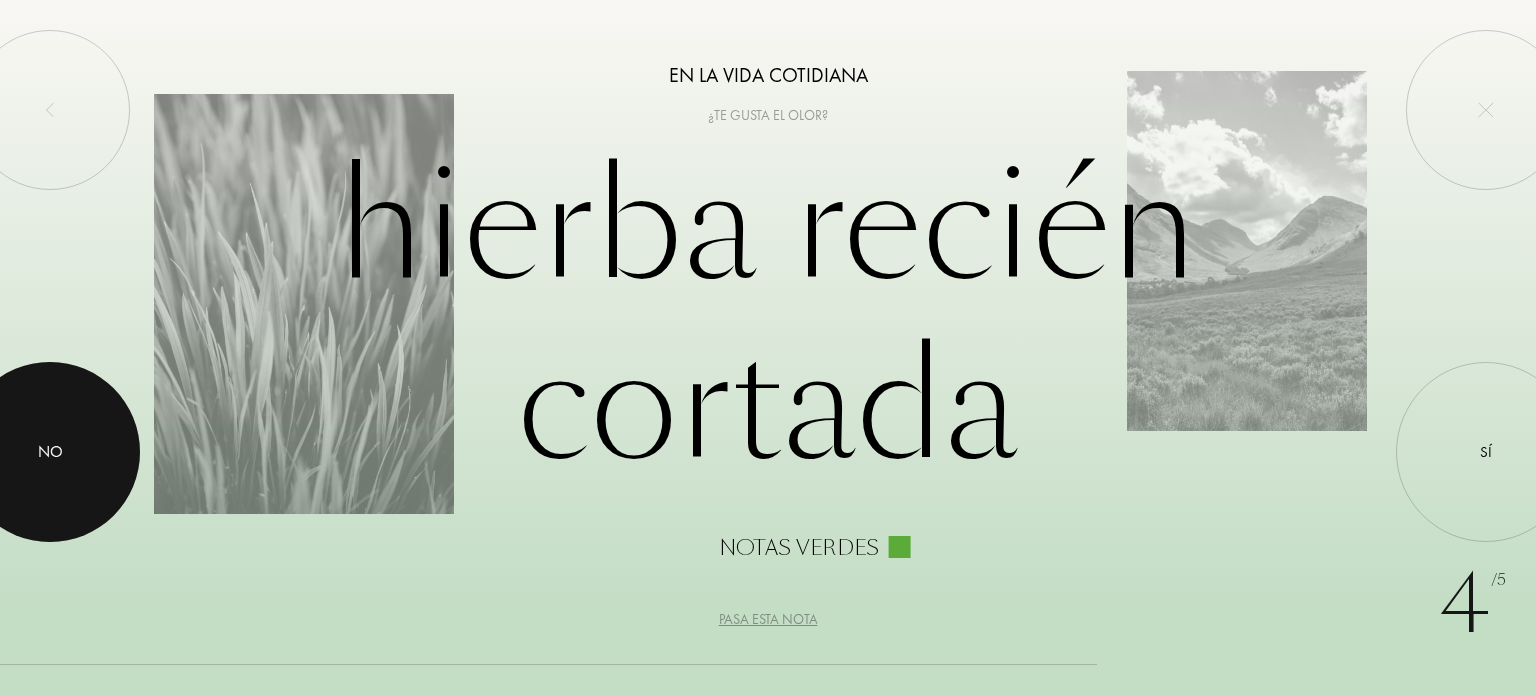 click on "No" at bounding box center (50, 452) 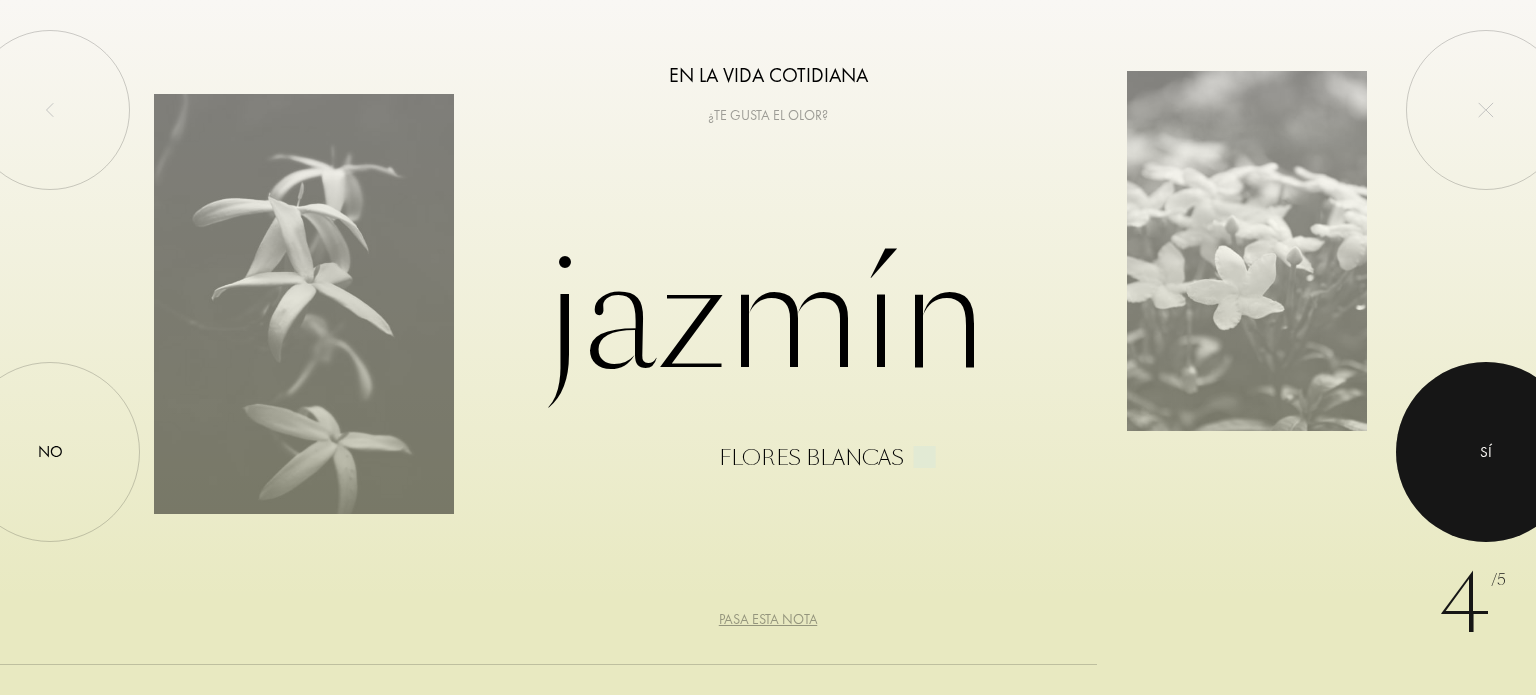 click at bounding box center [1486, 452] 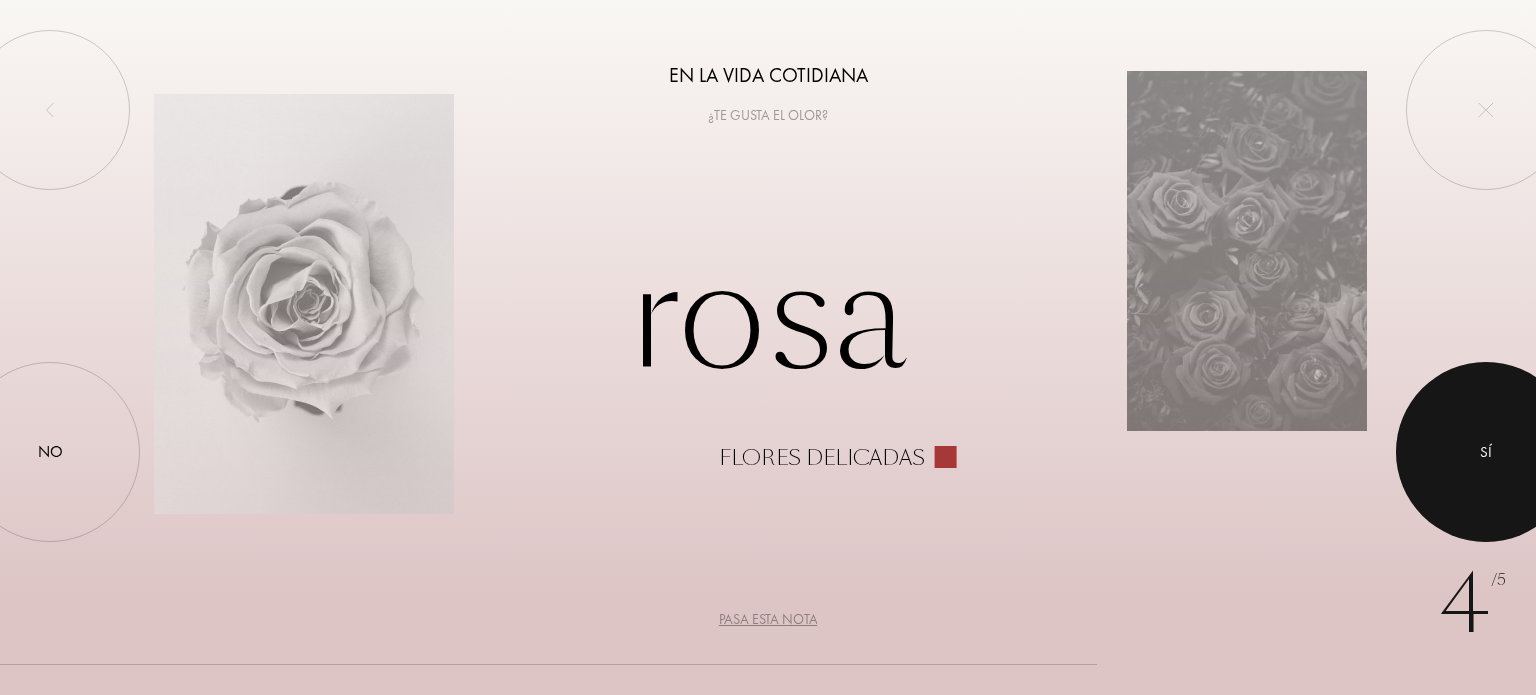 click at bounding box center [1486, 452] 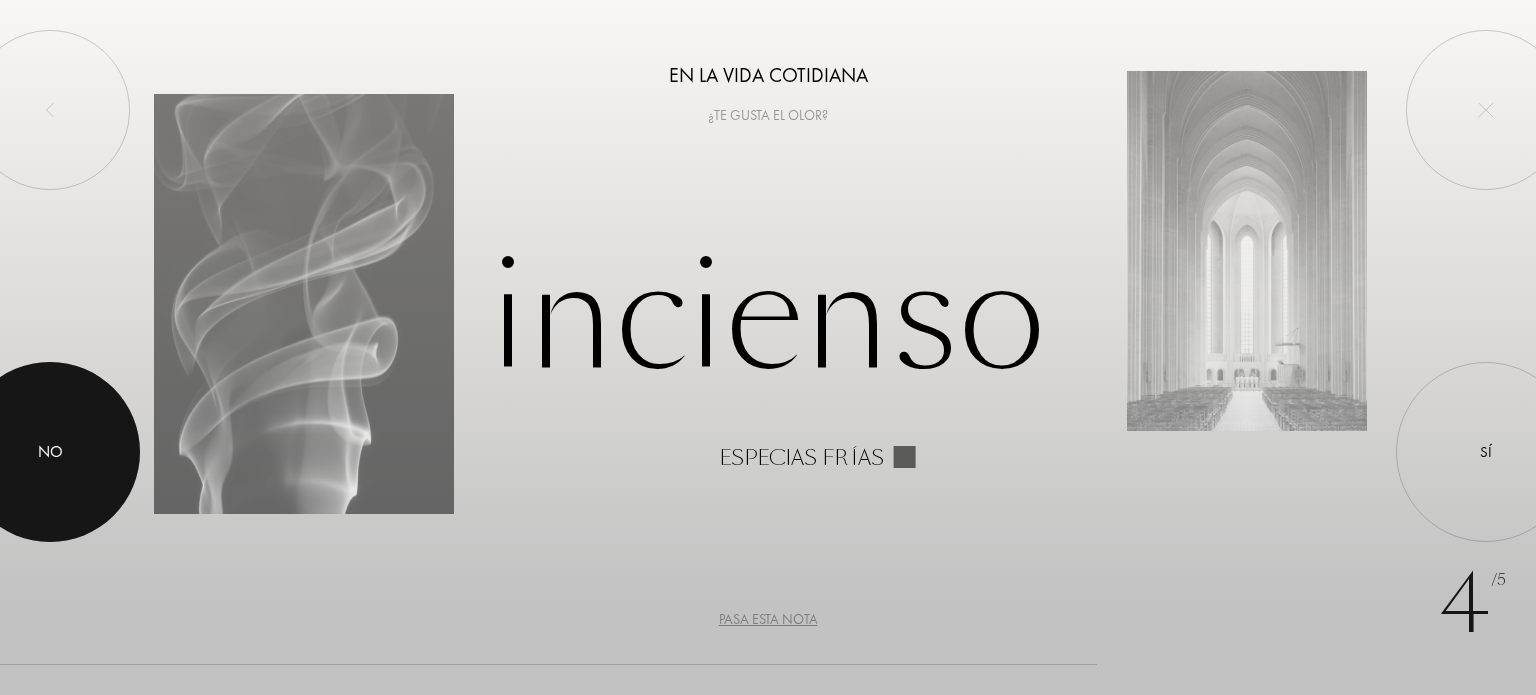 click at bounding box center [50, 452] 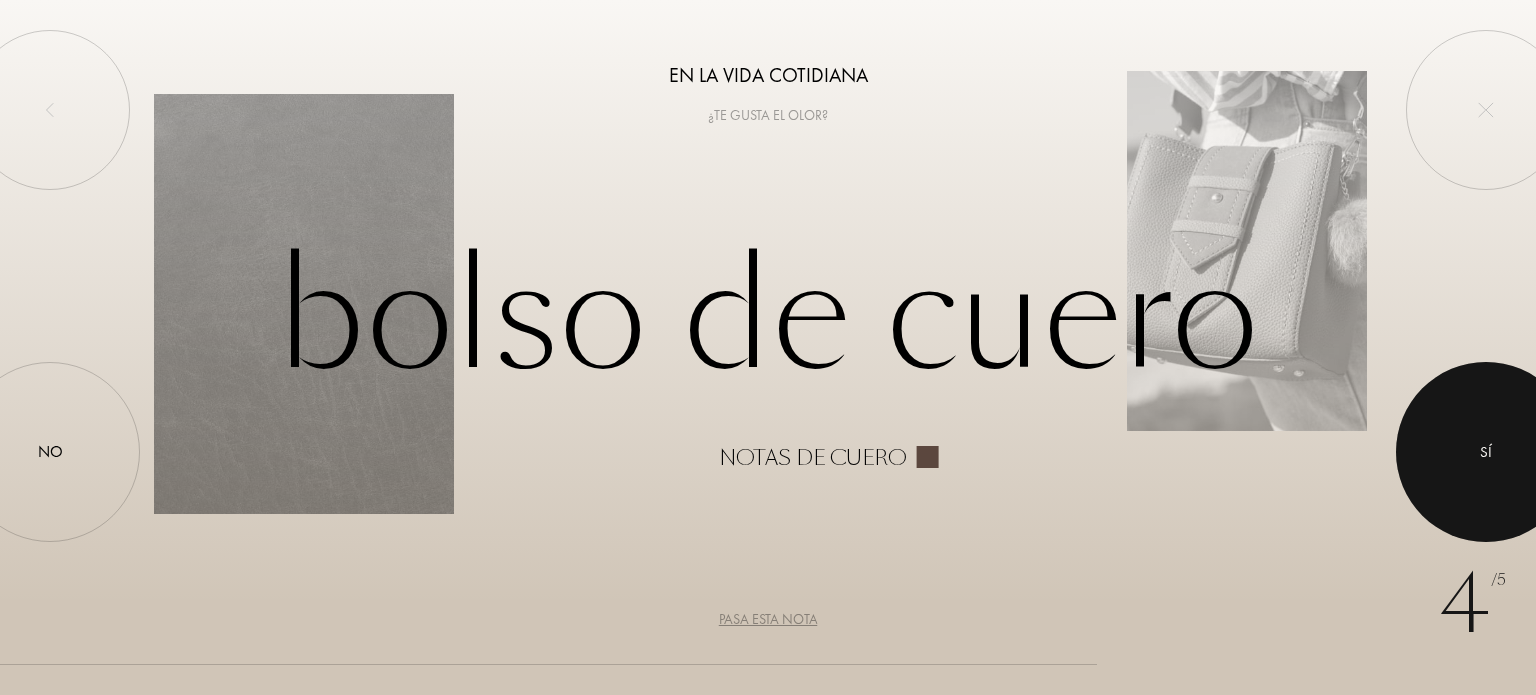 click at bounding box center [1486, 452] 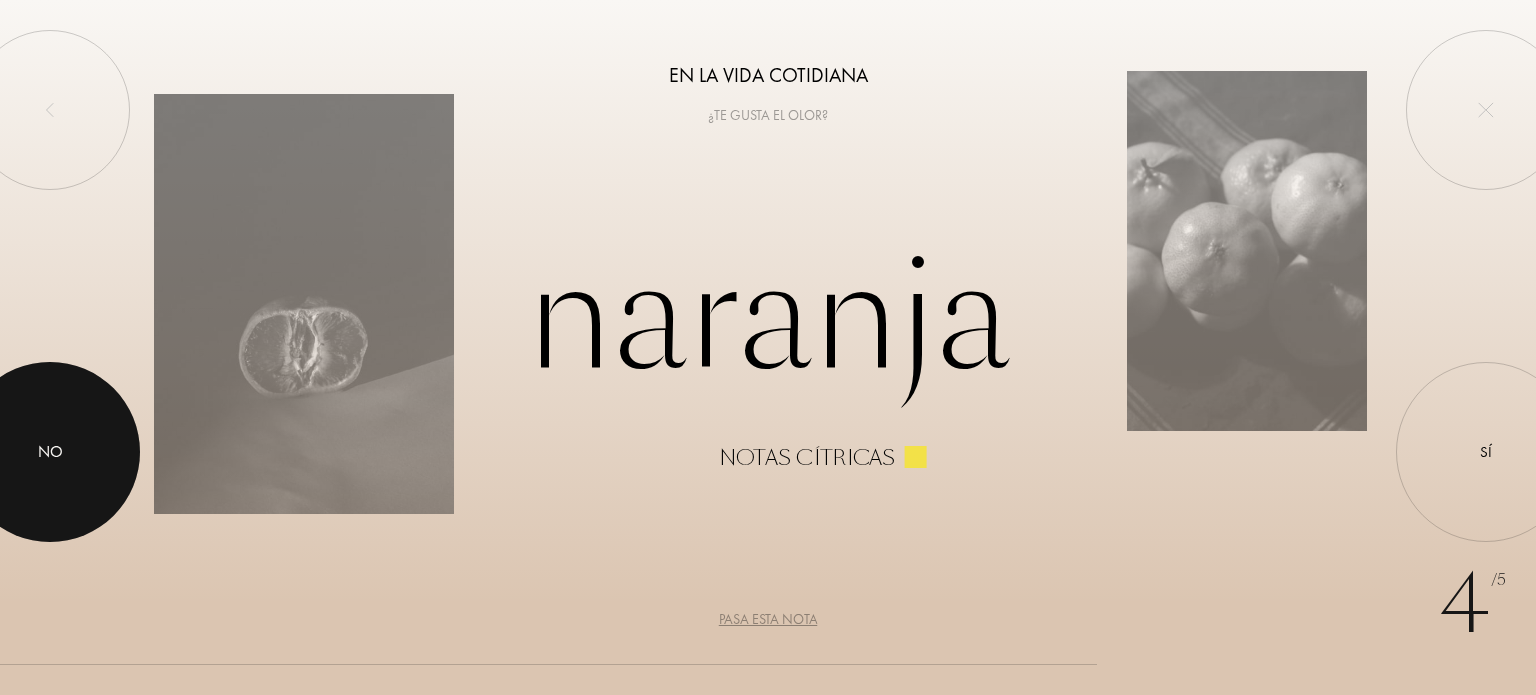 click at bounding box center (50, 452) 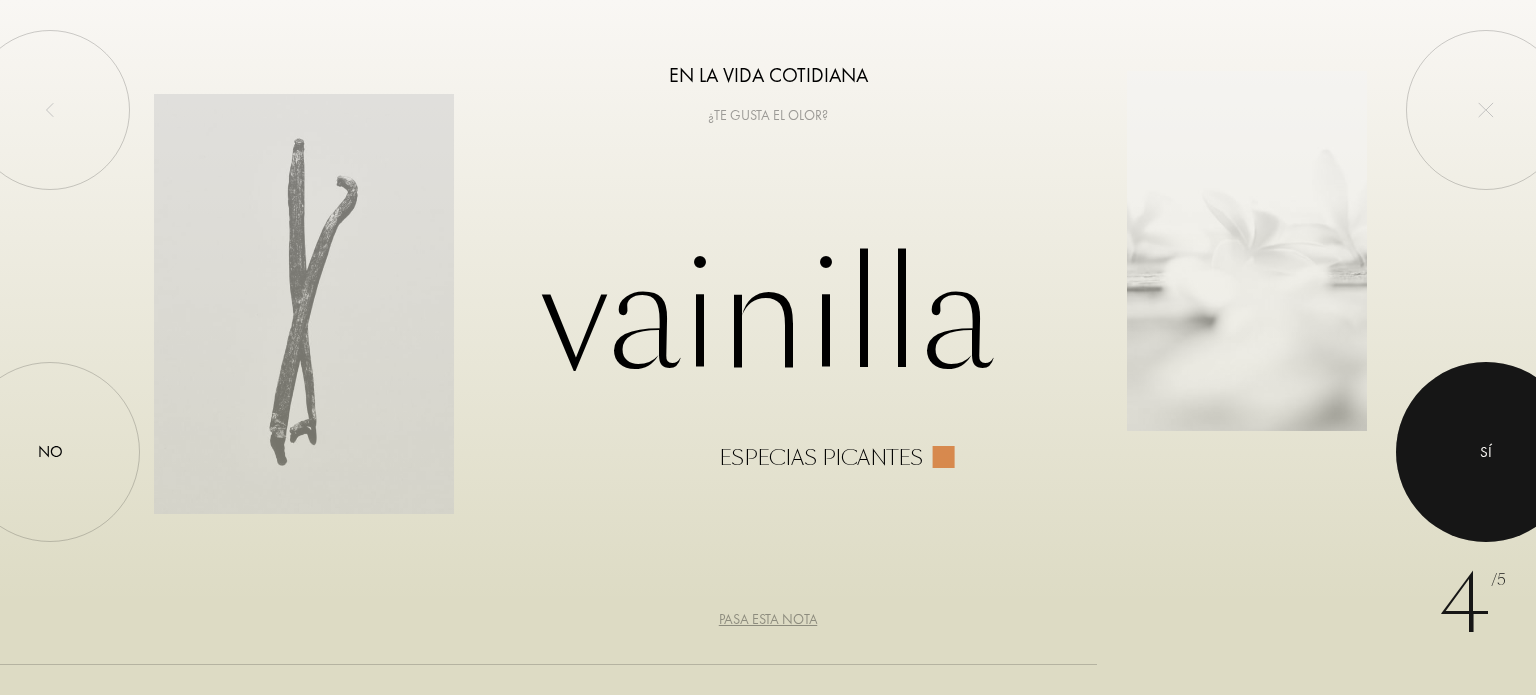 click at bounding box center [1486, 452] 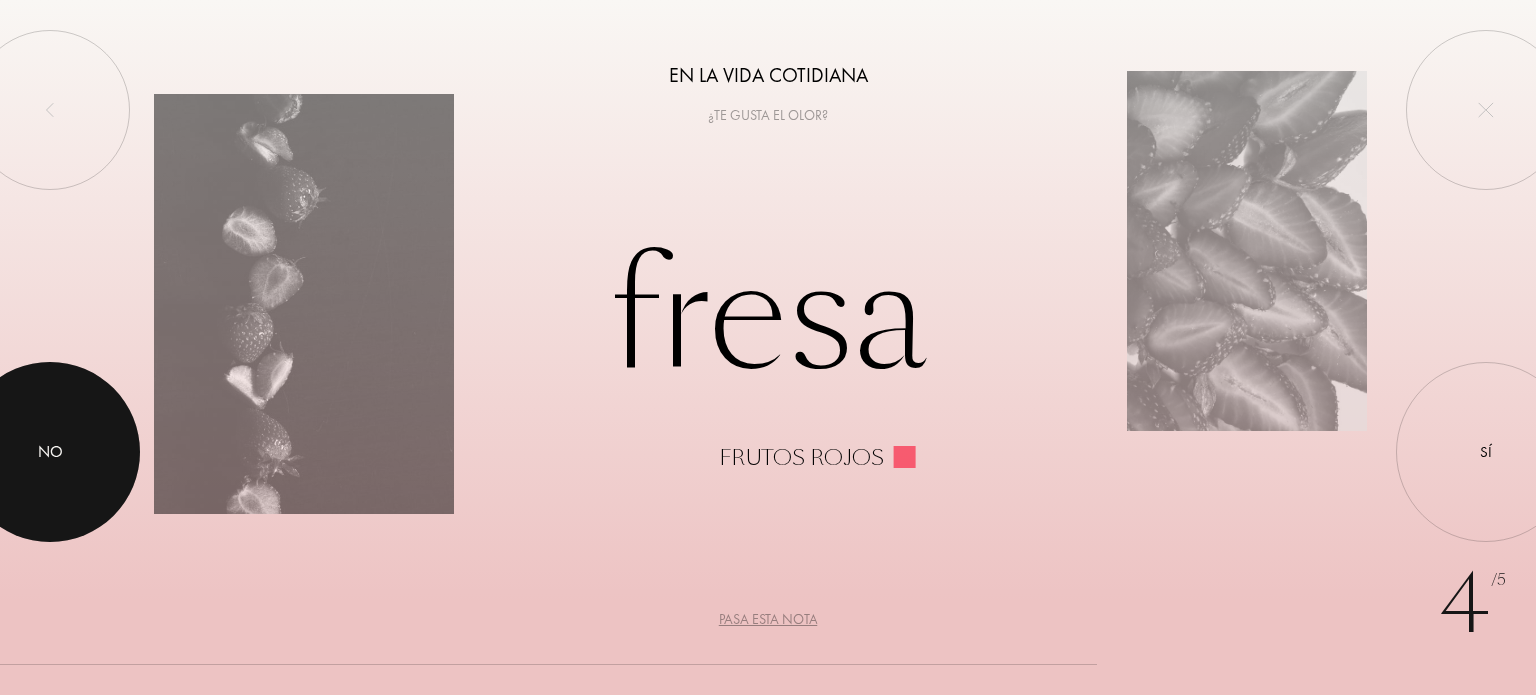 click at bounding box center [50, 452] 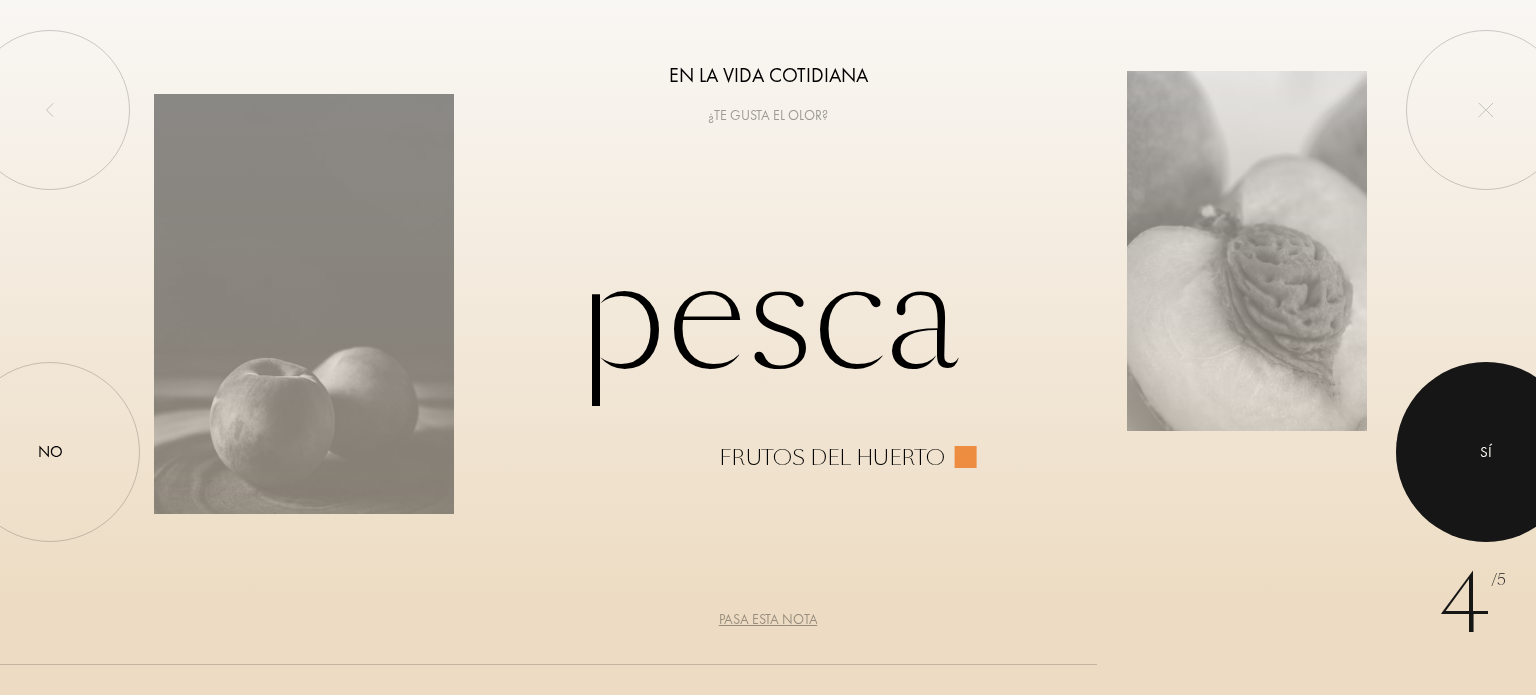 click at bounding box center (1486, 452) 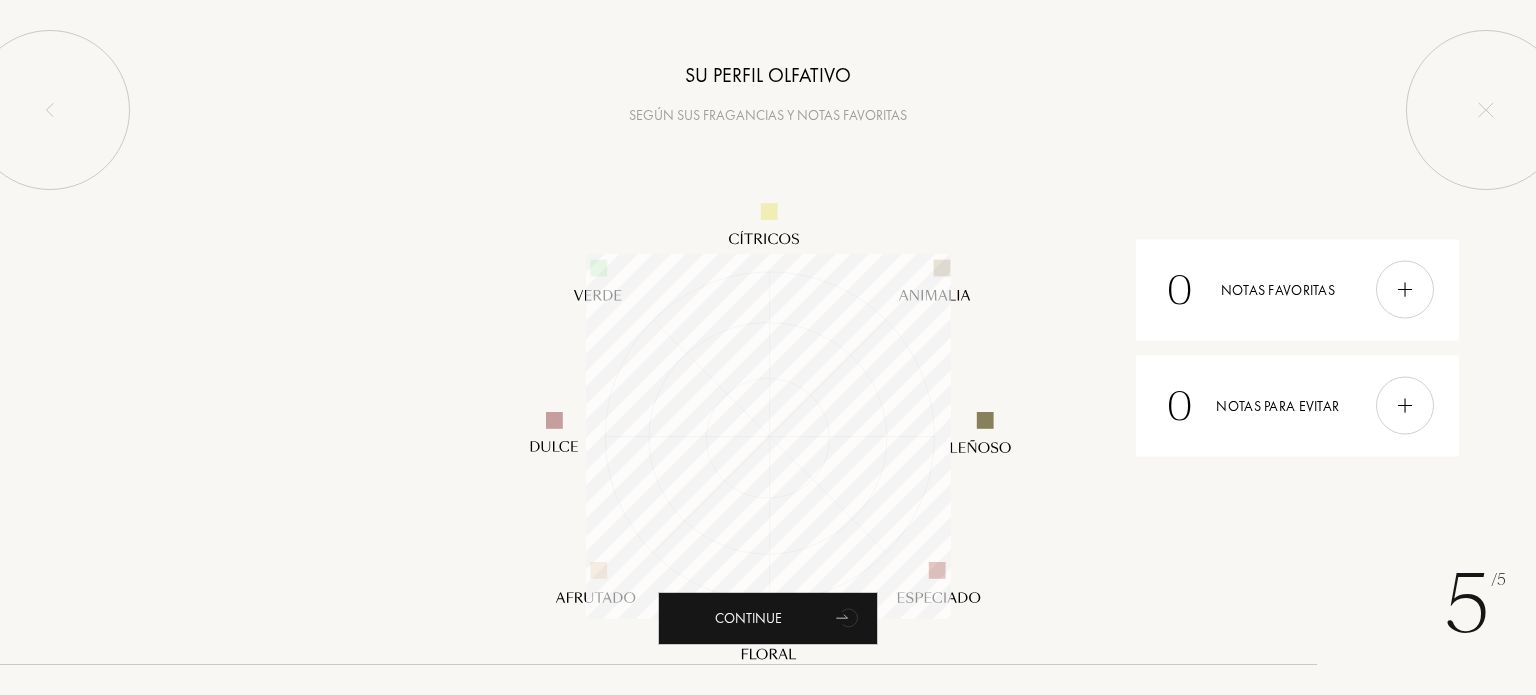 scroll, scrollTop: 999635, scrollLeft: 999635, axis: both 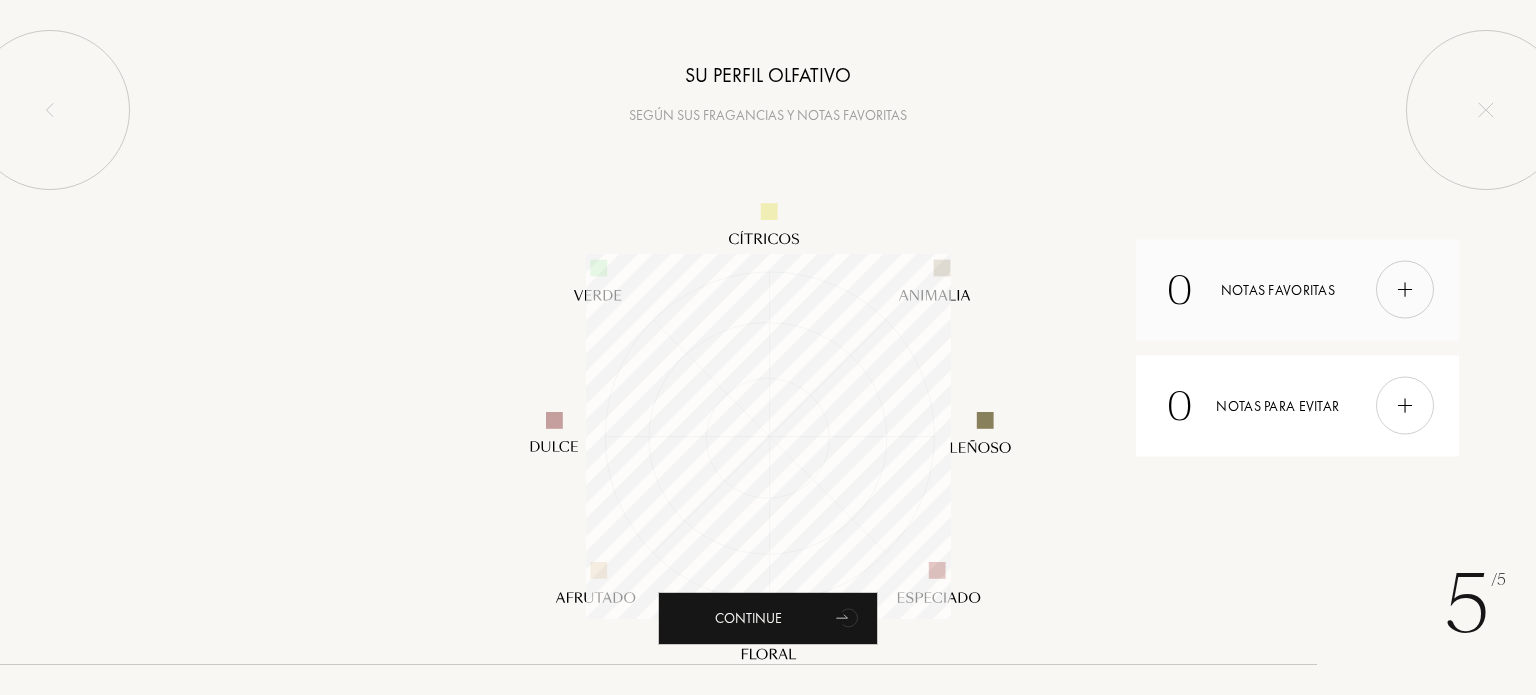 click at bounding box center [1405, 290] 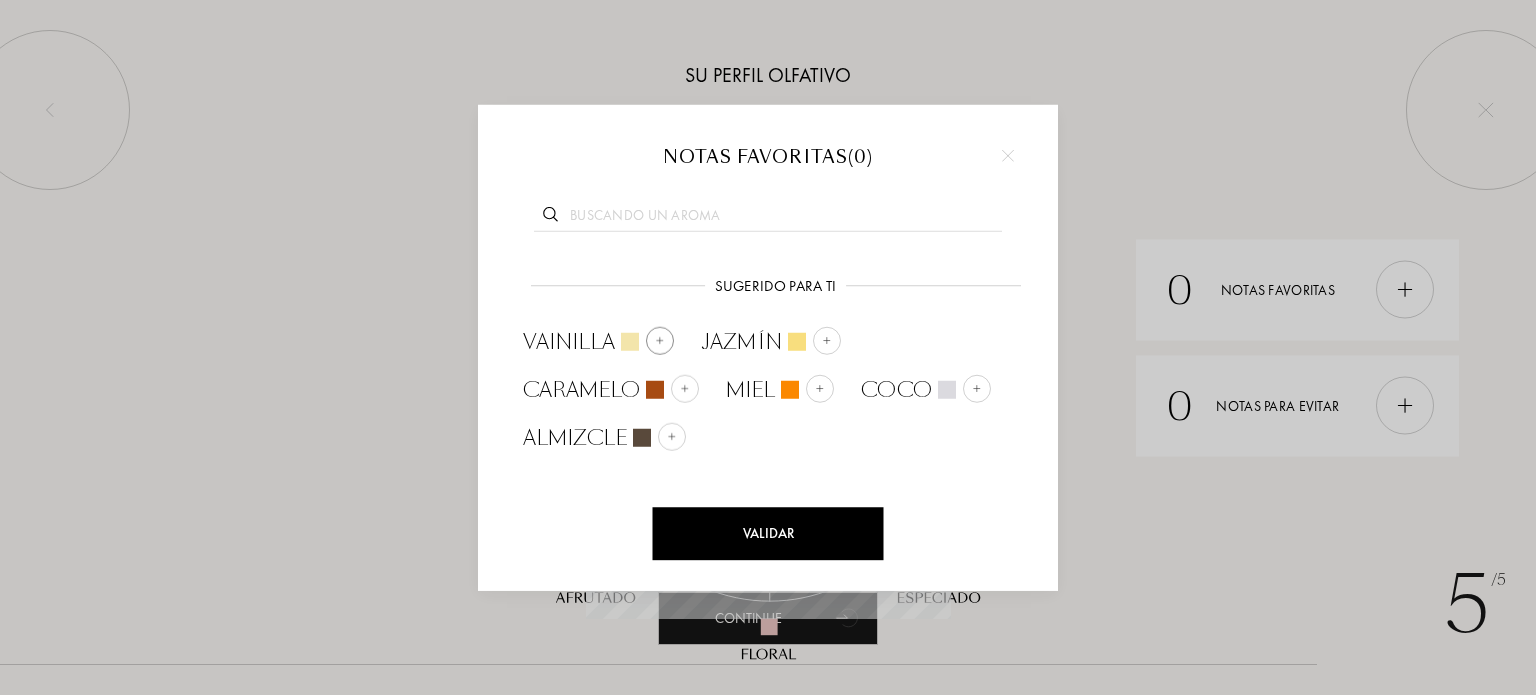 click at bounding box center (660, 340) 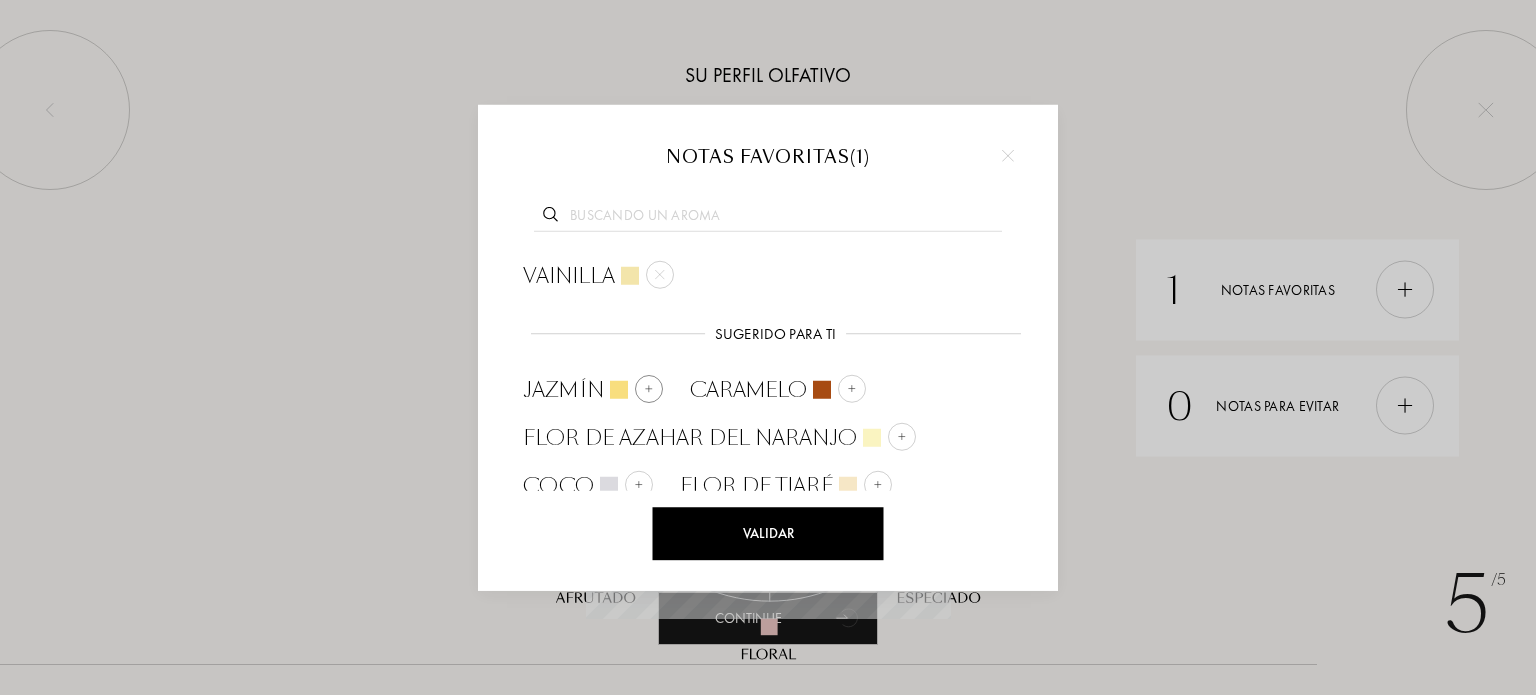 click at bounding box center [649, 388] 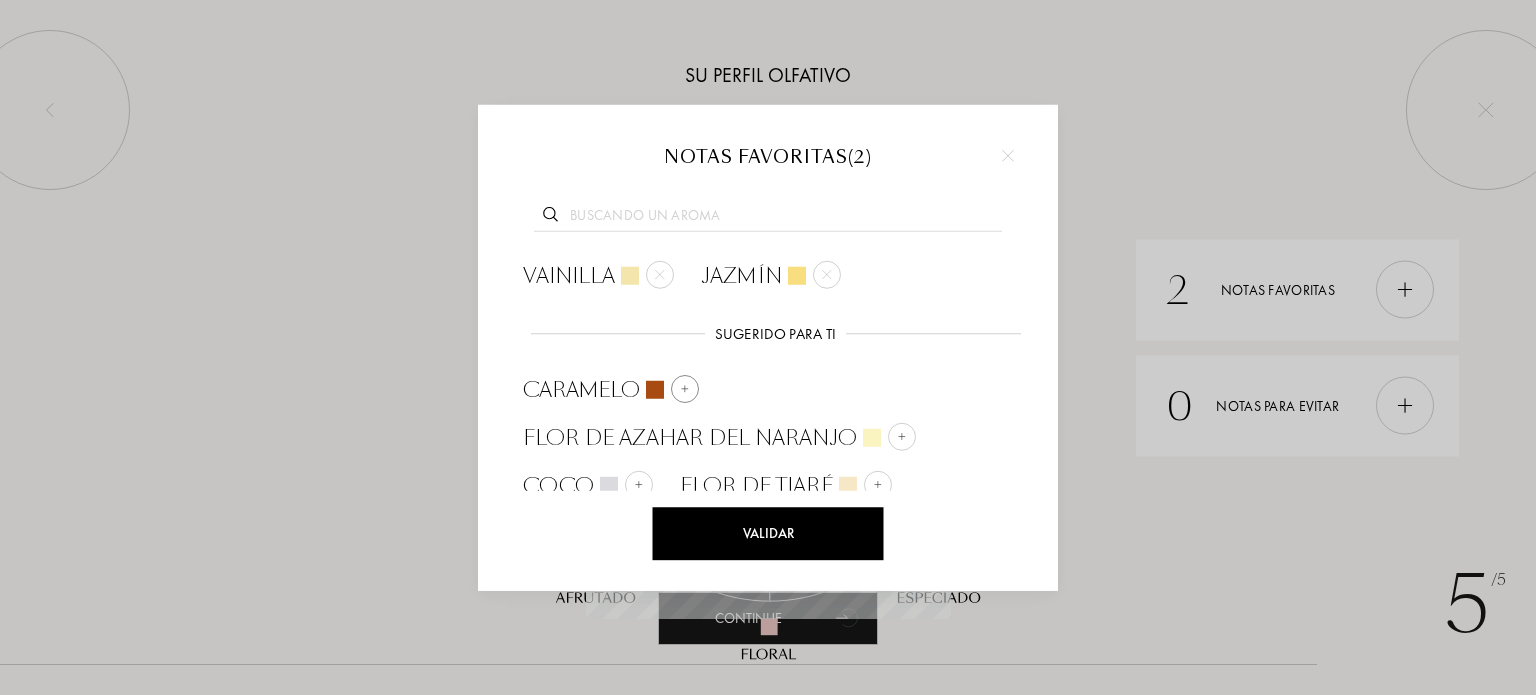 click at bounding box center [685, 388] 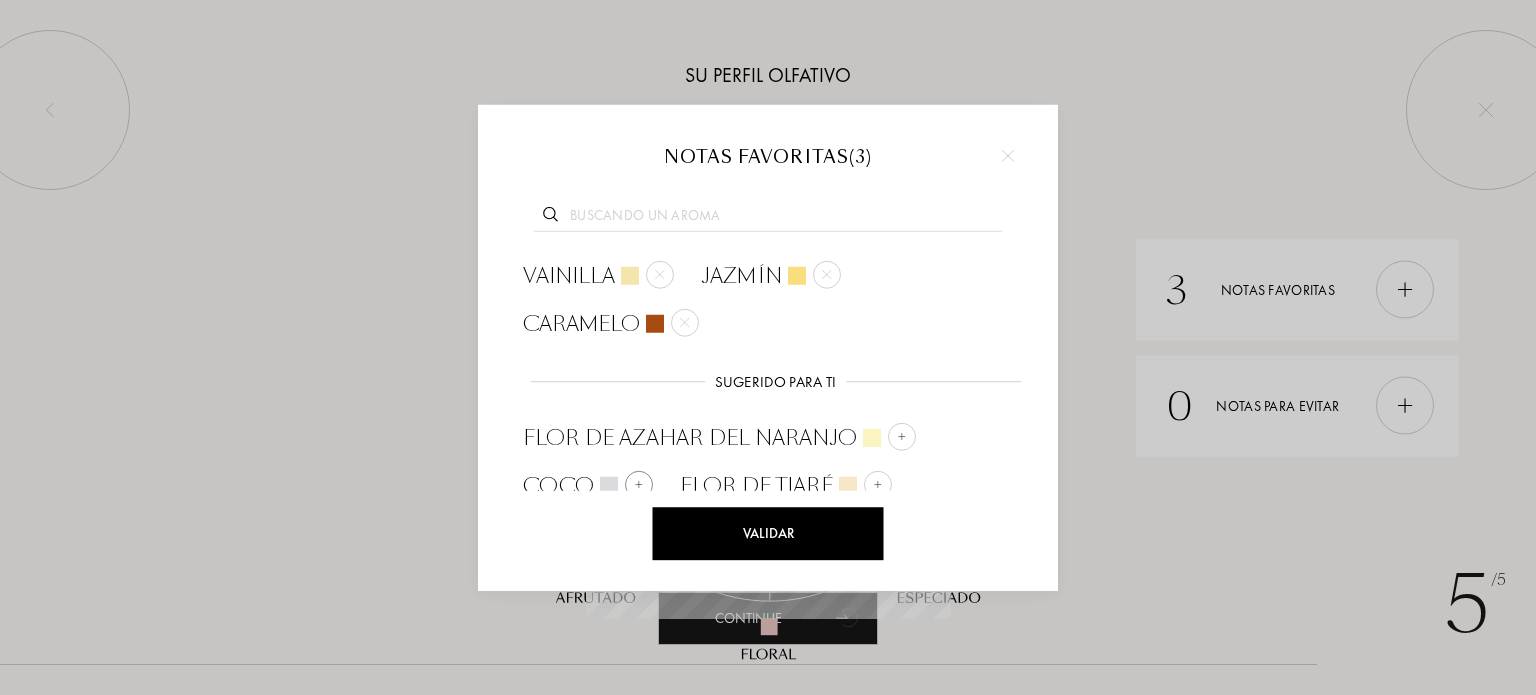 click at bounding box center [639, 484] 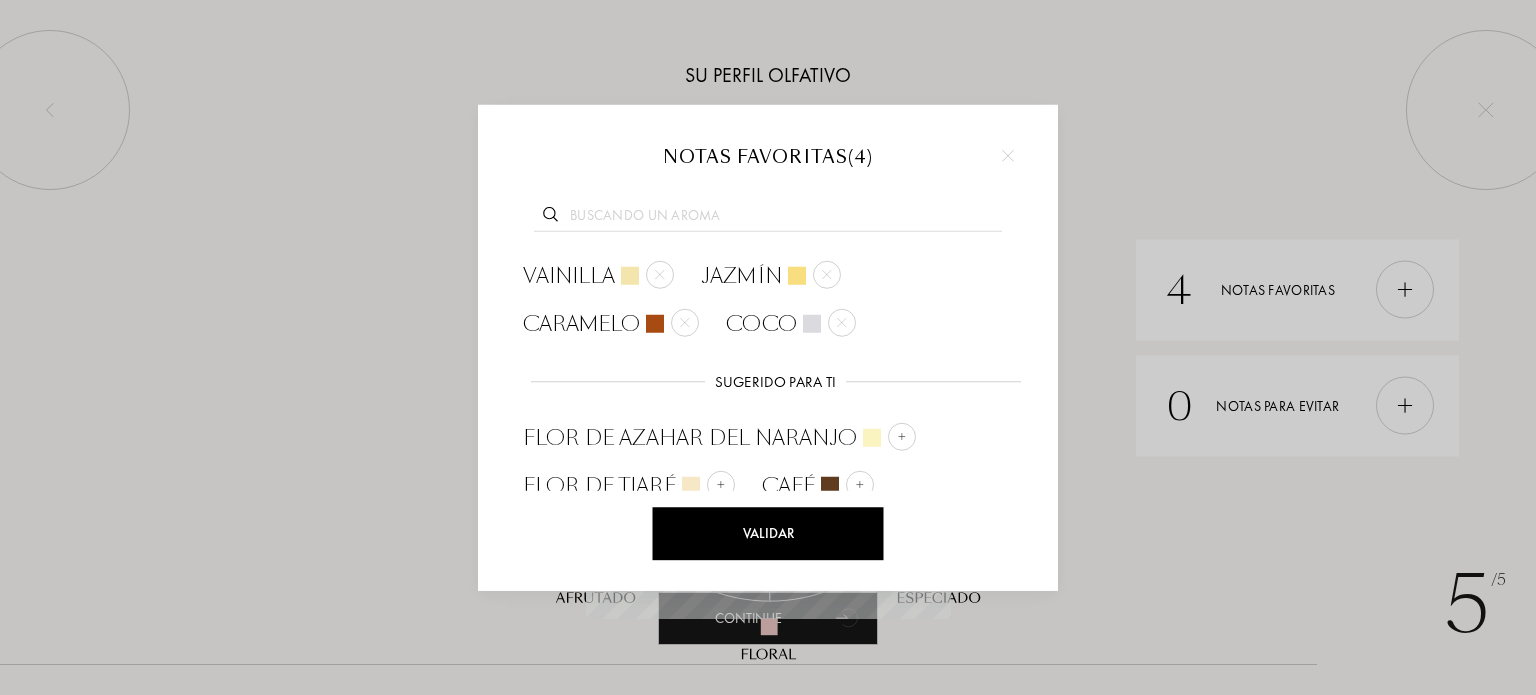 click at bounding box center [768, 218] 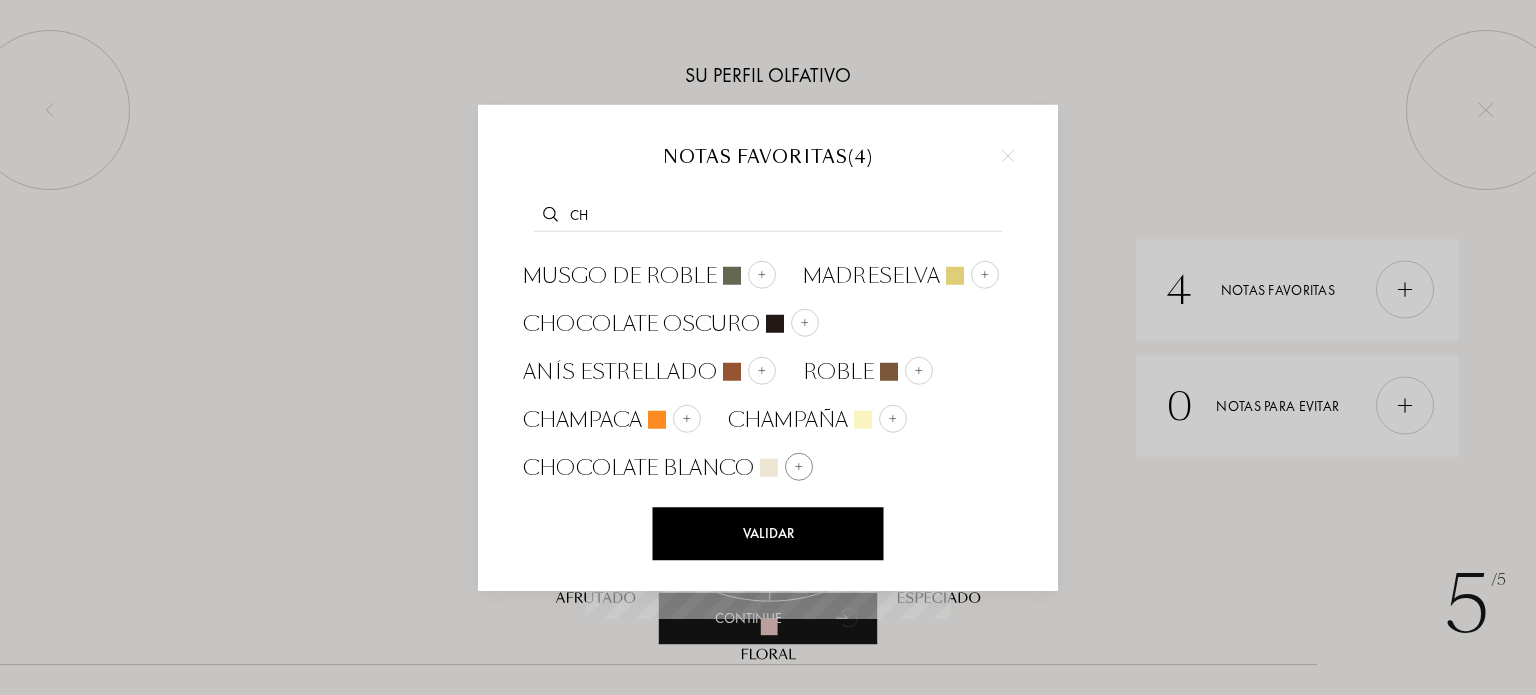 type on "ch" 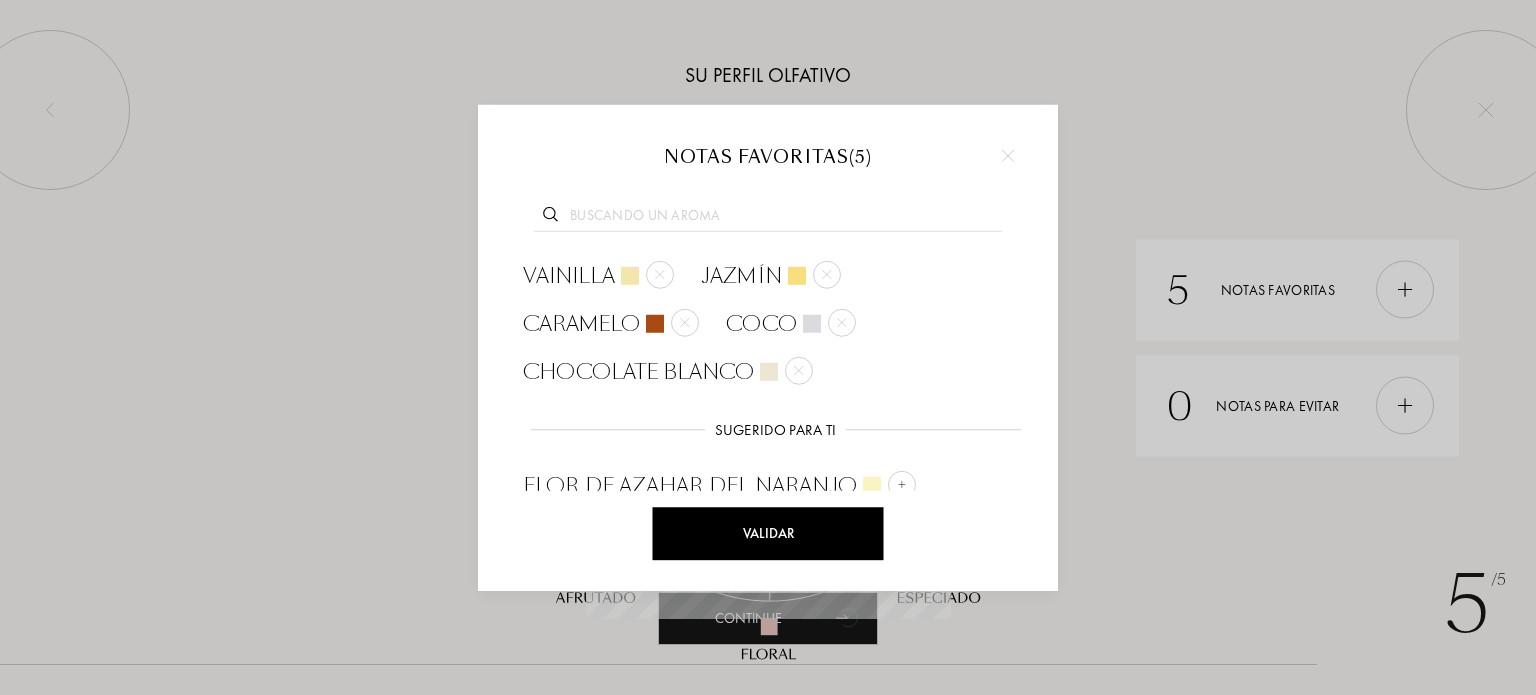 click on "Validar" at bounding box center (768, 533) 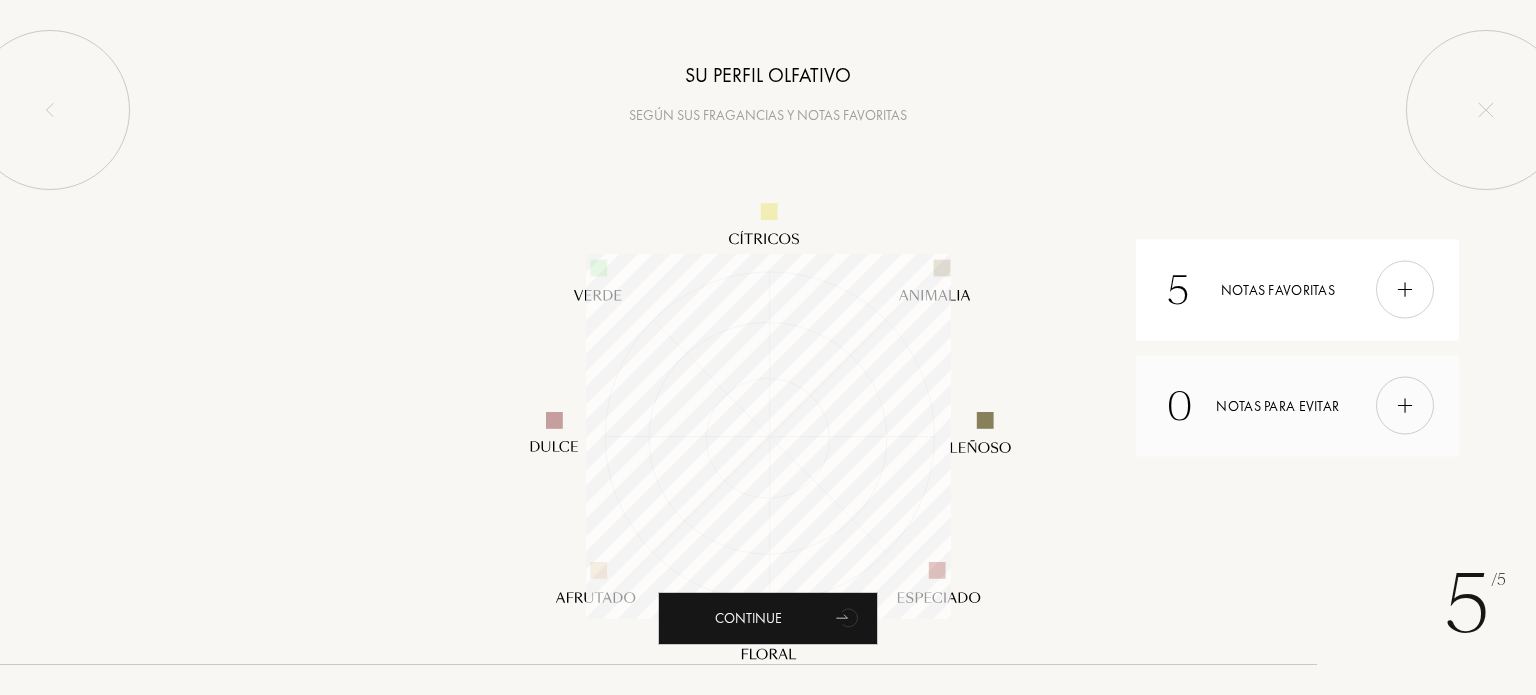 click on "0 Notas para evitar" at bounding box center (1297, 405) 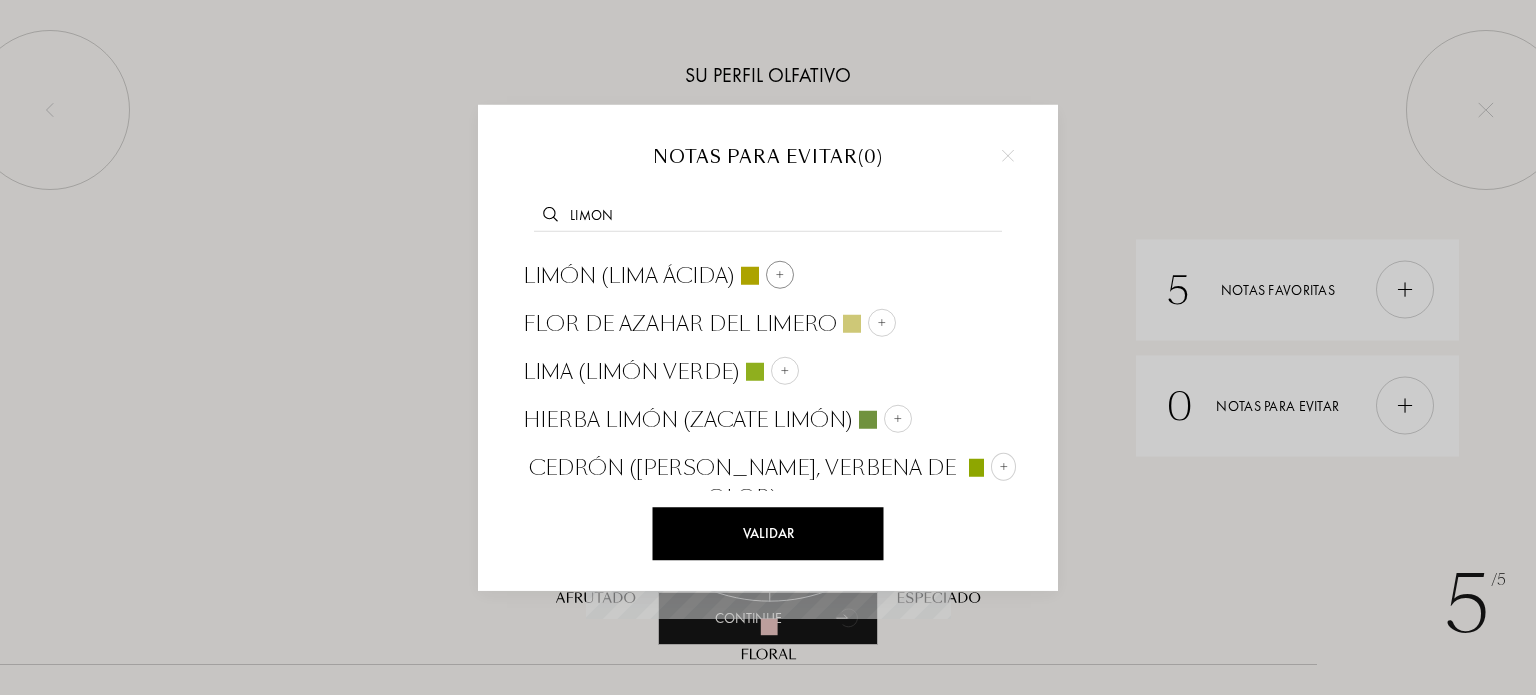 type on "limon" 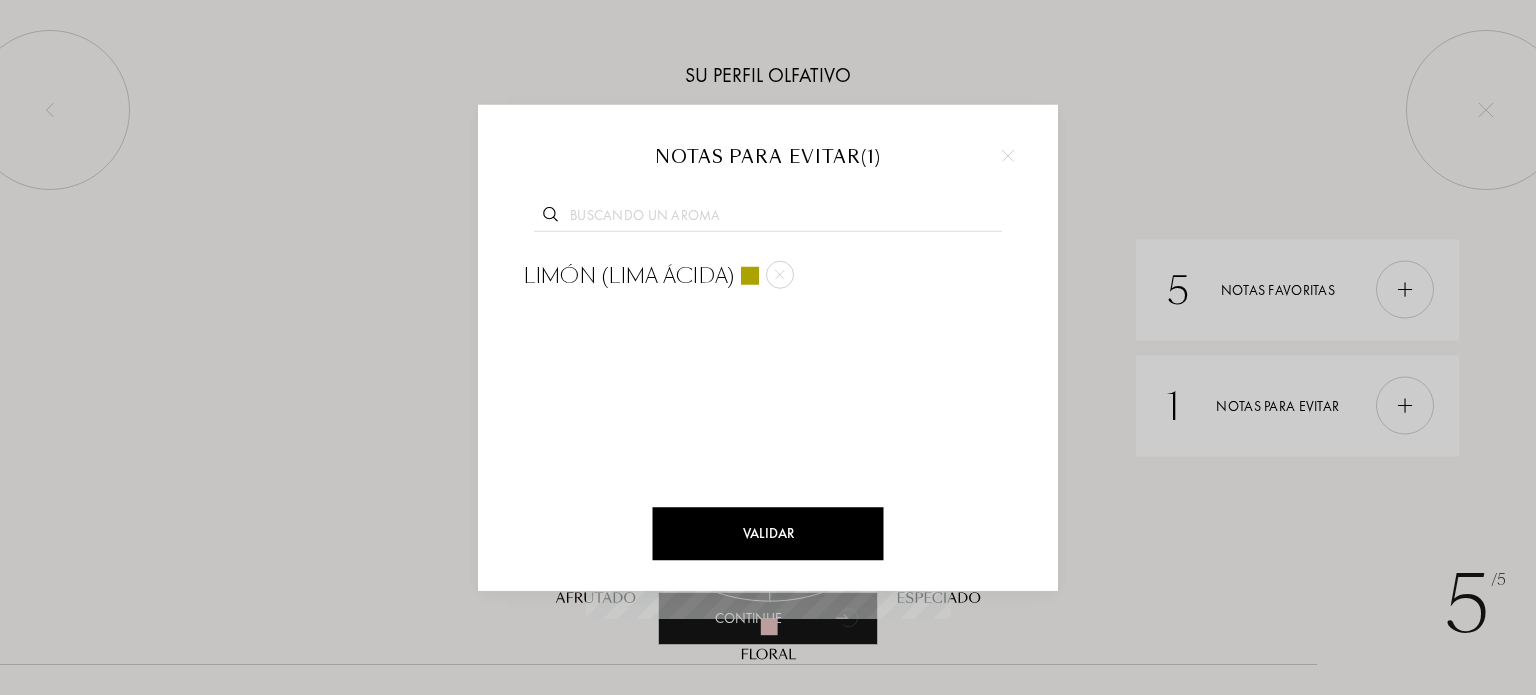 click at bounding box center (768, 218) 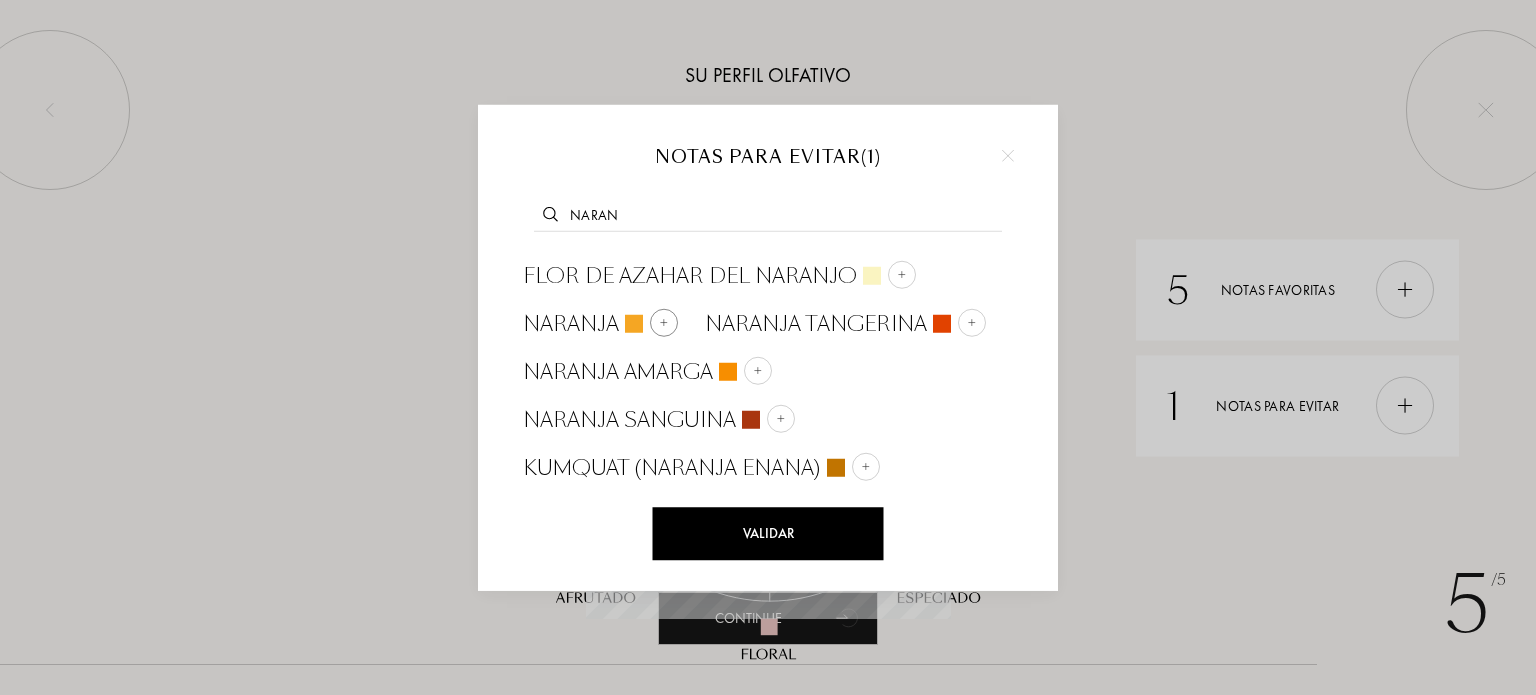 type on "naran" 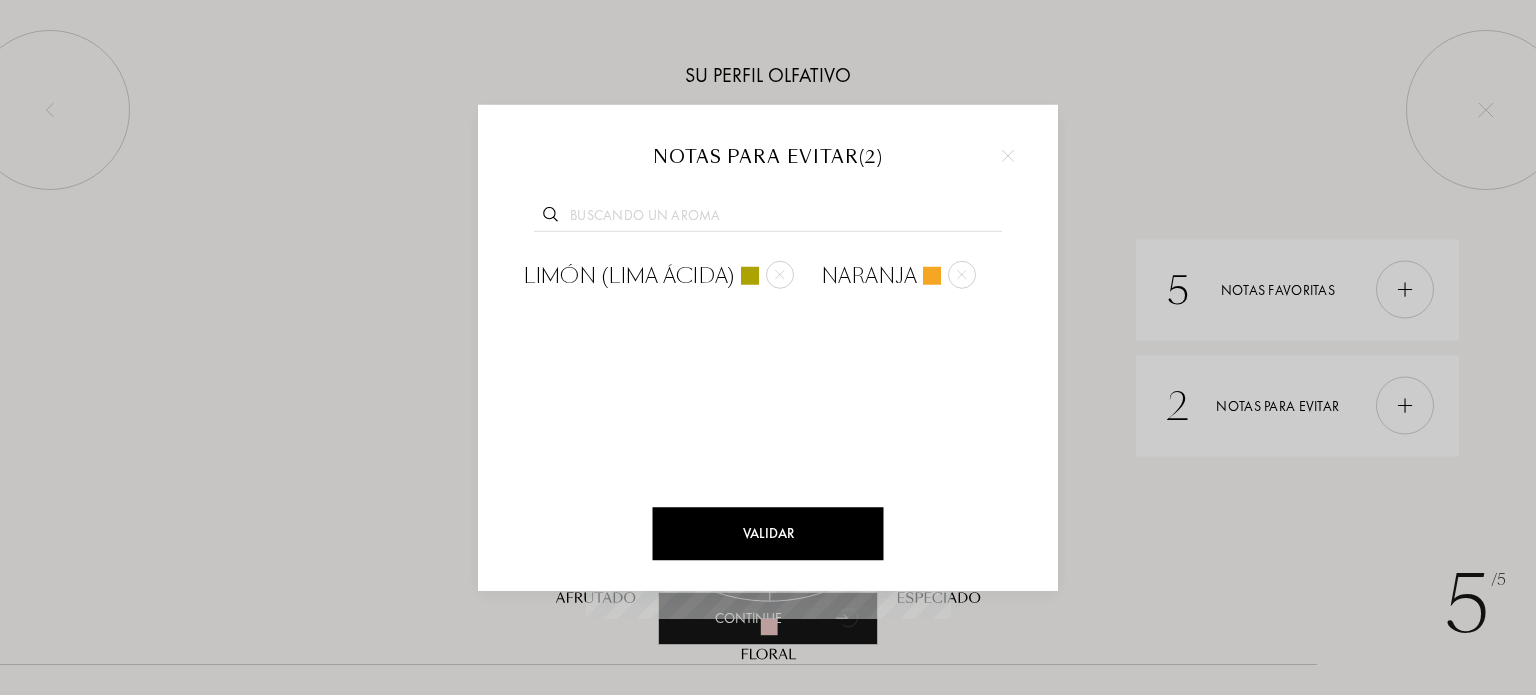 click on "Validar" at bounding box center [768, 533] 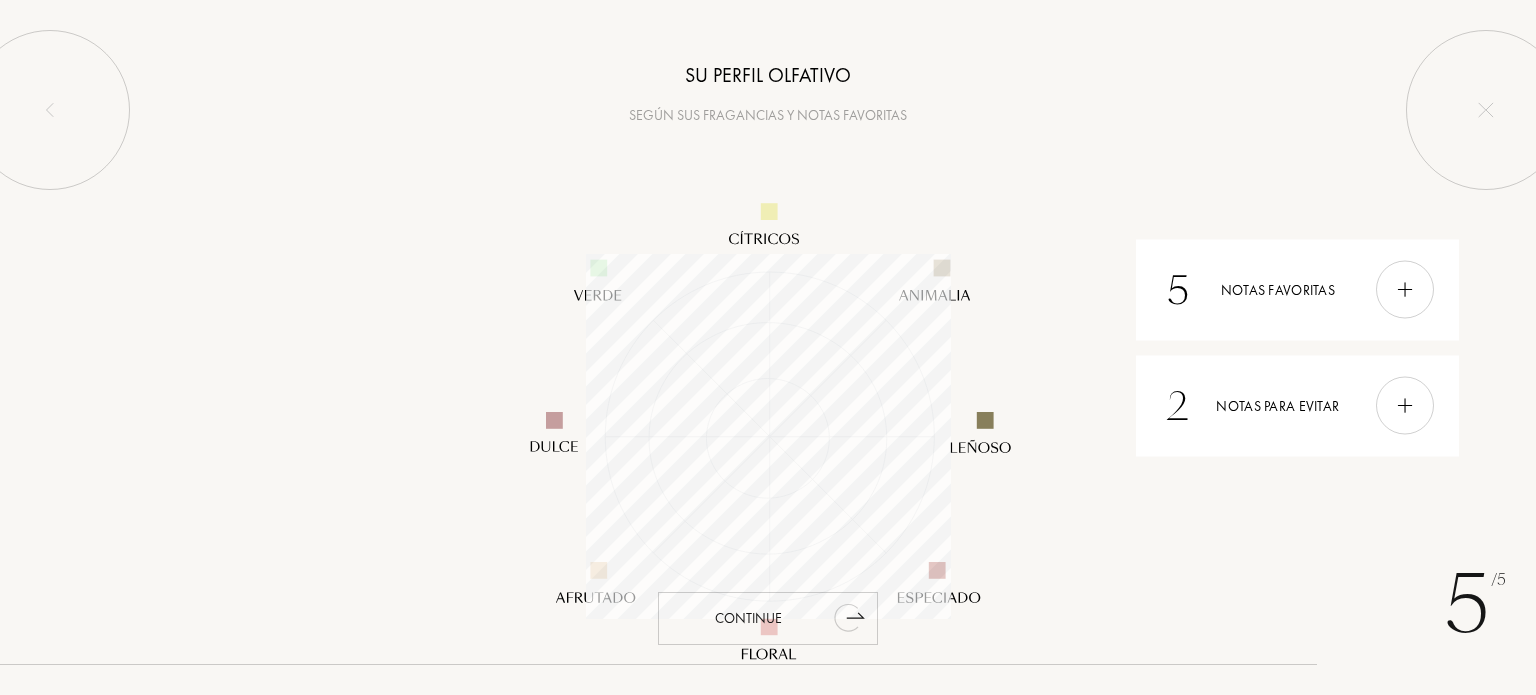 click on "Continue" at bounding box center (768, 618) 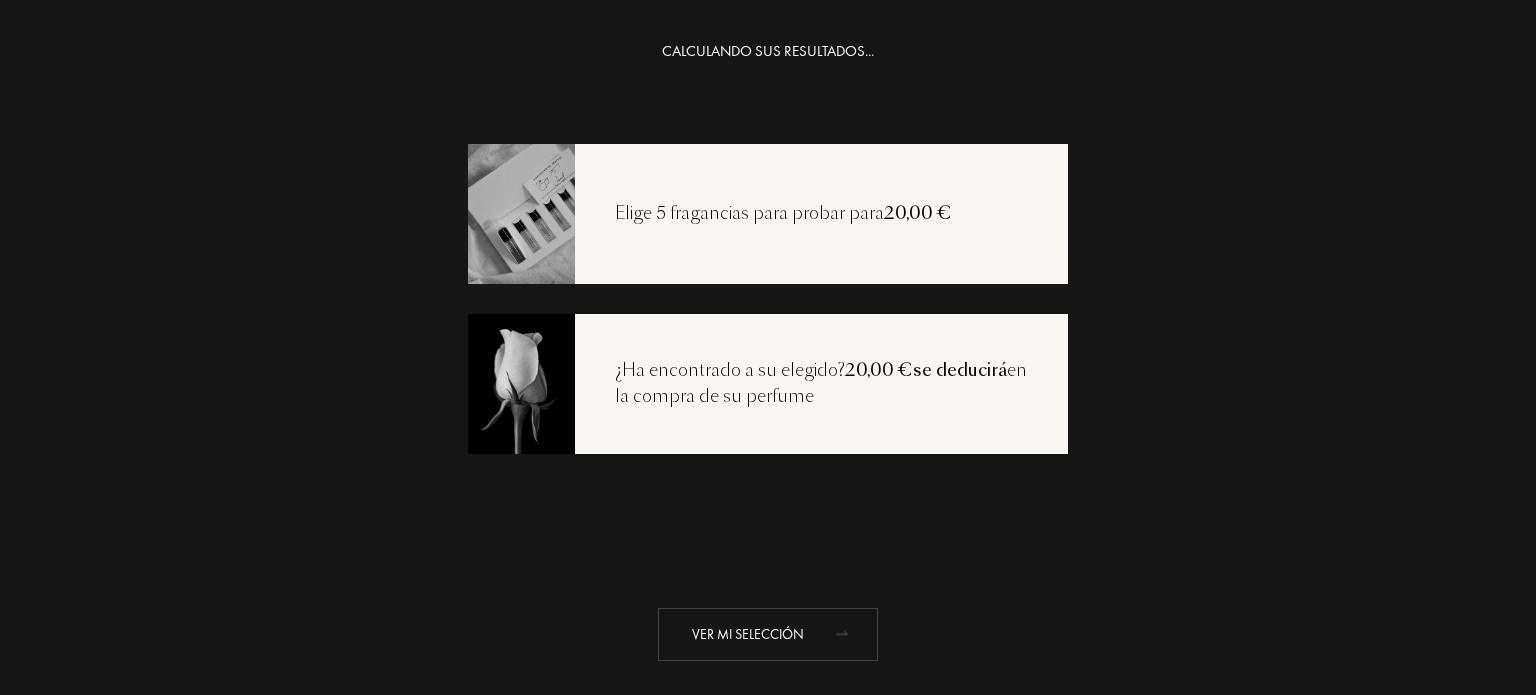 click on "Ver mi selección" at bounding box center (768, 634) 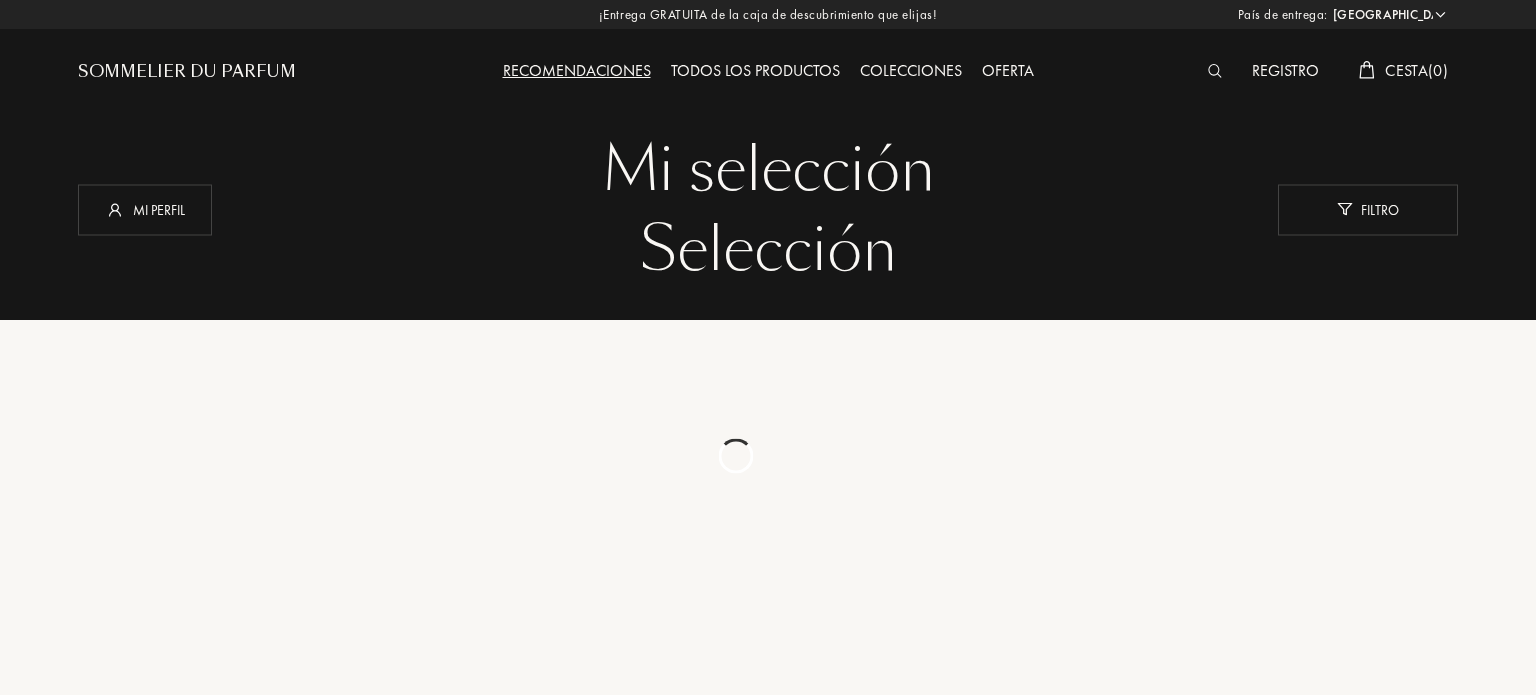select on "ES" 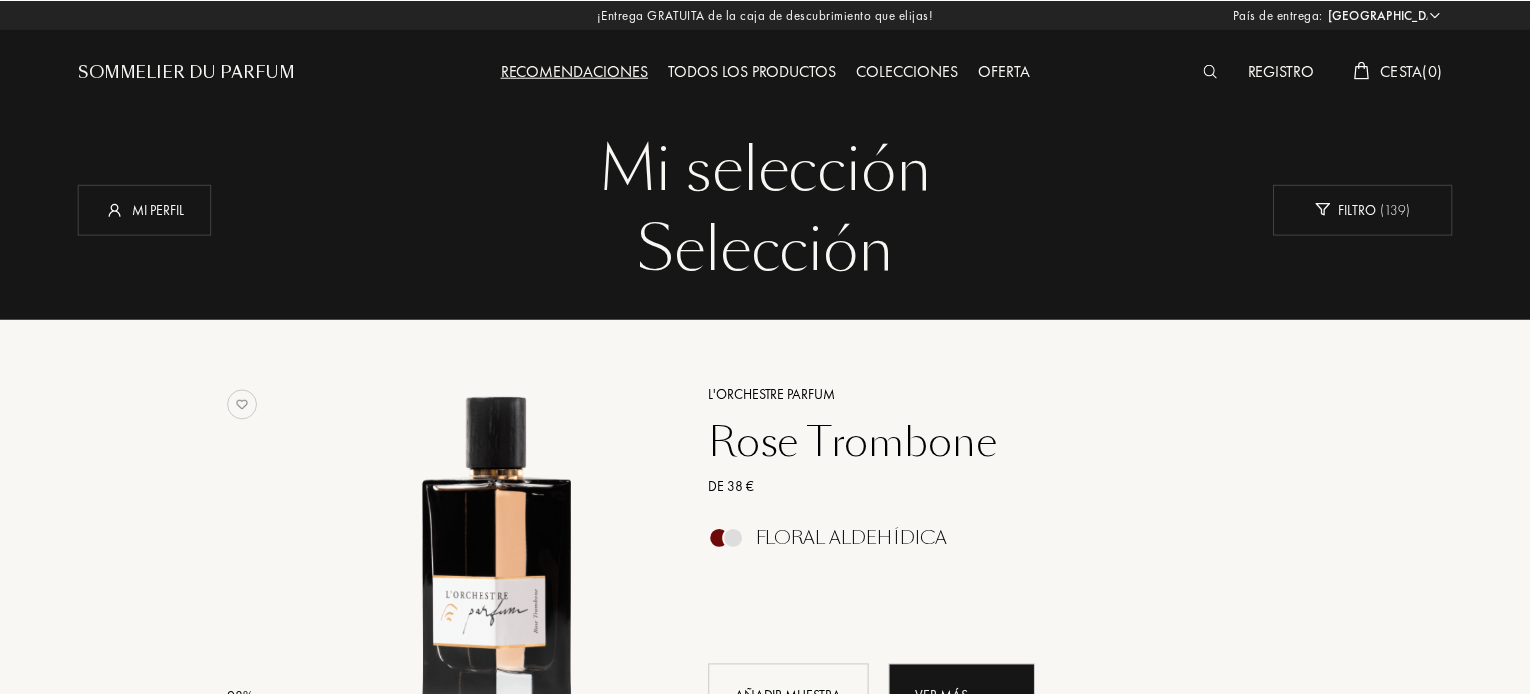 scroll, scrollTop: 0, scrollLeft: 0, axis: both 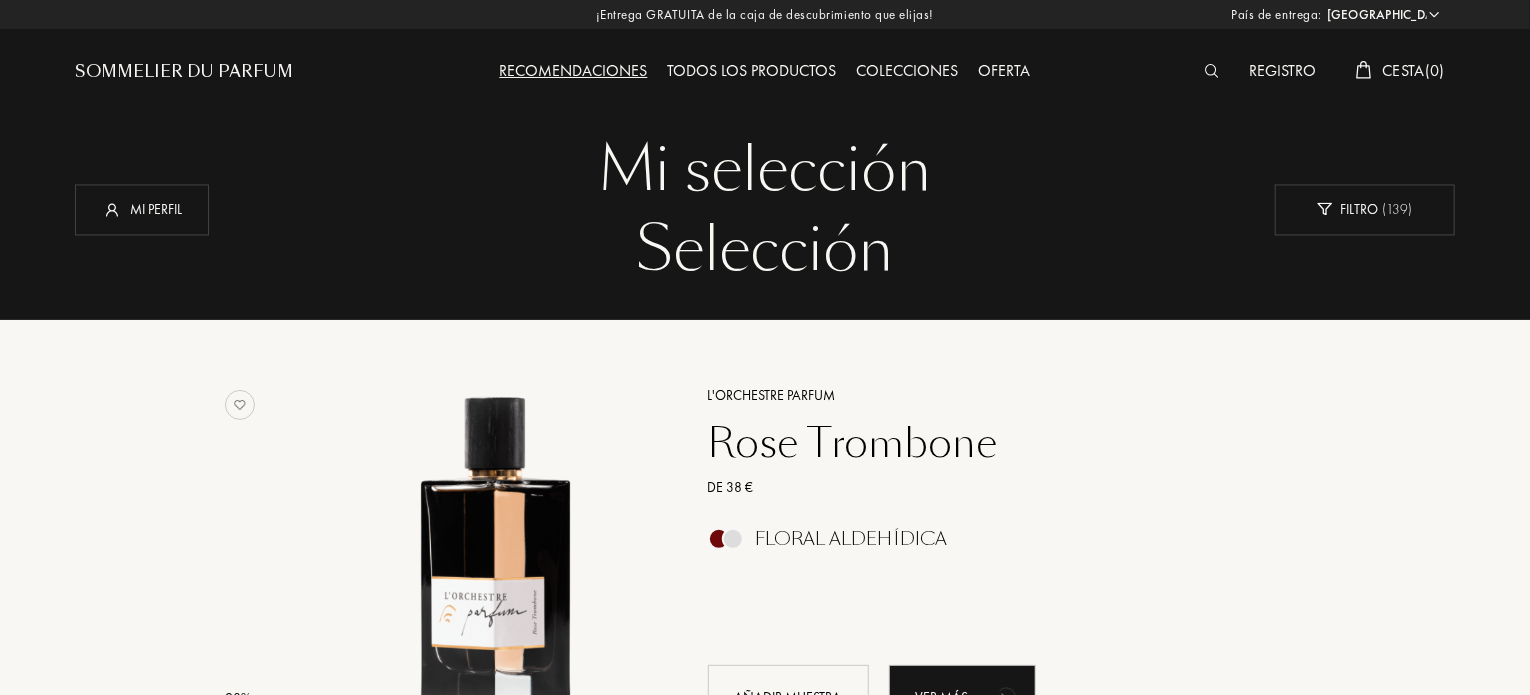 drag, startPoint x: 1535, startPoint y: 53, endPoint x: 1045, endPoint y: 403, distance: 602.1628 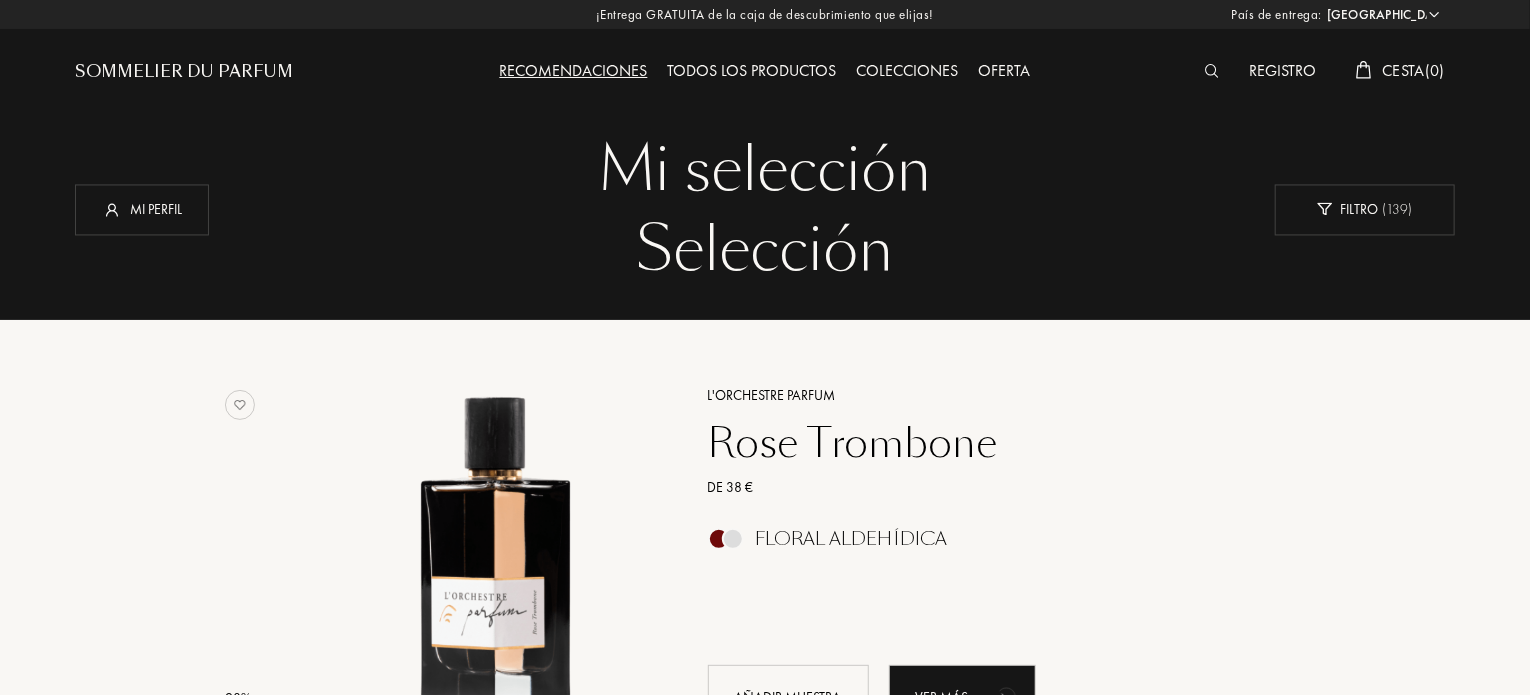 click on "Floral Aldehídica" at bounding box center [852, 539] 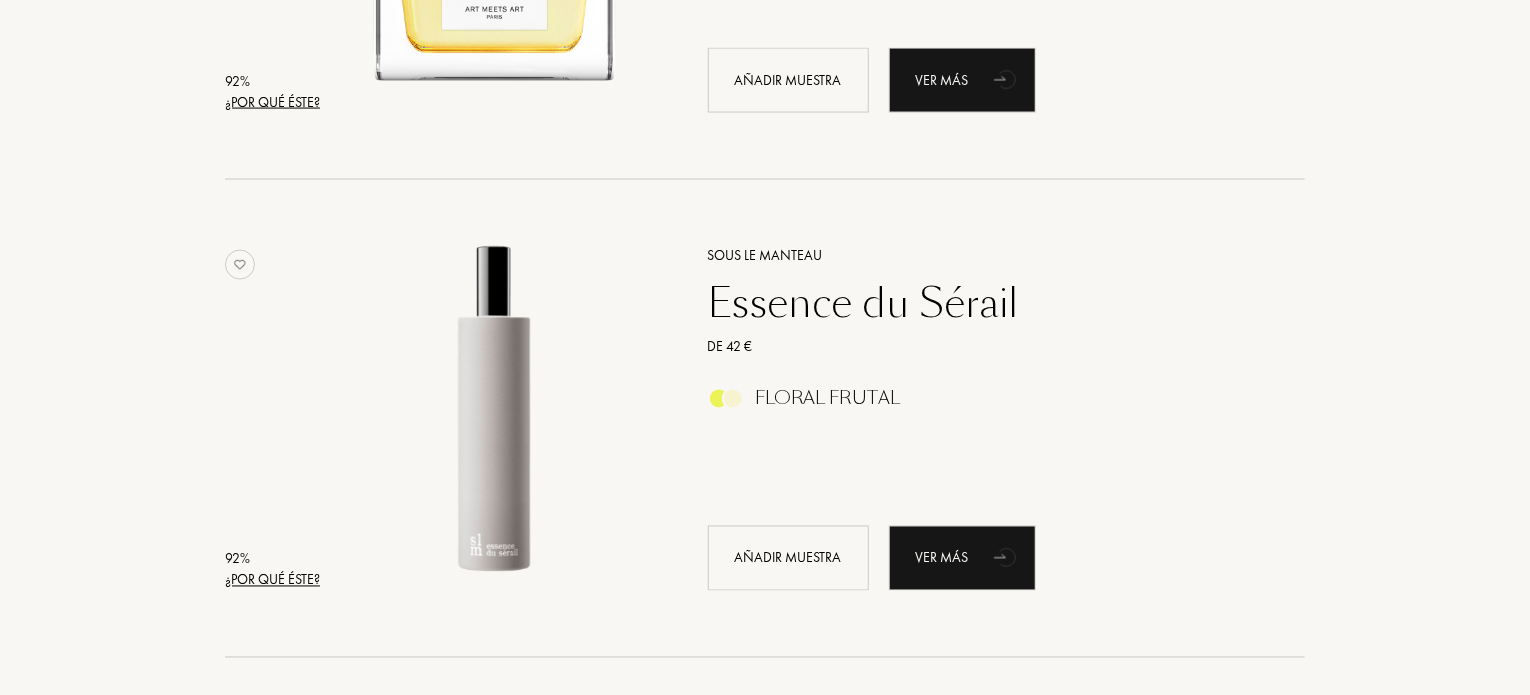 scroll, scrollTop: 1585, scrollLeft: 0, axis: vertical 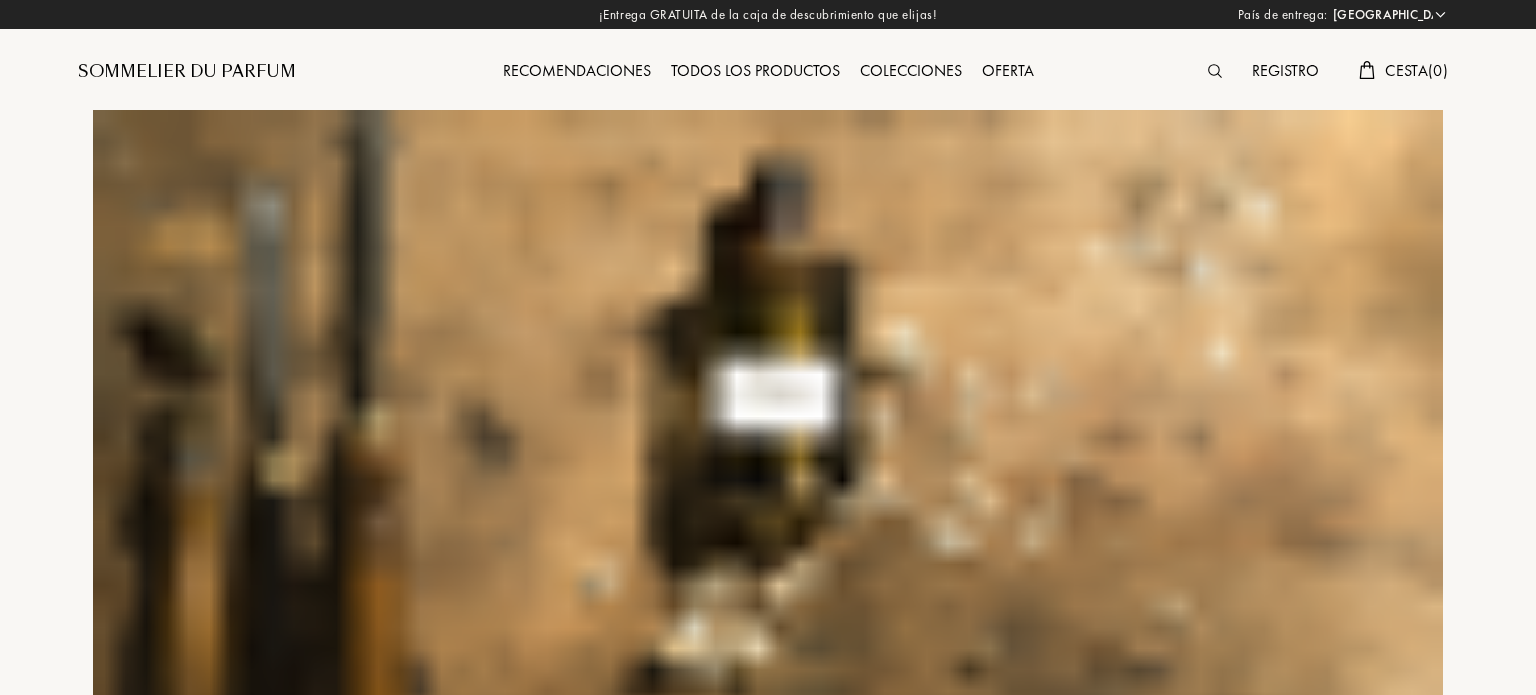 select on "ES" 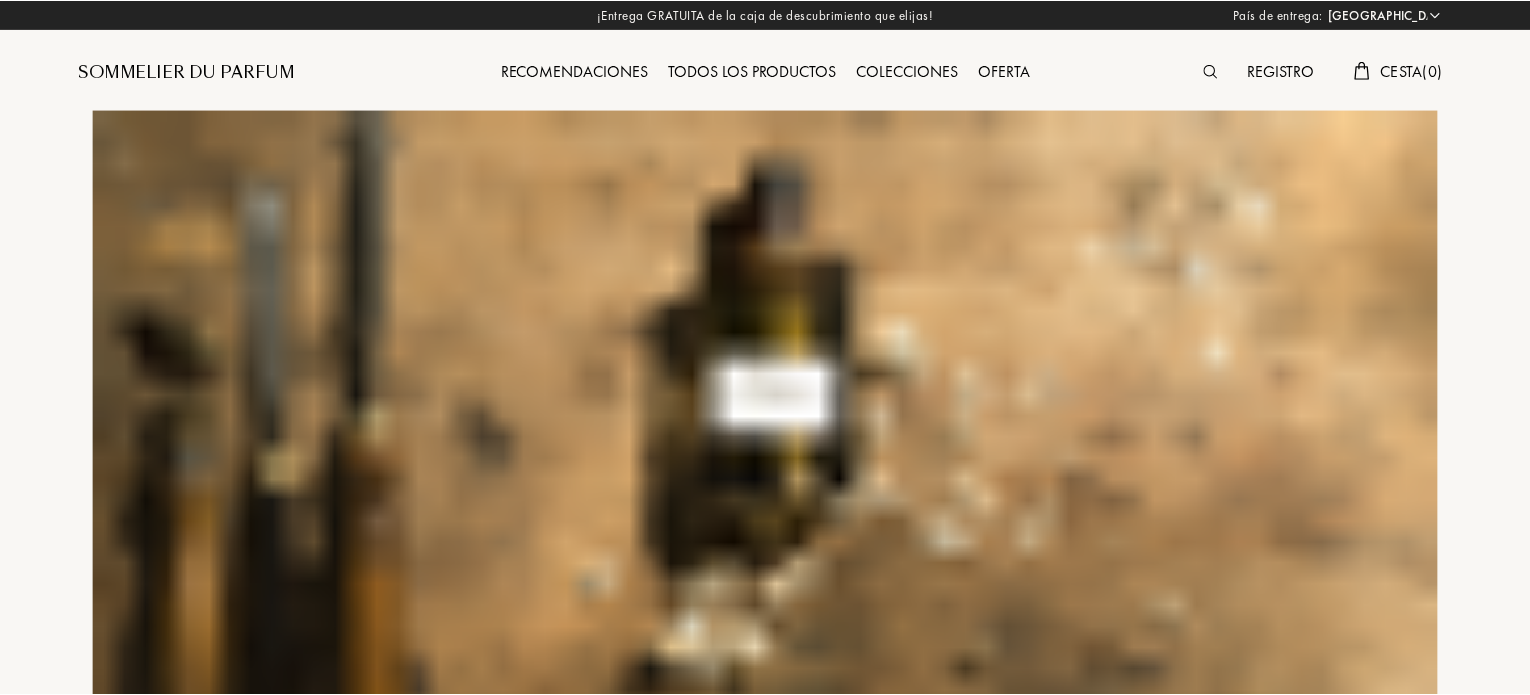 scroll, scrollTop: 0, scrollLeft: 0, axis: both 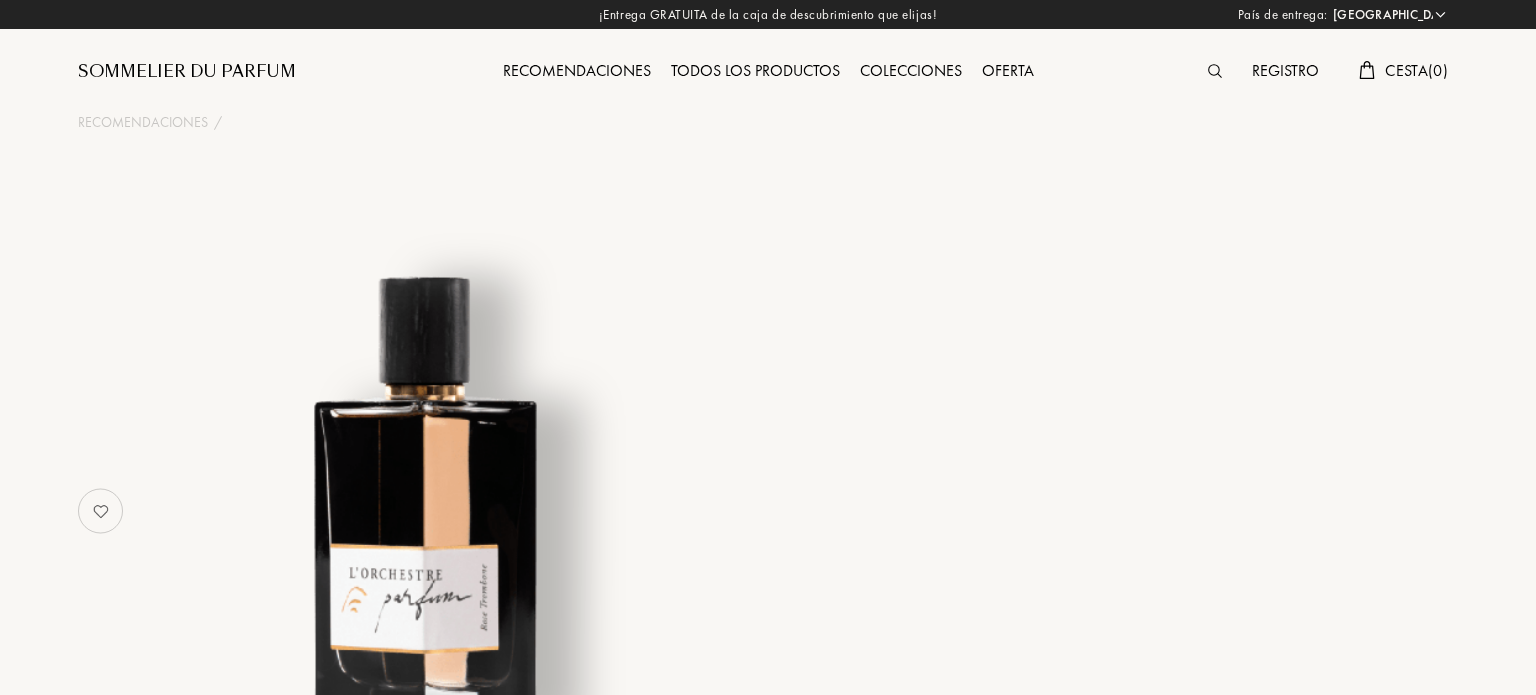 select on "ES" 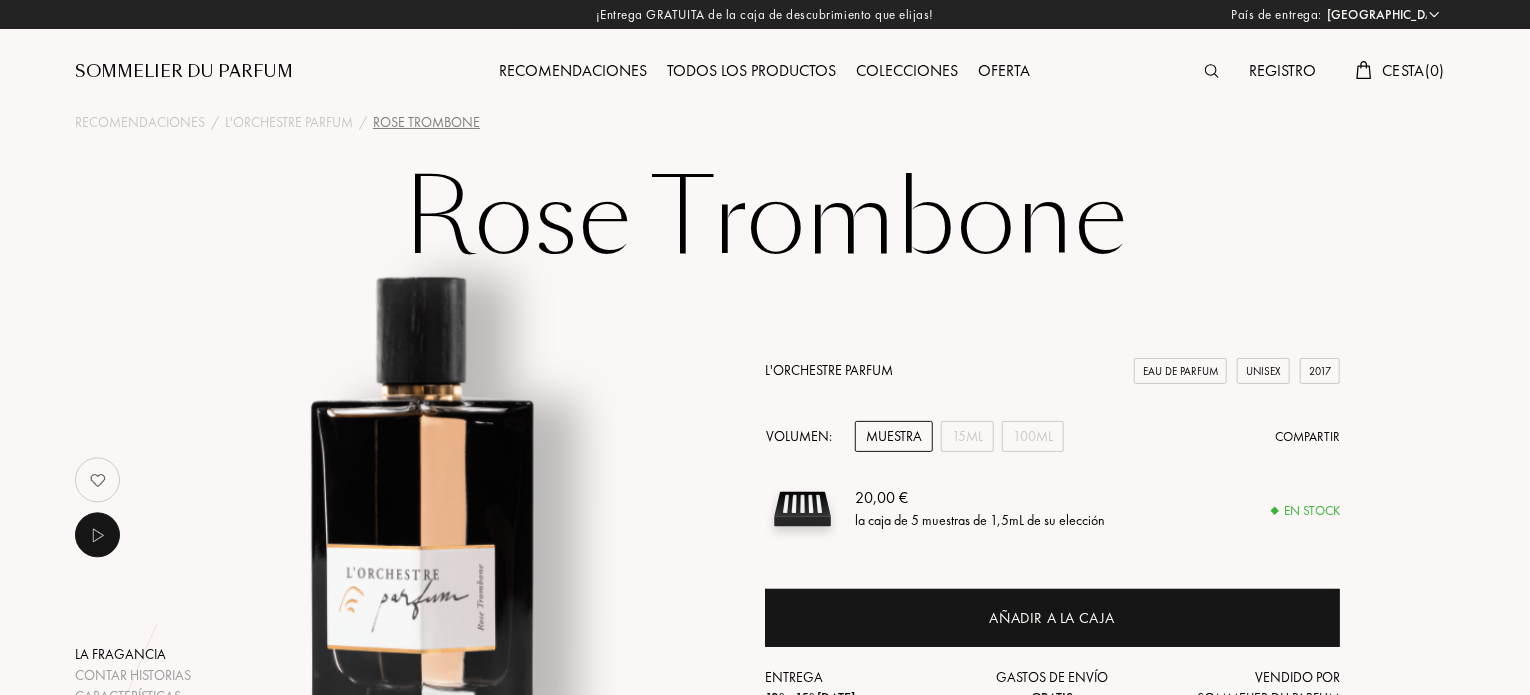 scroll, scrollTop: 0, scrollLeft: 0, axis: both 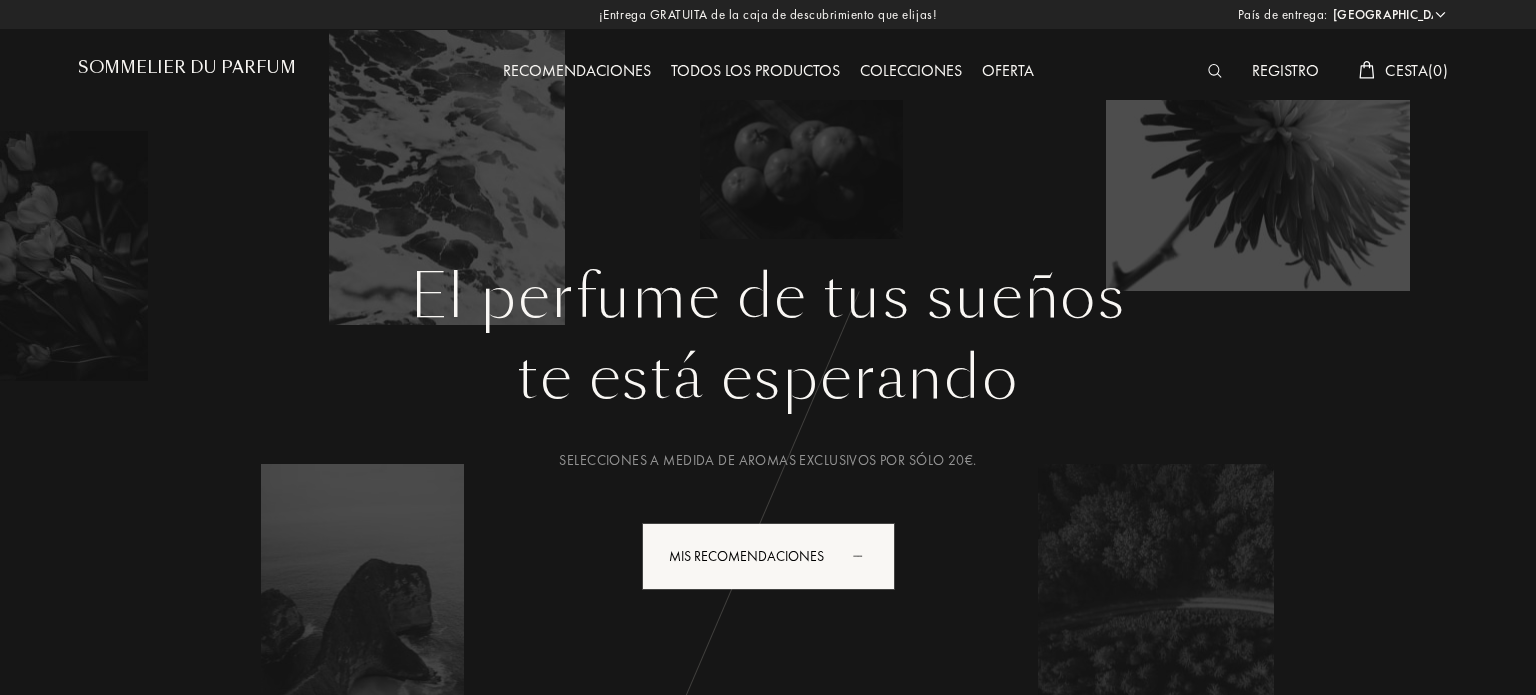 select on "ES" 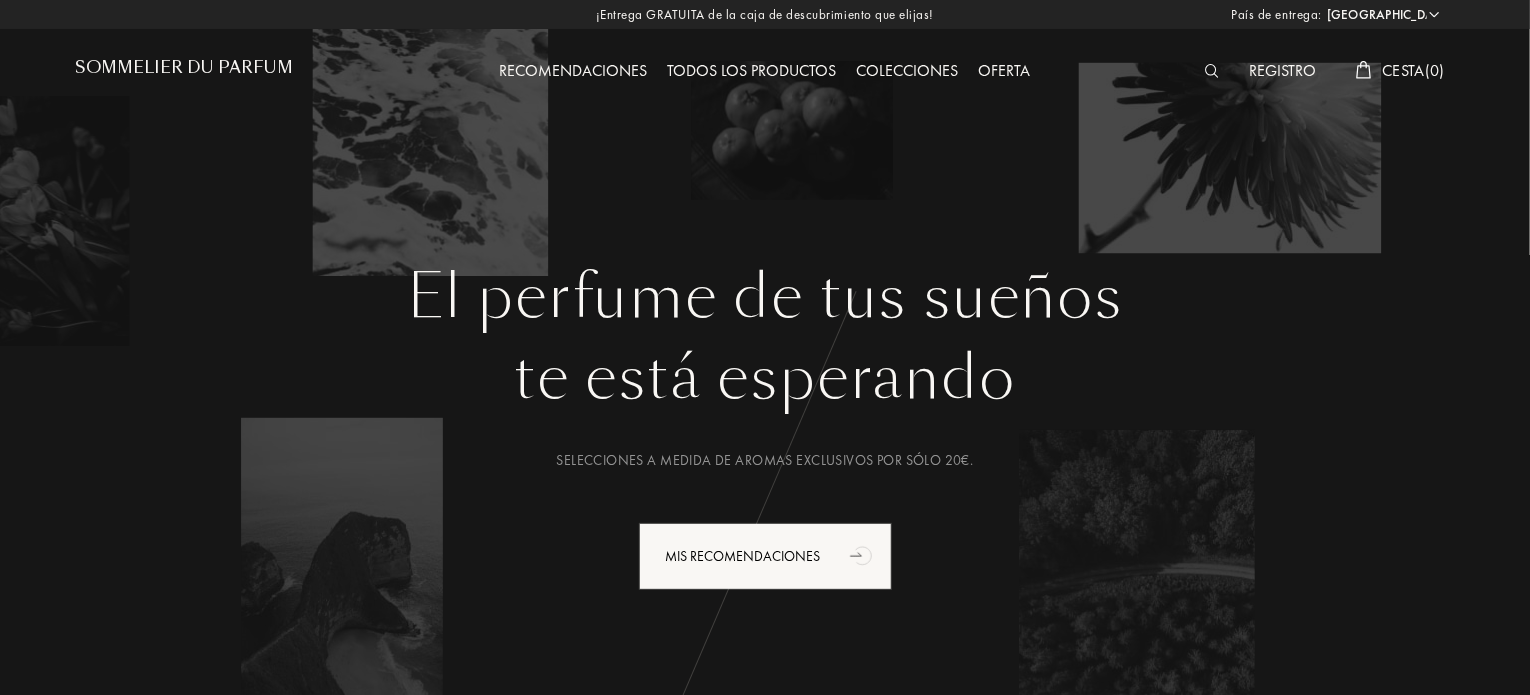 scroll, scrollTop: 0, scrollLeft: 0, axis: both 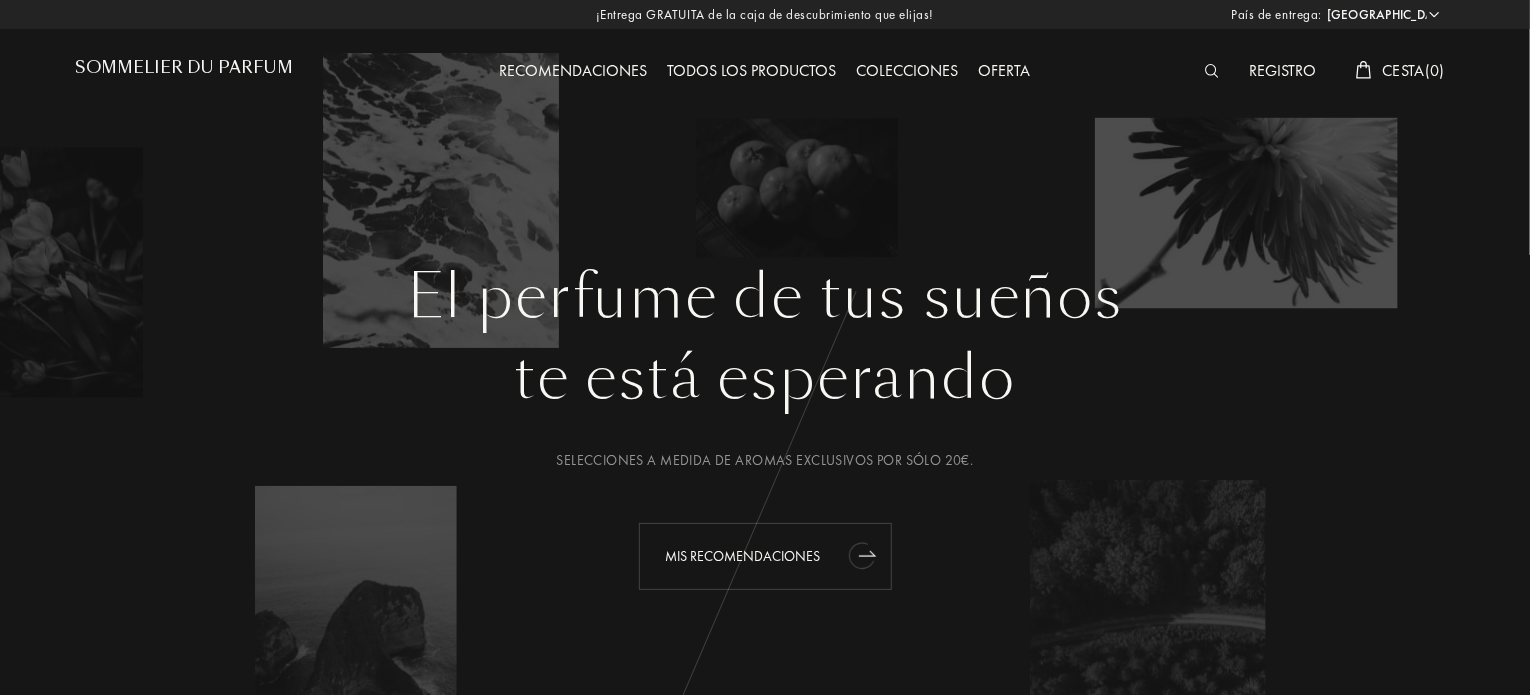 click on "Mis recomendaciones" at bounding box center [765, 556] 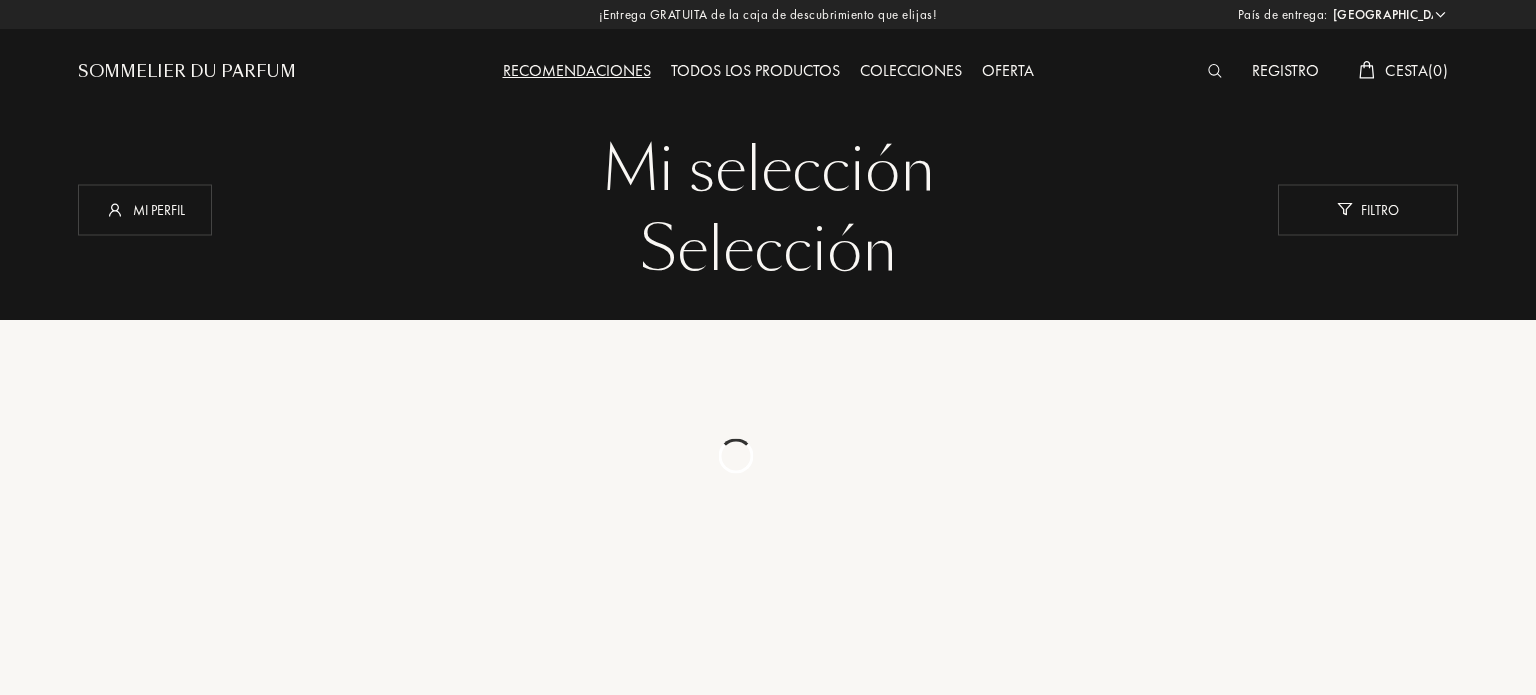 select on "ES" 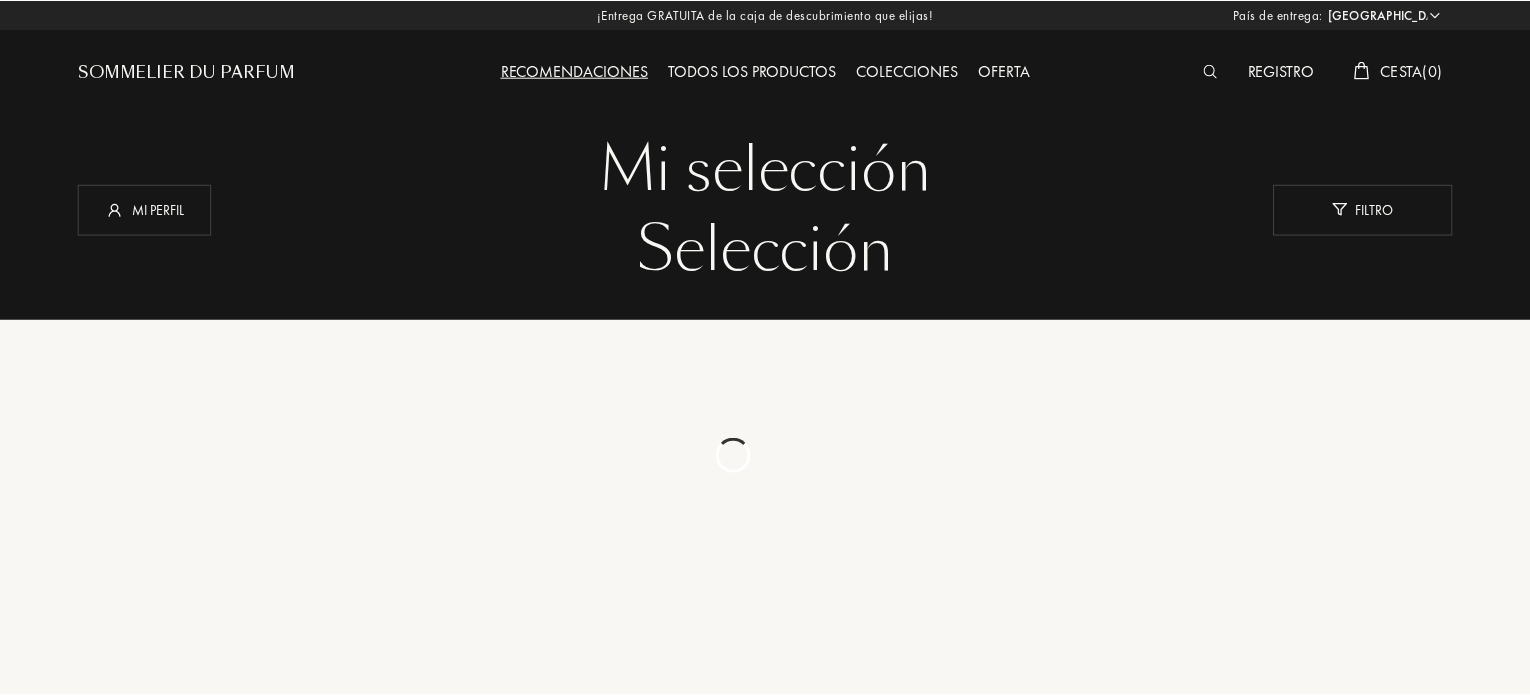 scroll, scrollTop: 0, scrollLeft: 0, axis: both 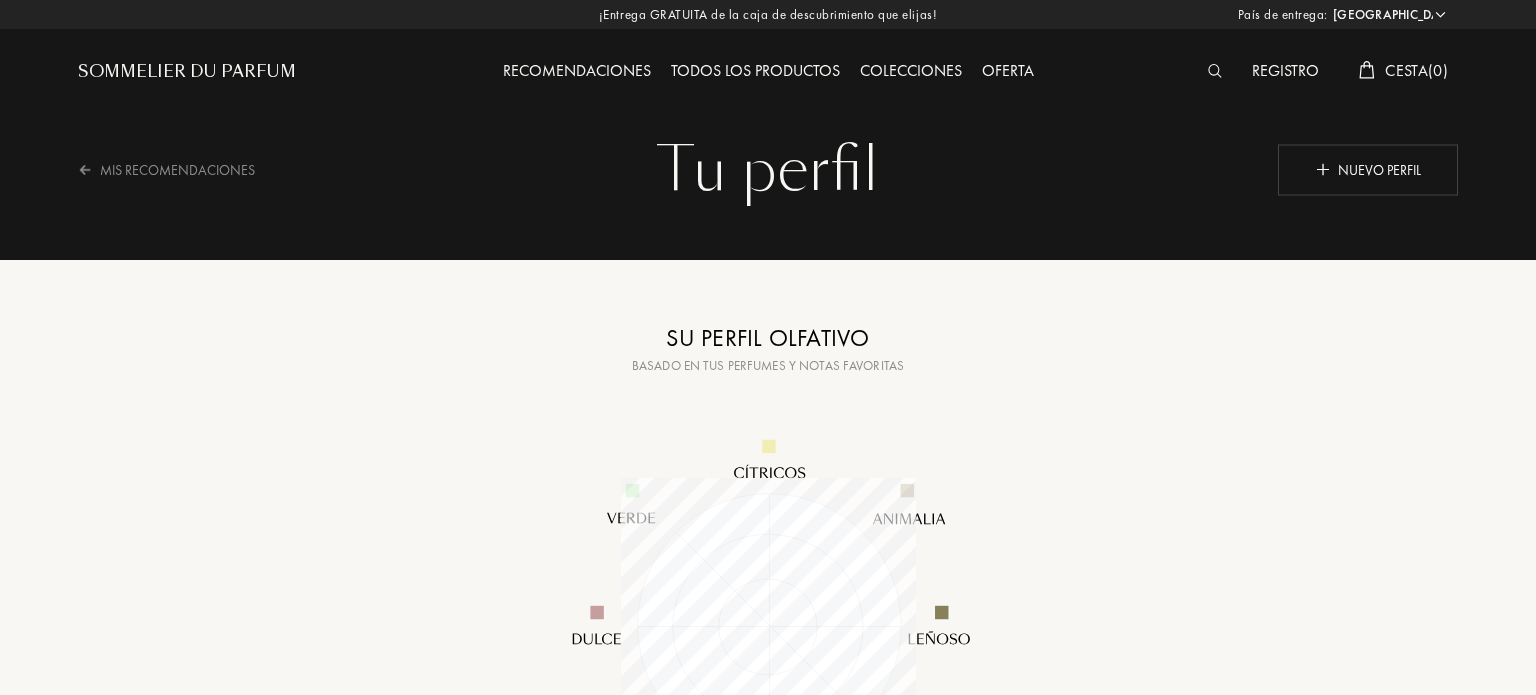 select on "ES" 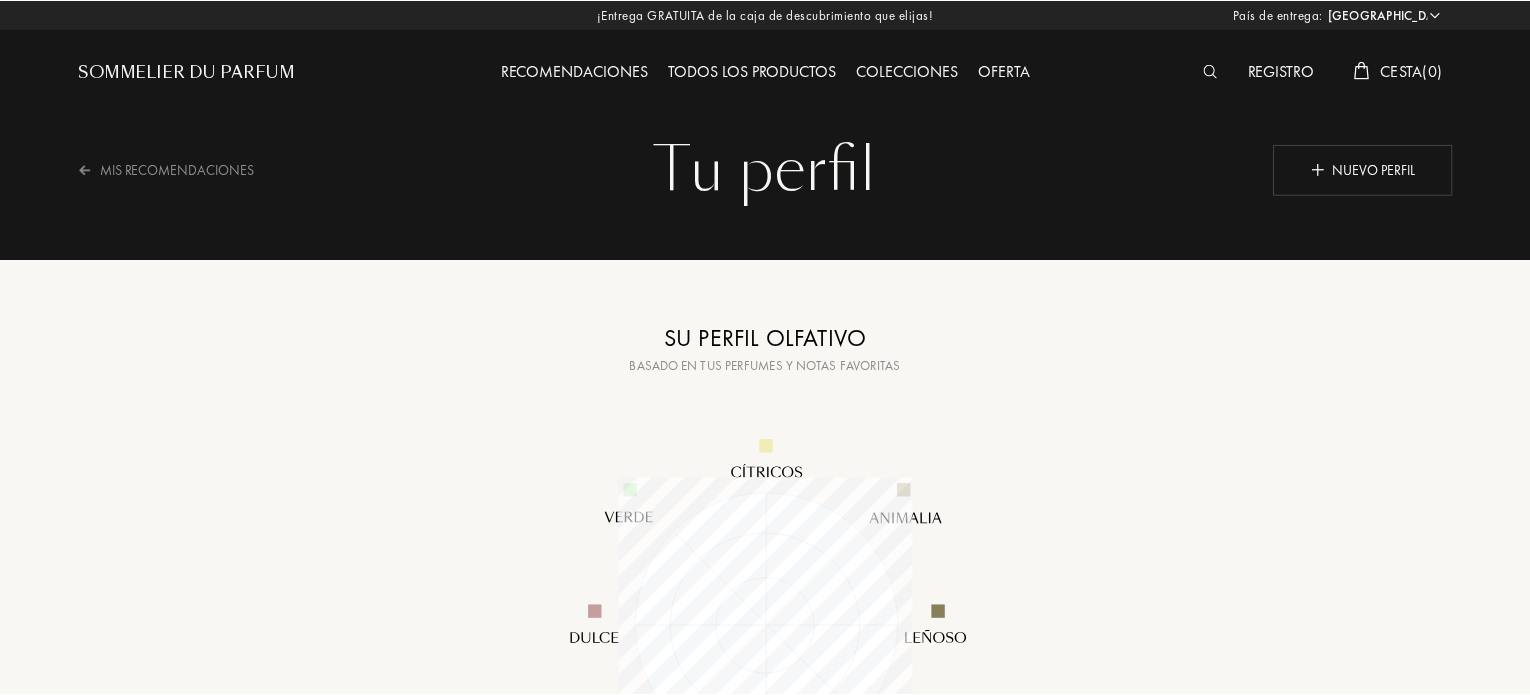 scroll, scrollTop: 0, scrollLeft: 0, axis: both 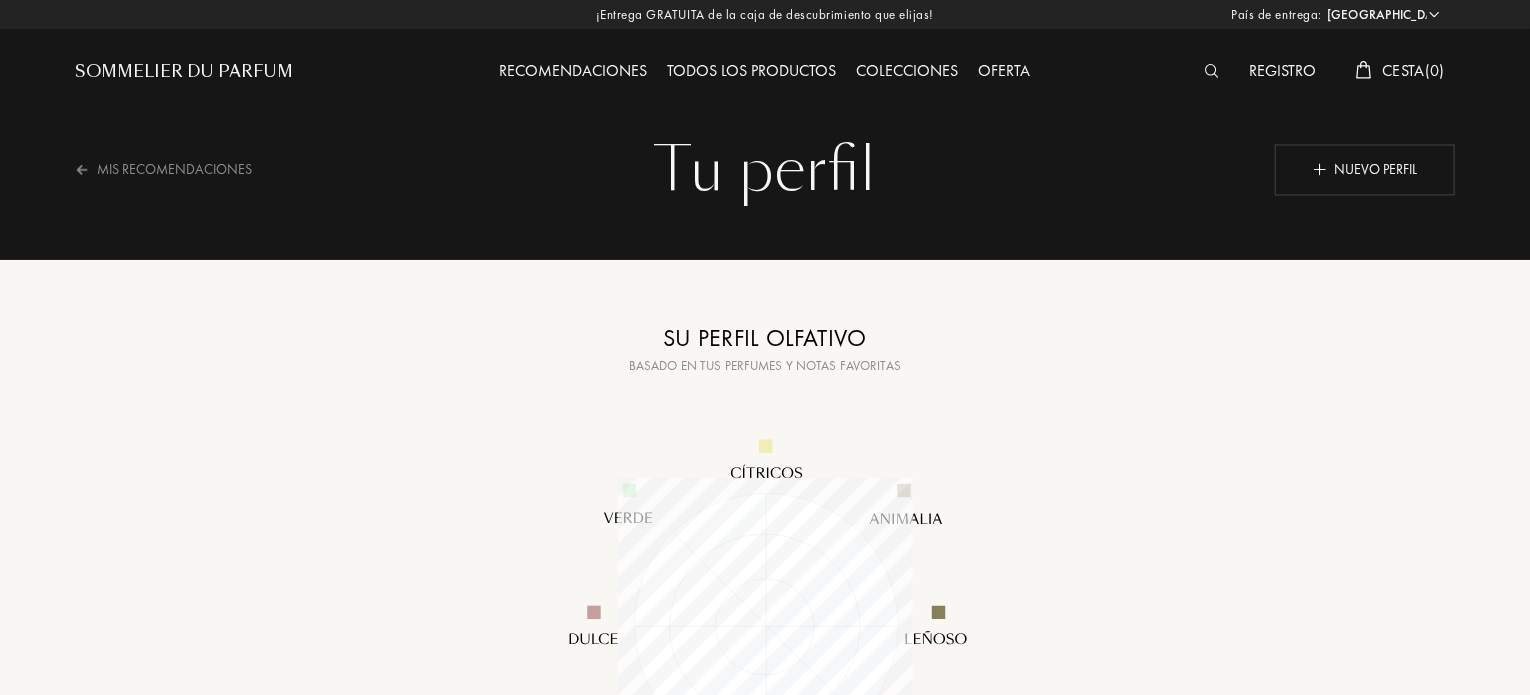 drag, startPoint x: 1535, startPoint y: 193, endPoint x: 1530, endPoint y: 136, distance: 57.21888 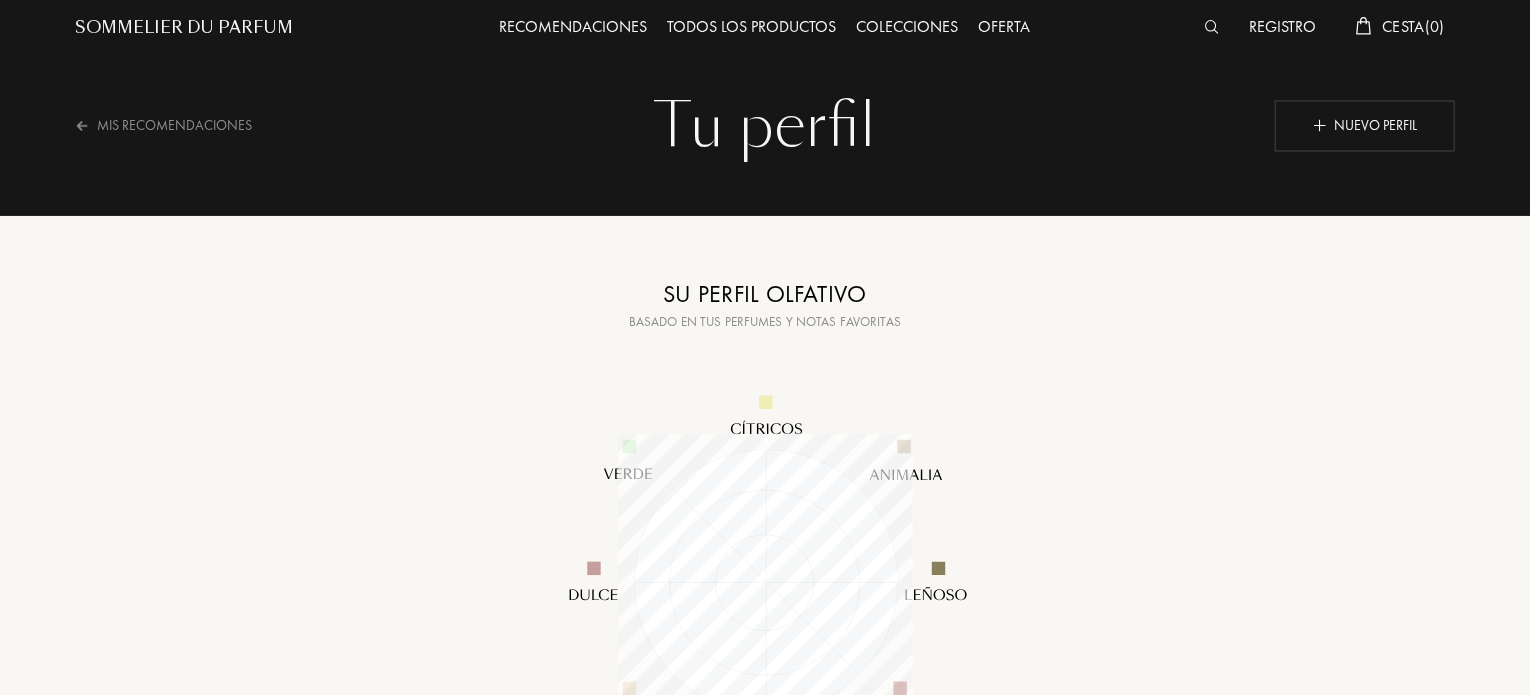 scroll, scrollTop: 40, scrollLeft: 0, axis: vertical 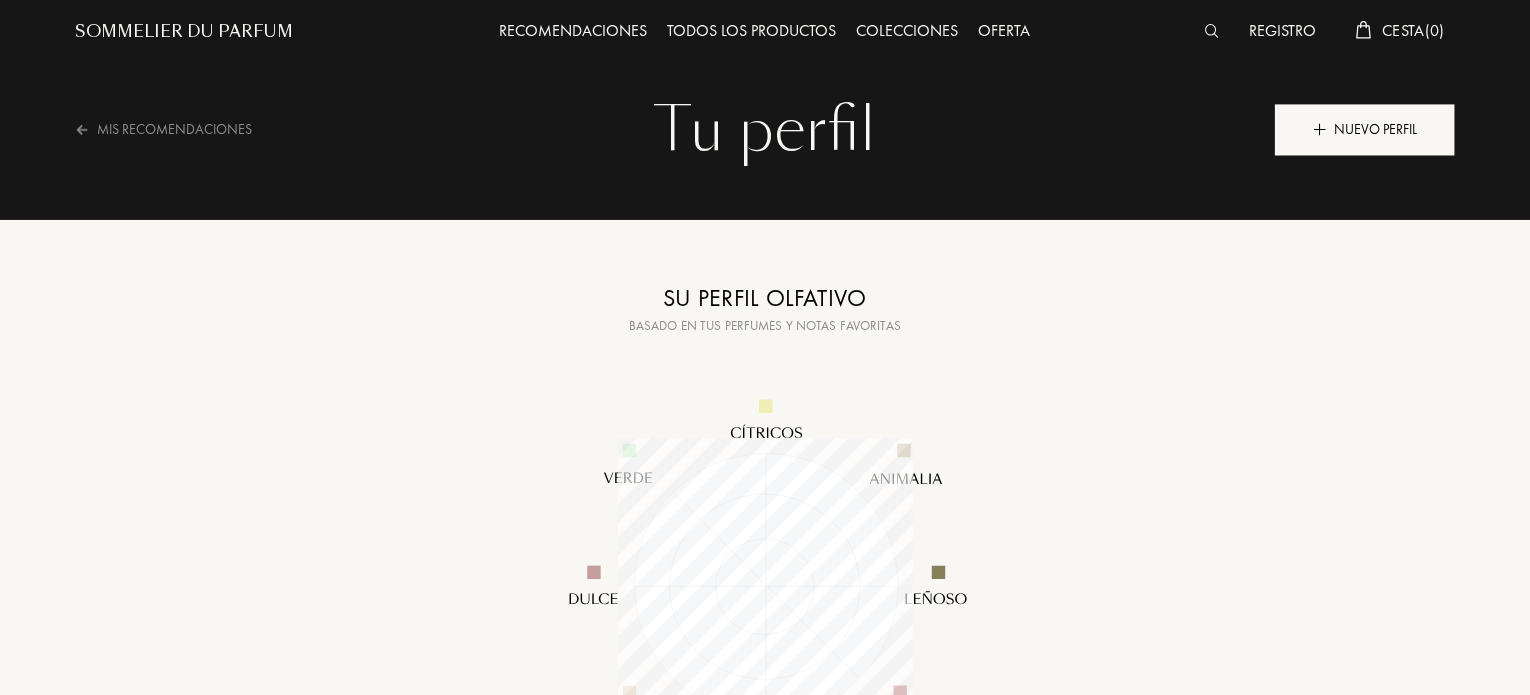 click on "Nuevo perfil" at bounding box center [1365, 129] 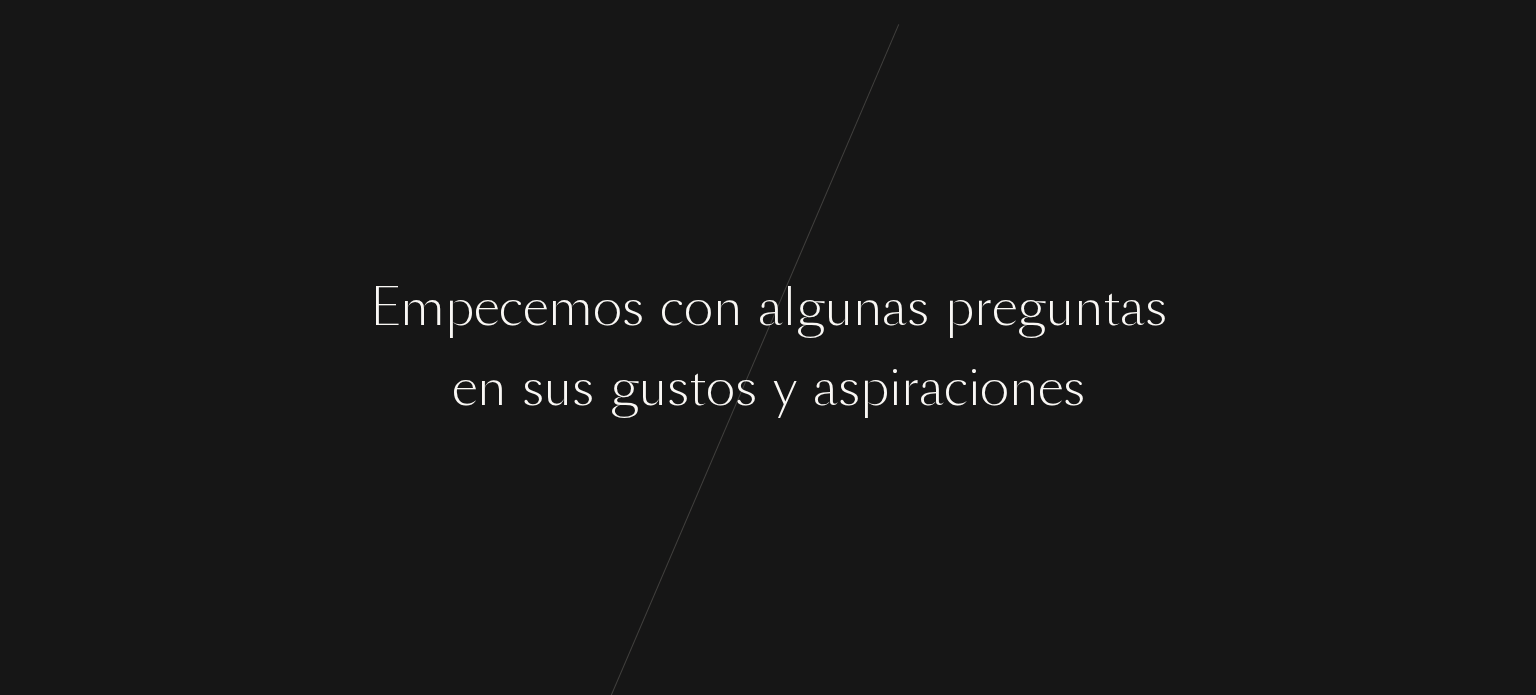 scroll, scrollTop: 0, scrollLeft: 0, axis: both 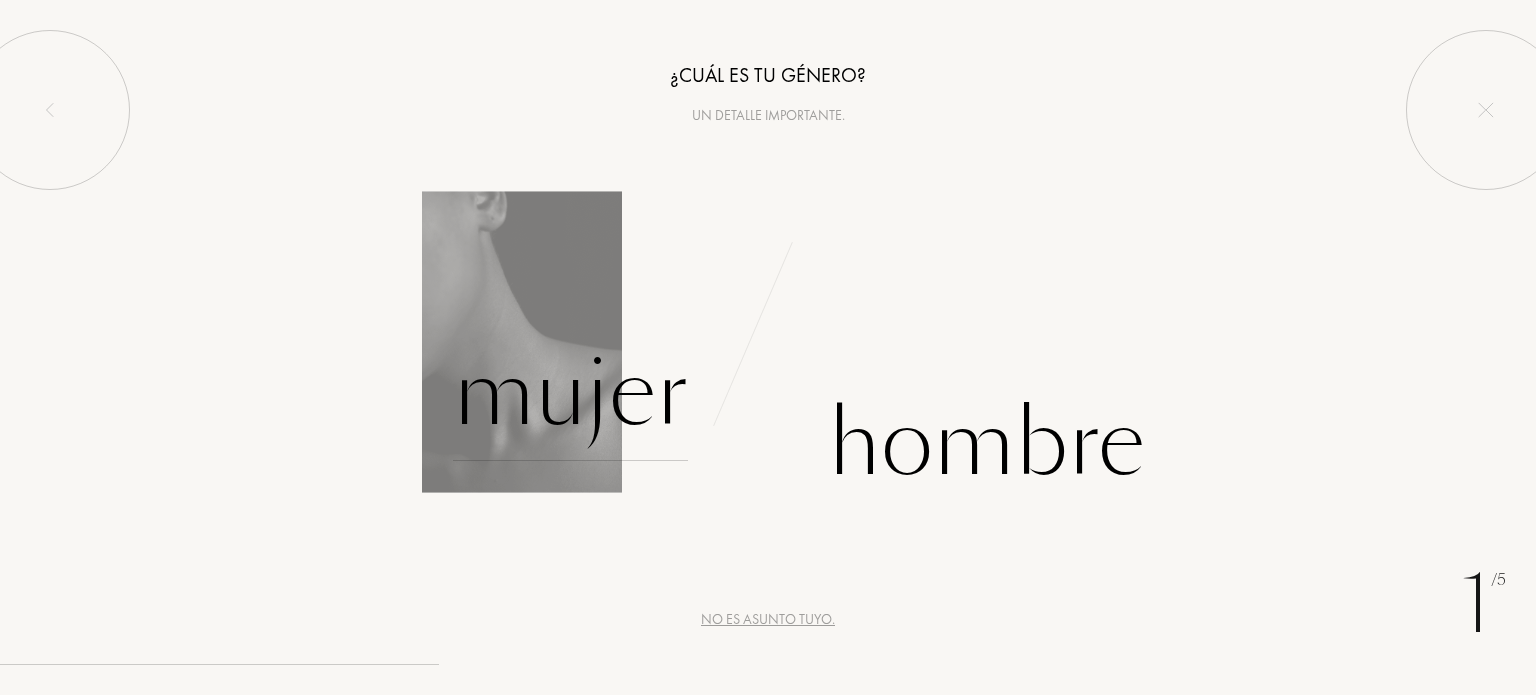 click on "Mujer" at bounding box center [570, 393] 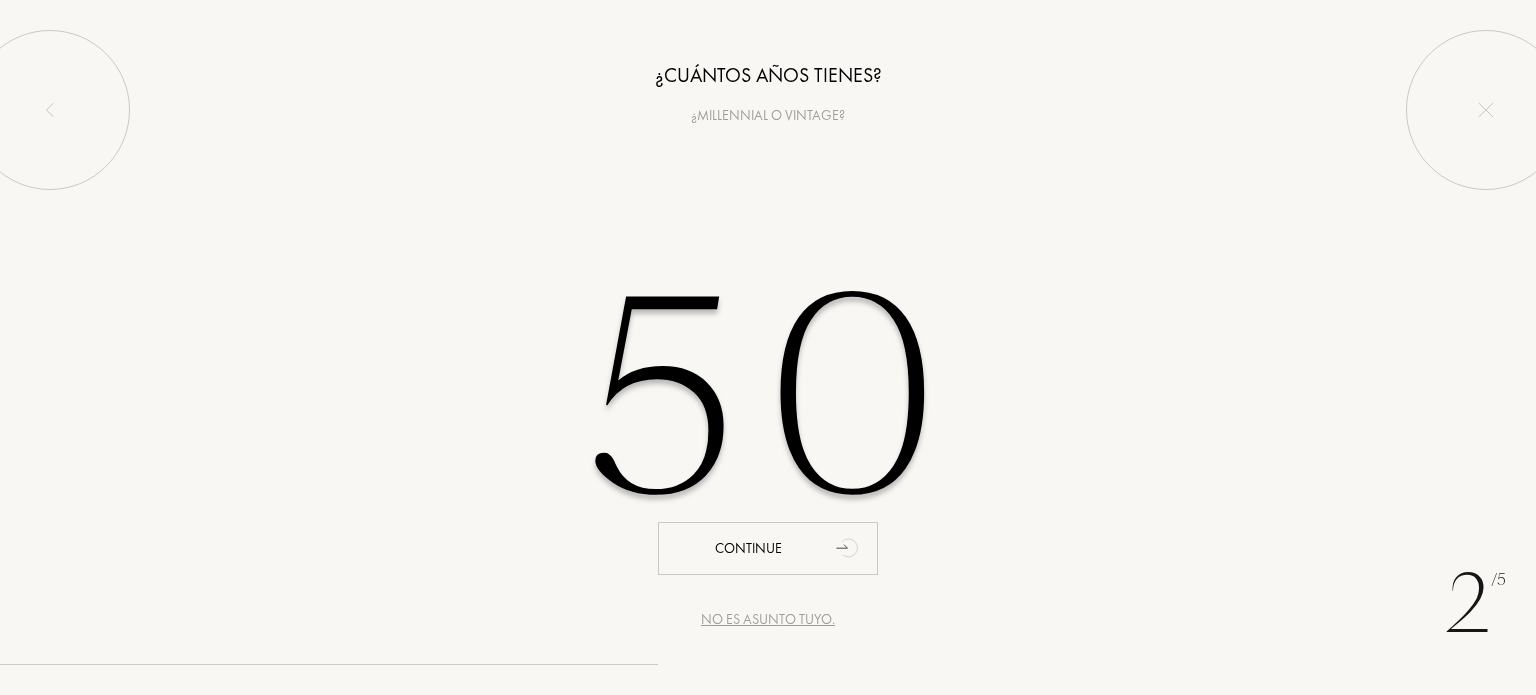 type on "50" 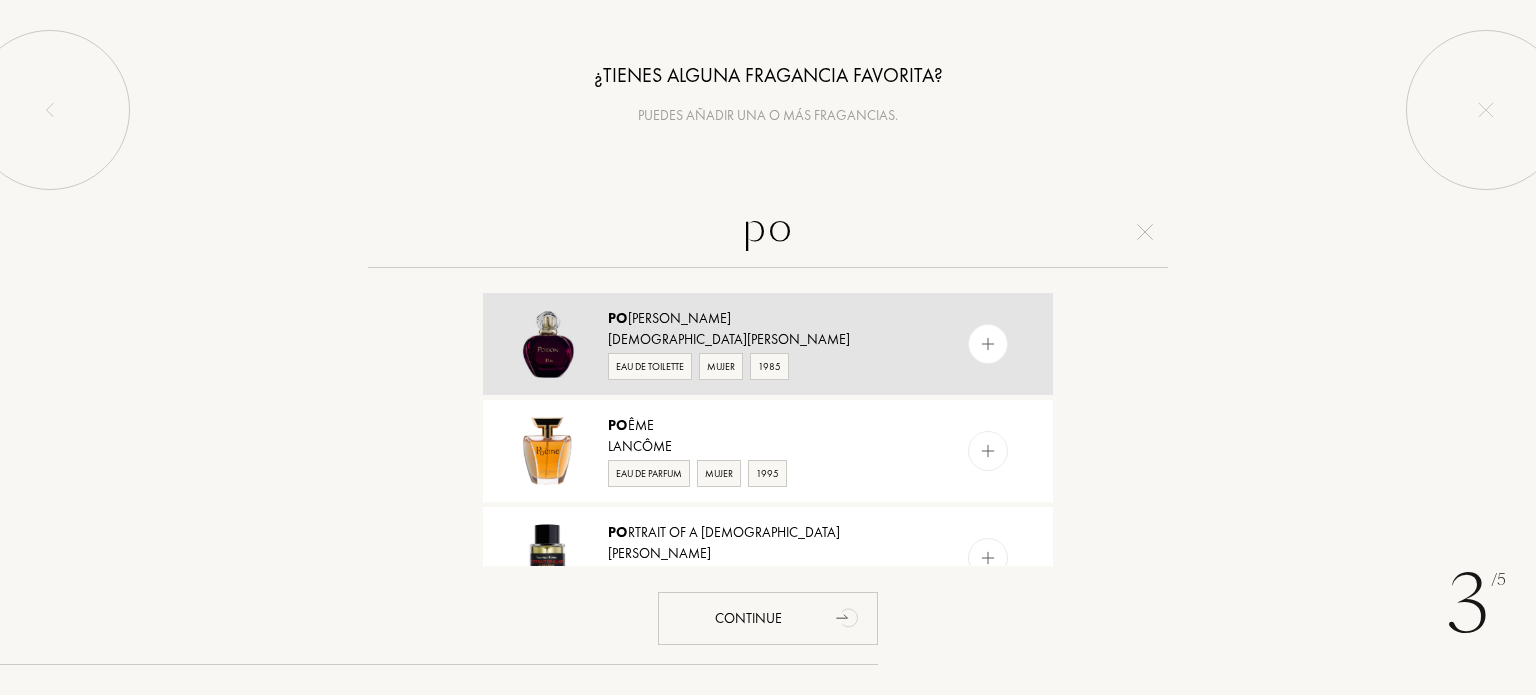 type on "po" 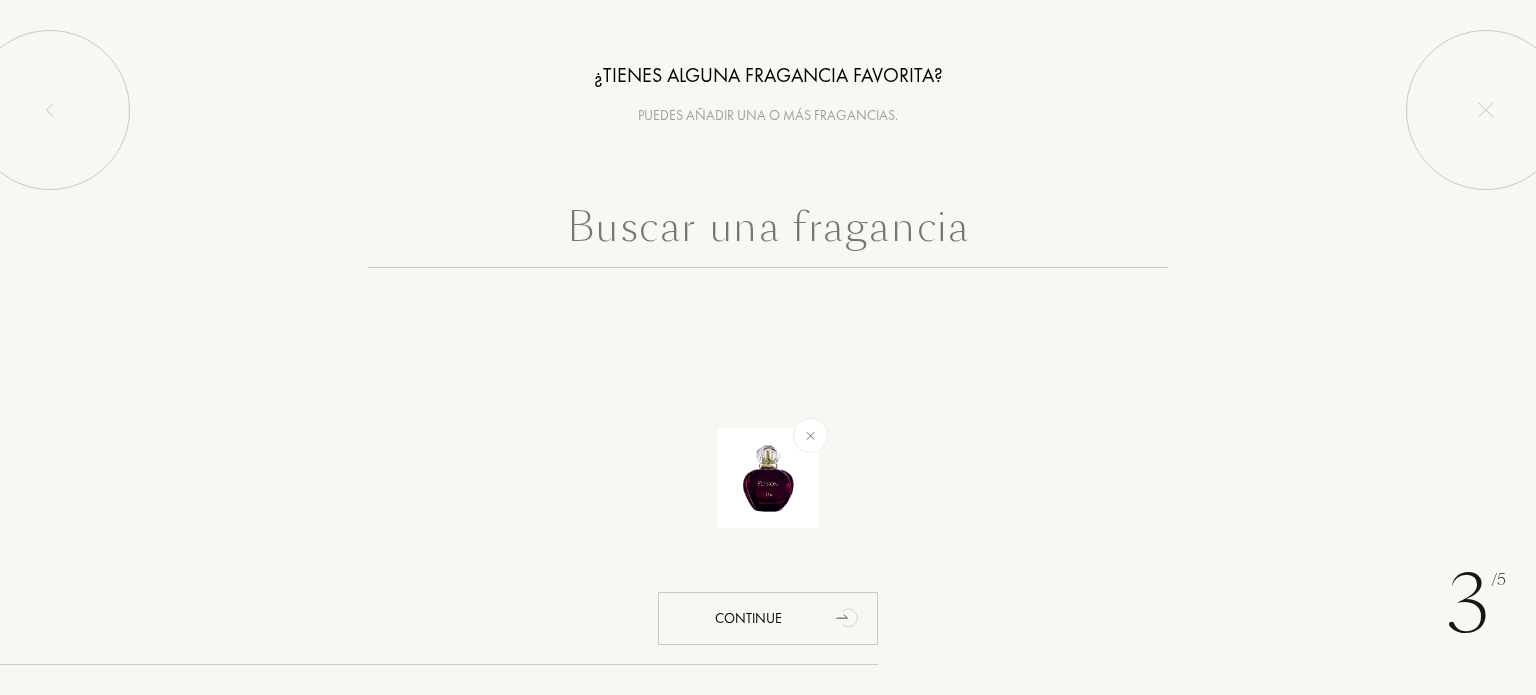 click at bounding box center (768, 232) 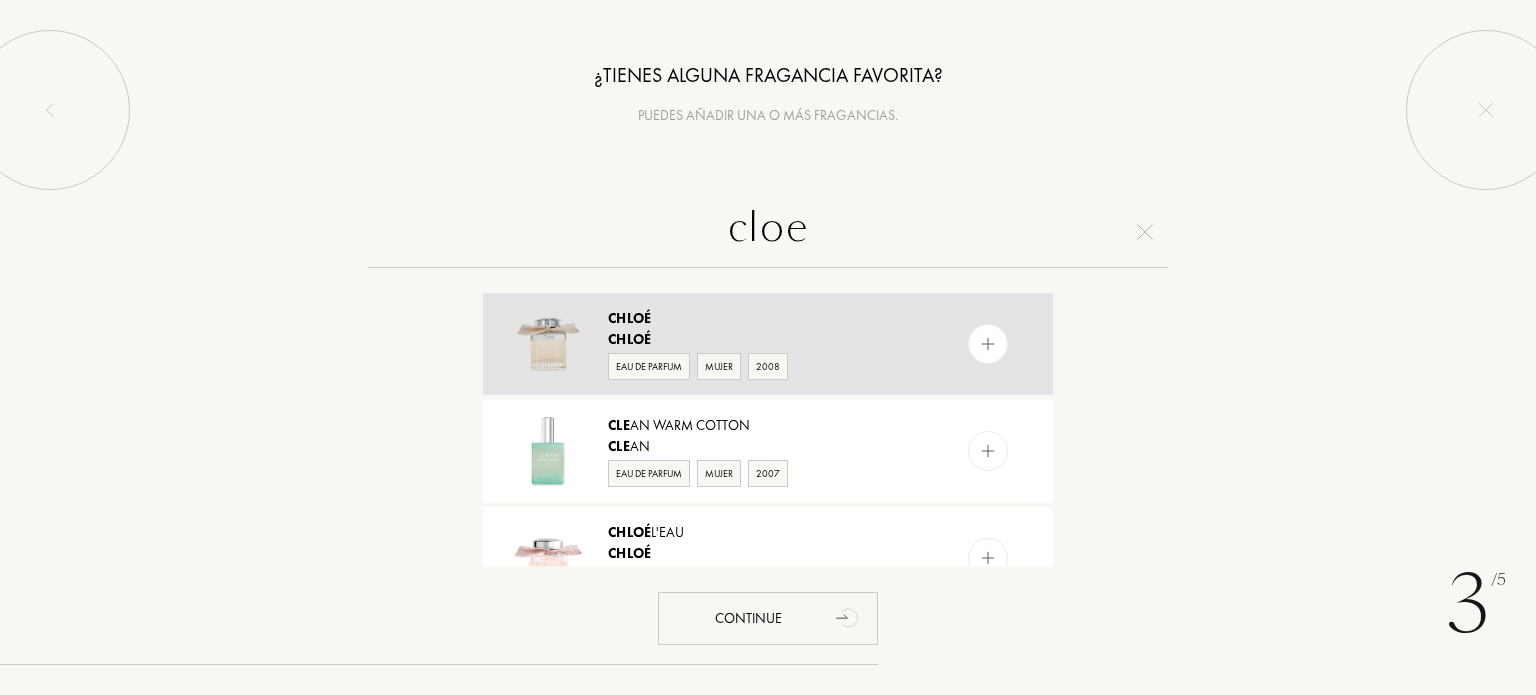 type on "cloe" 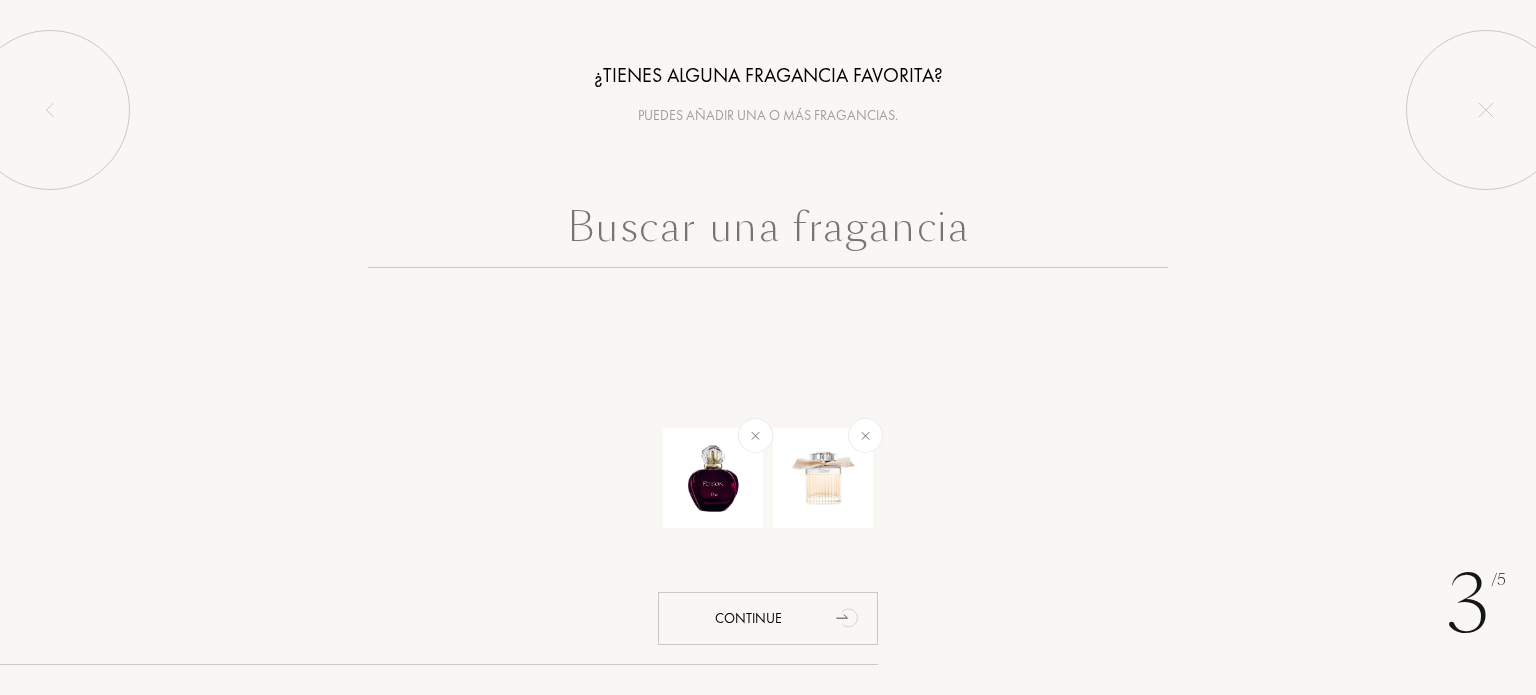 click at bounding box center (768, 232) 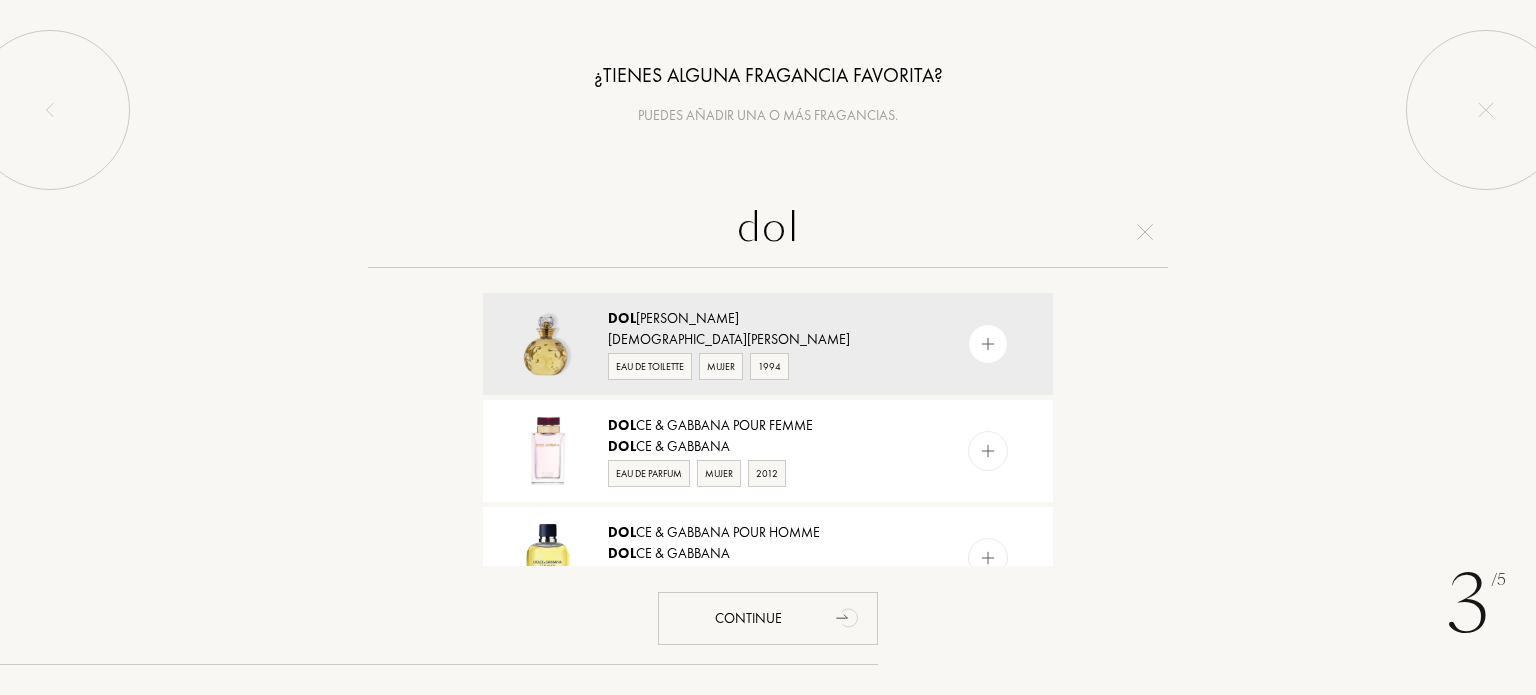 drag, startPoint x: 1064, startPoint y: 301, endPoint x: 1066, endPoint y: 322, distance: 21.095022 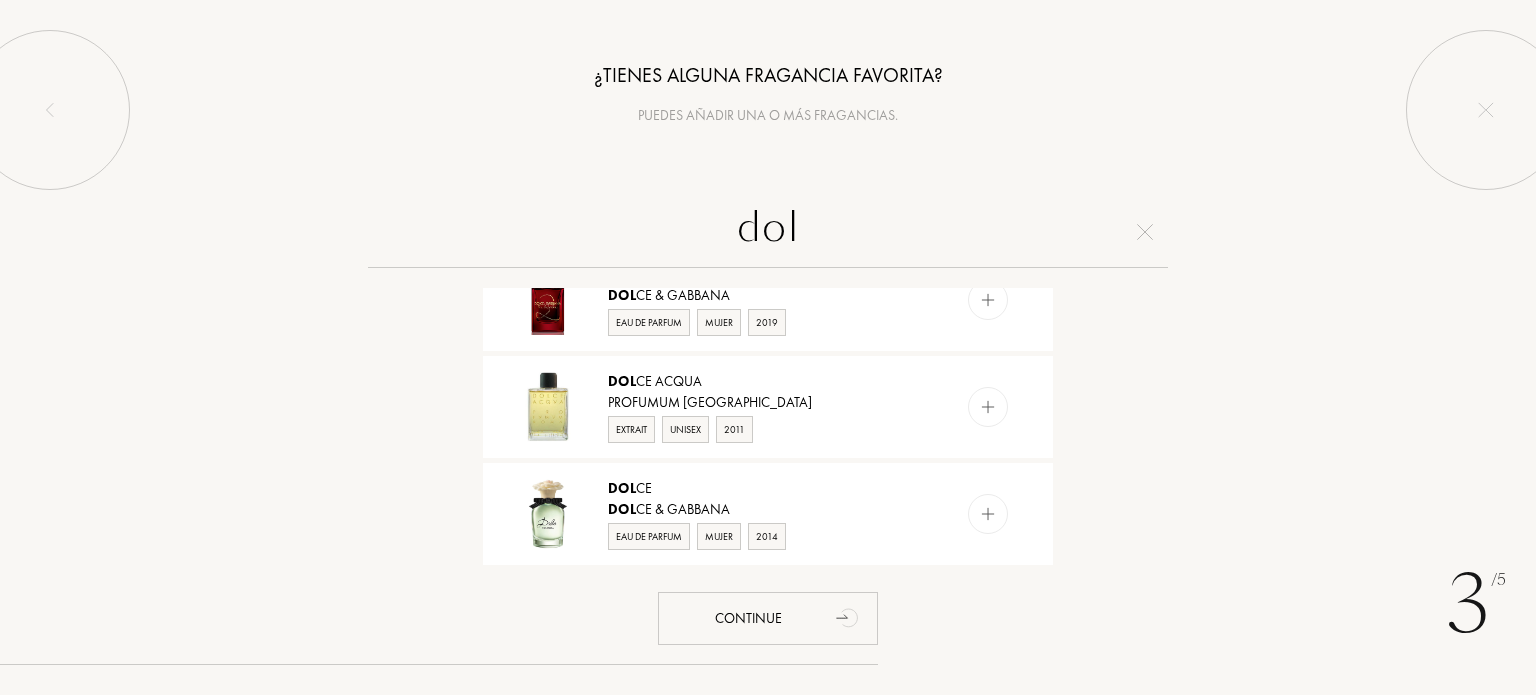 scroll, scrollTop: 460, scrollLeft: 0, axis: vertical 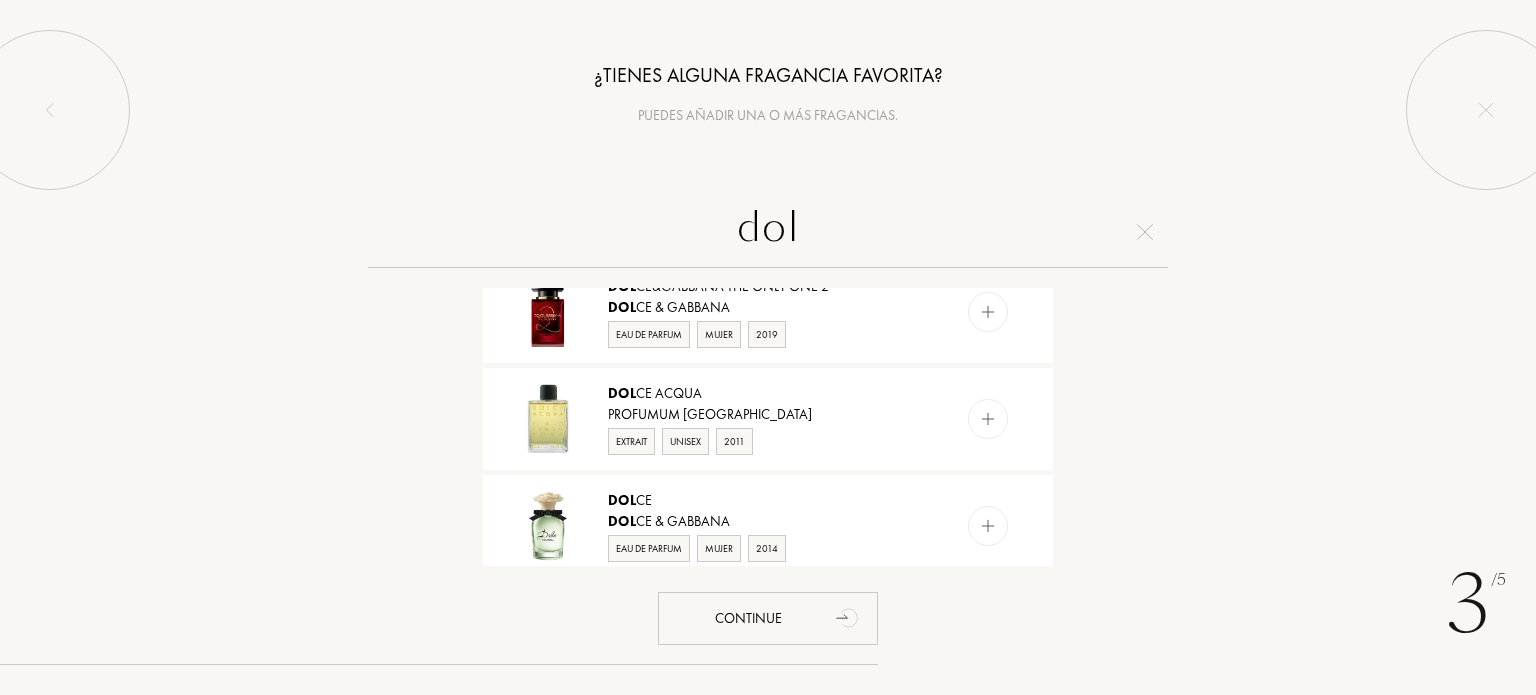 click on "dol" at bounding box center [768, 232] 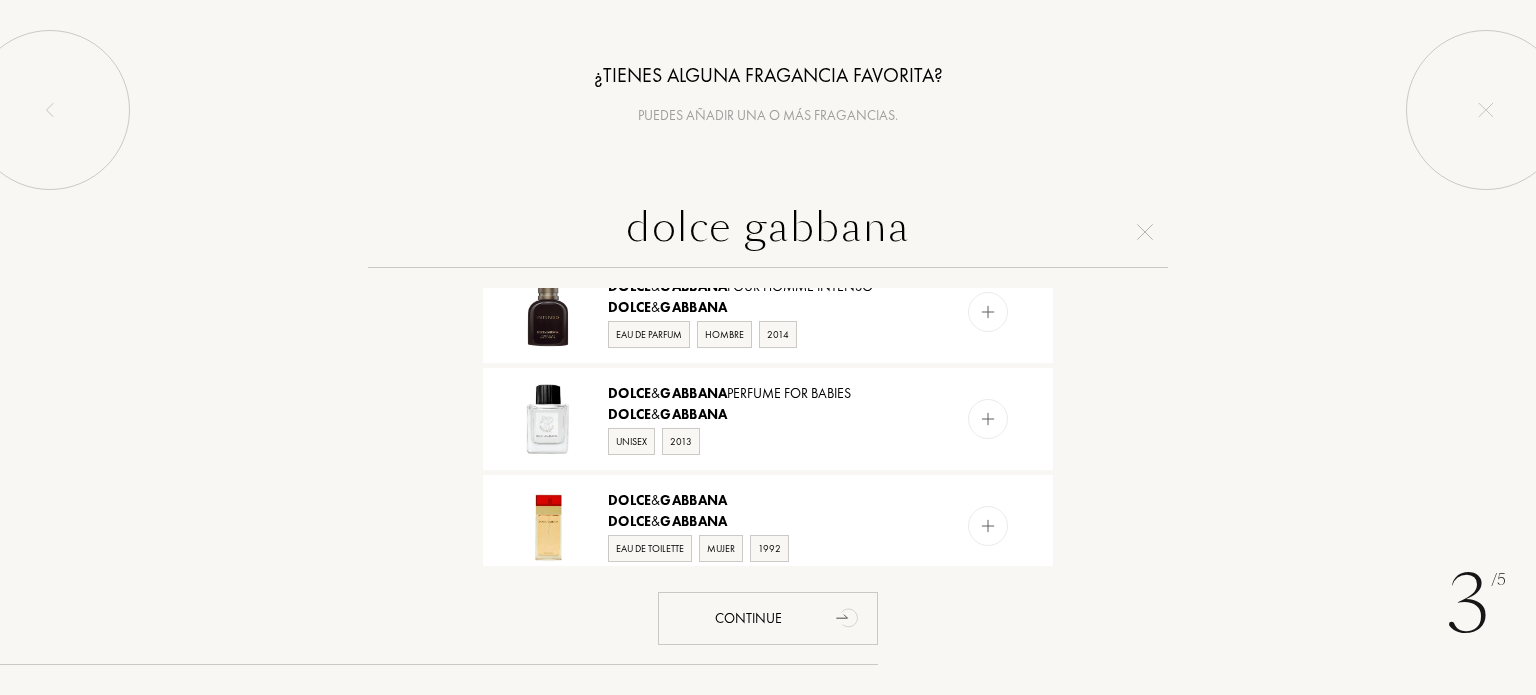 type on "dolce gabbana" 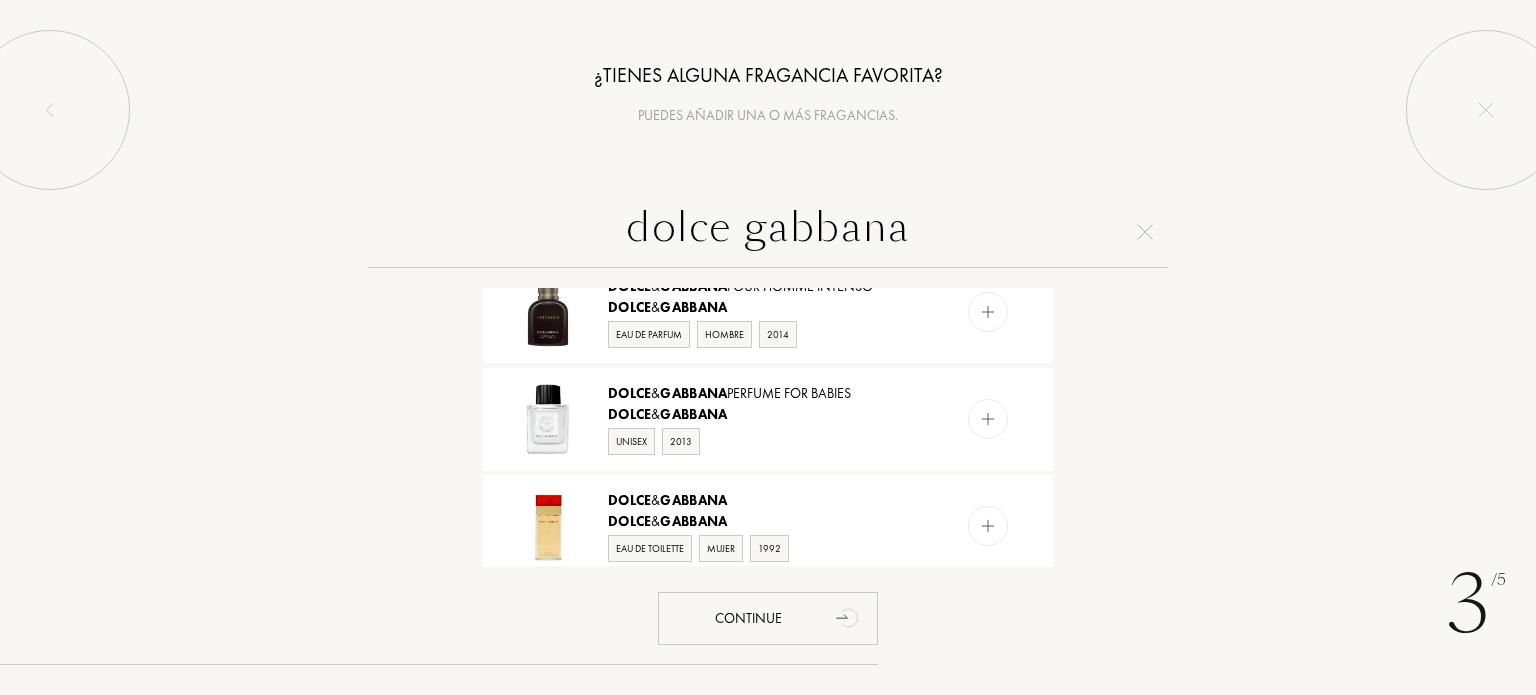 drag, startPoint x: 1065, startPoint y: 355, endPoint x: 1059, endPoint y: 364, distance: 10.816654 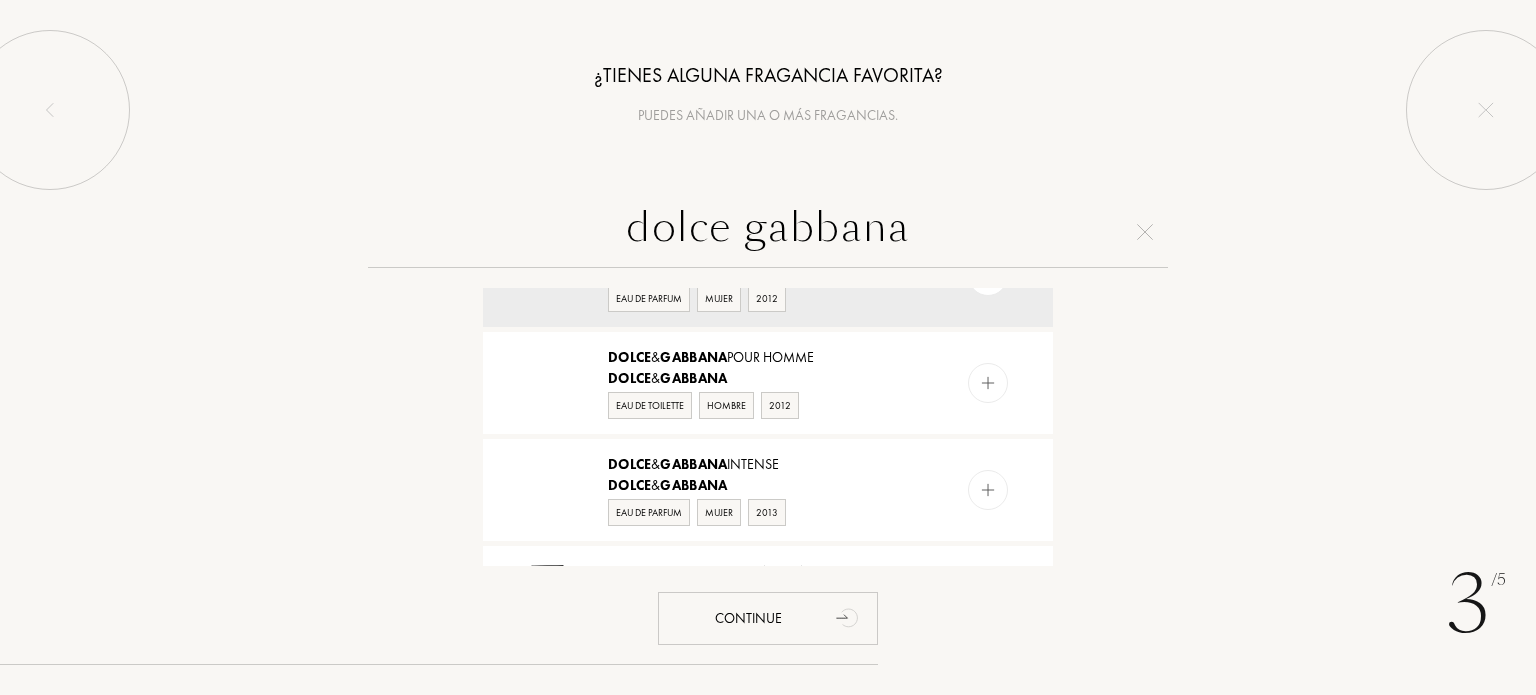 scroll, scrollTop: 0, scrollLeft: 0, axis: both 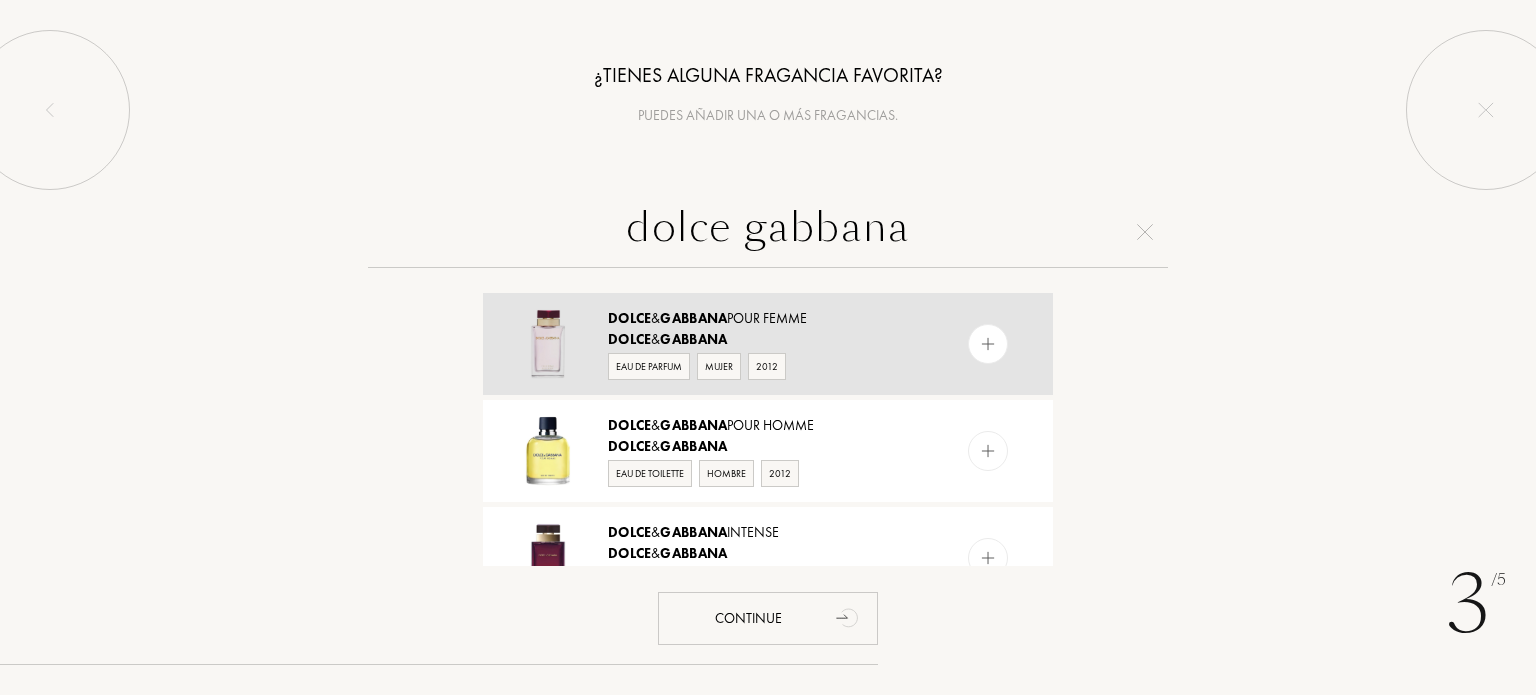 click on "Dolce  &  Gabbana" at bounding box center (767, 339) 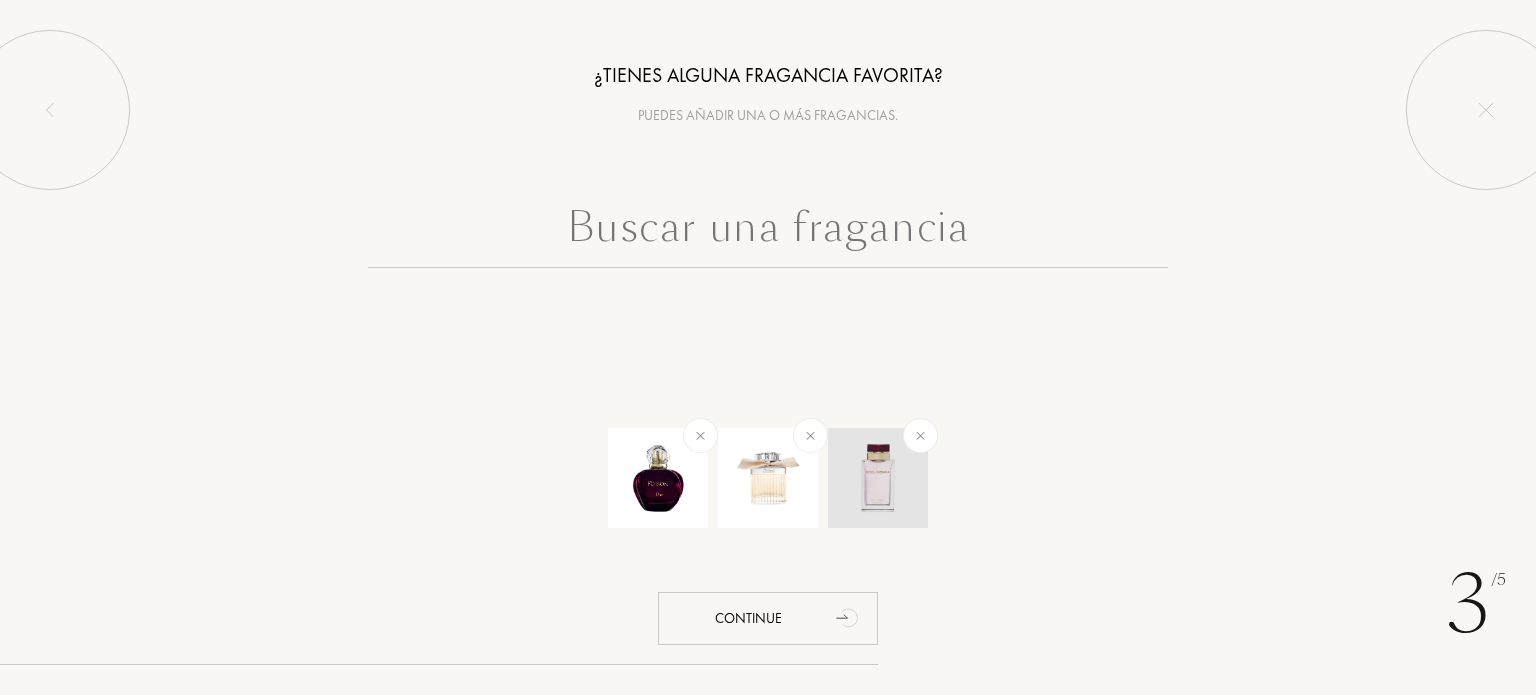 click at bounding box center [920, 435] 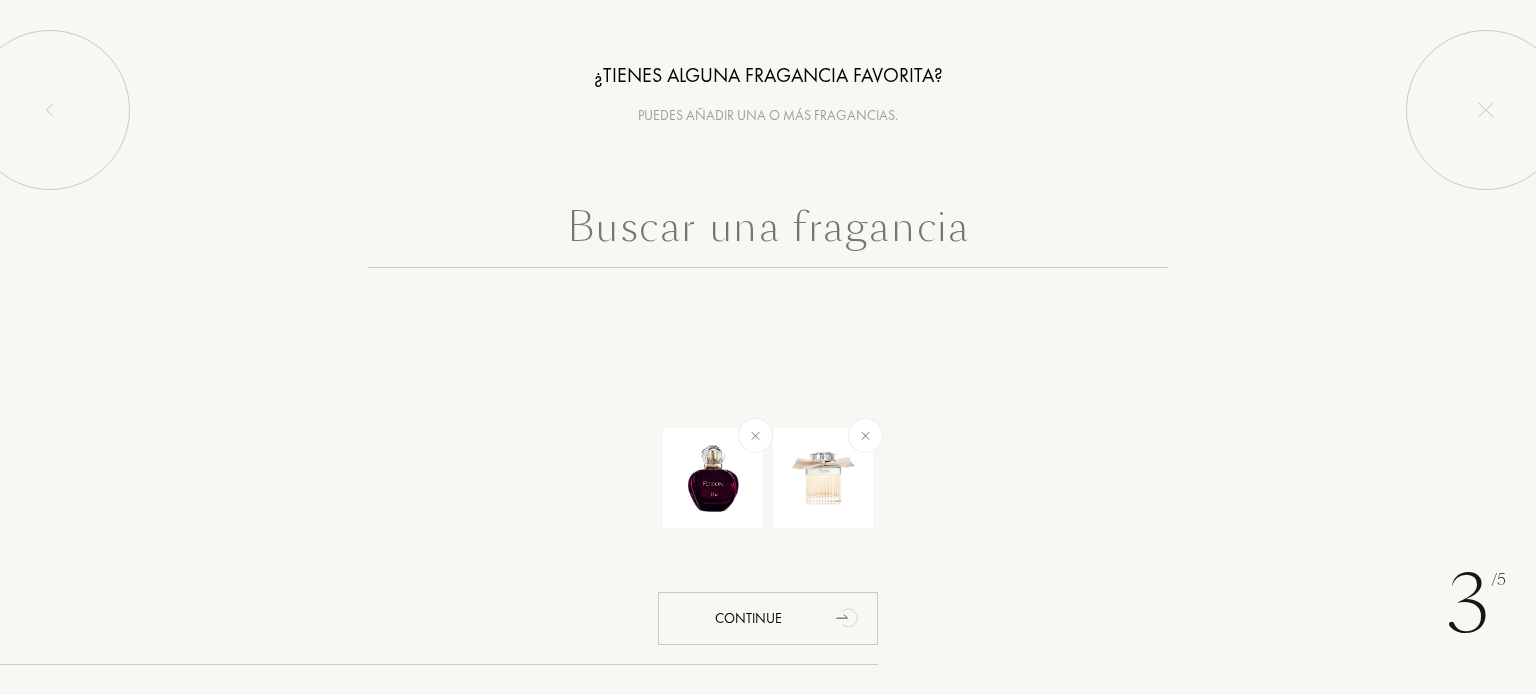 click at bounding box center [768, 232] 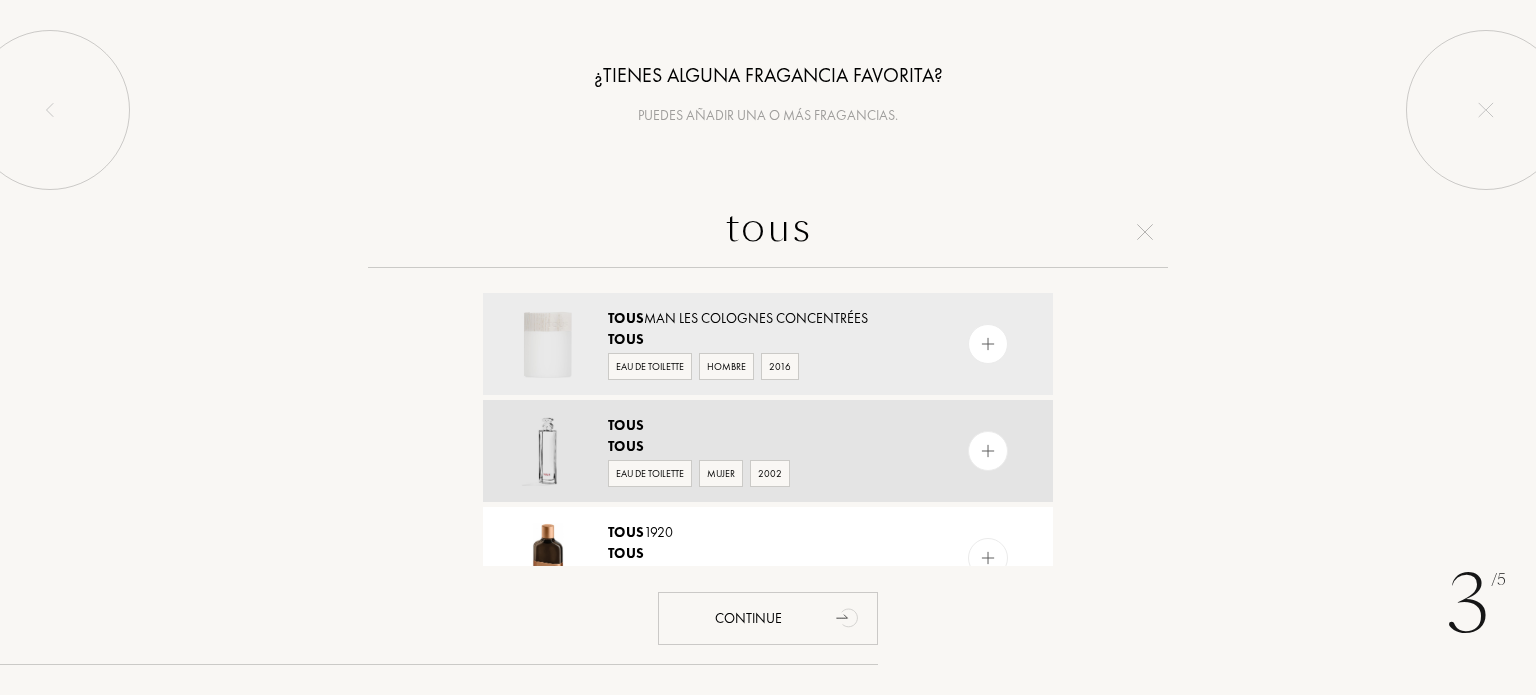 type on "tous" 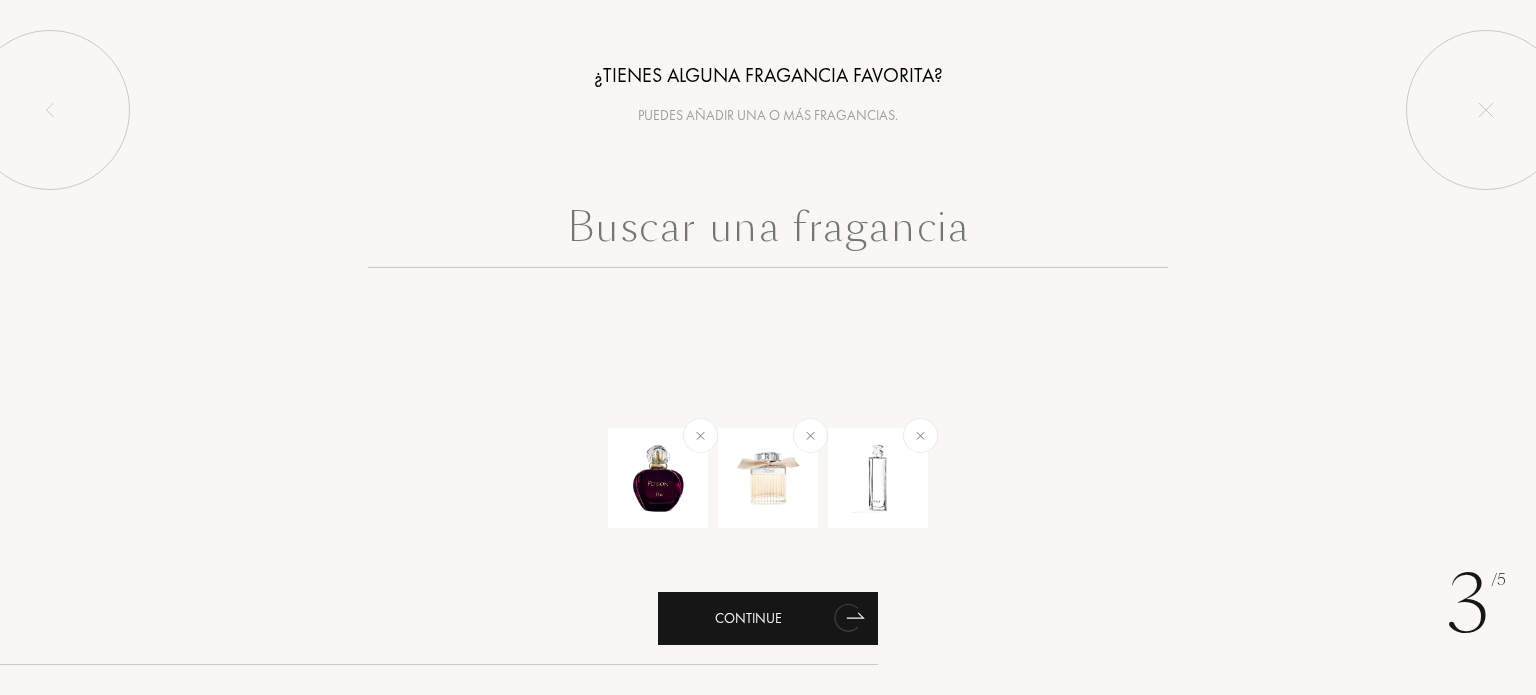 click on "Continue" at bounding box center (768, 618) 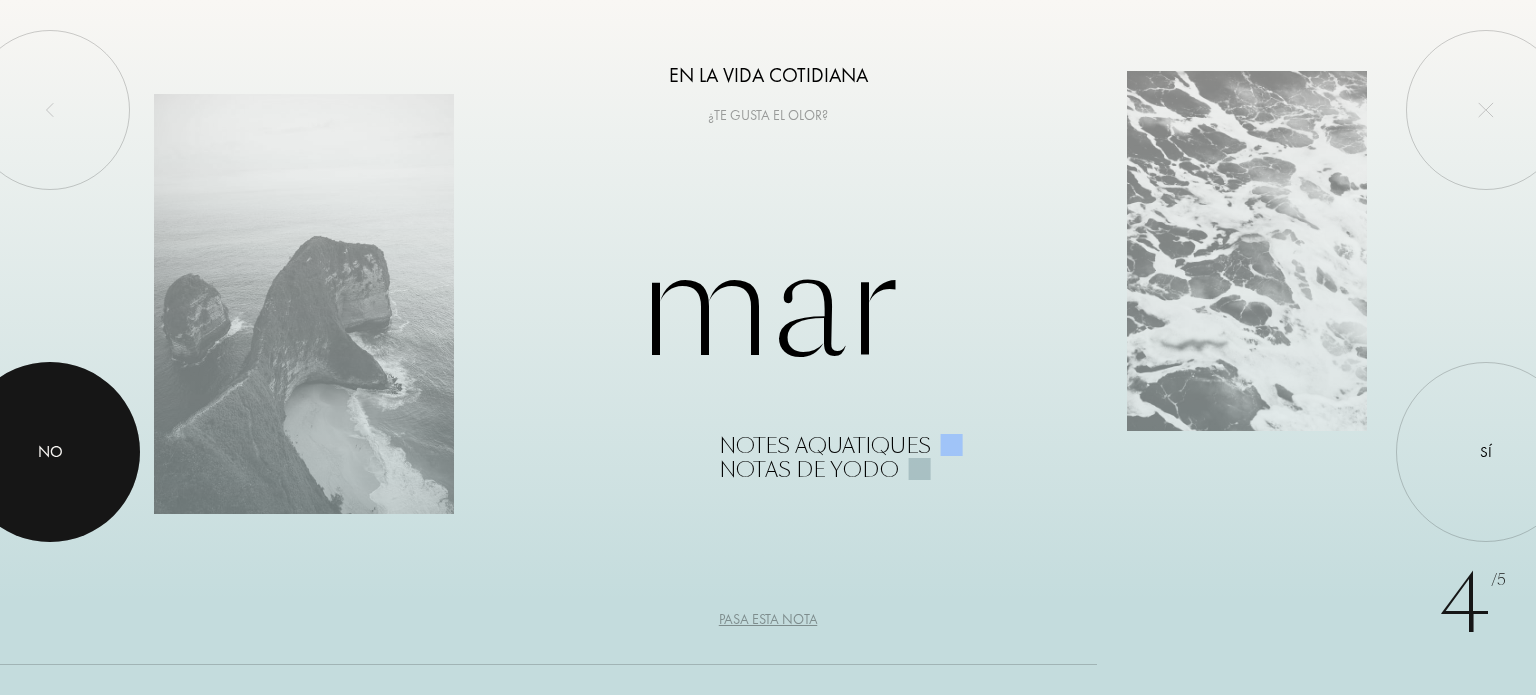 click at bounding box center (50, 452) 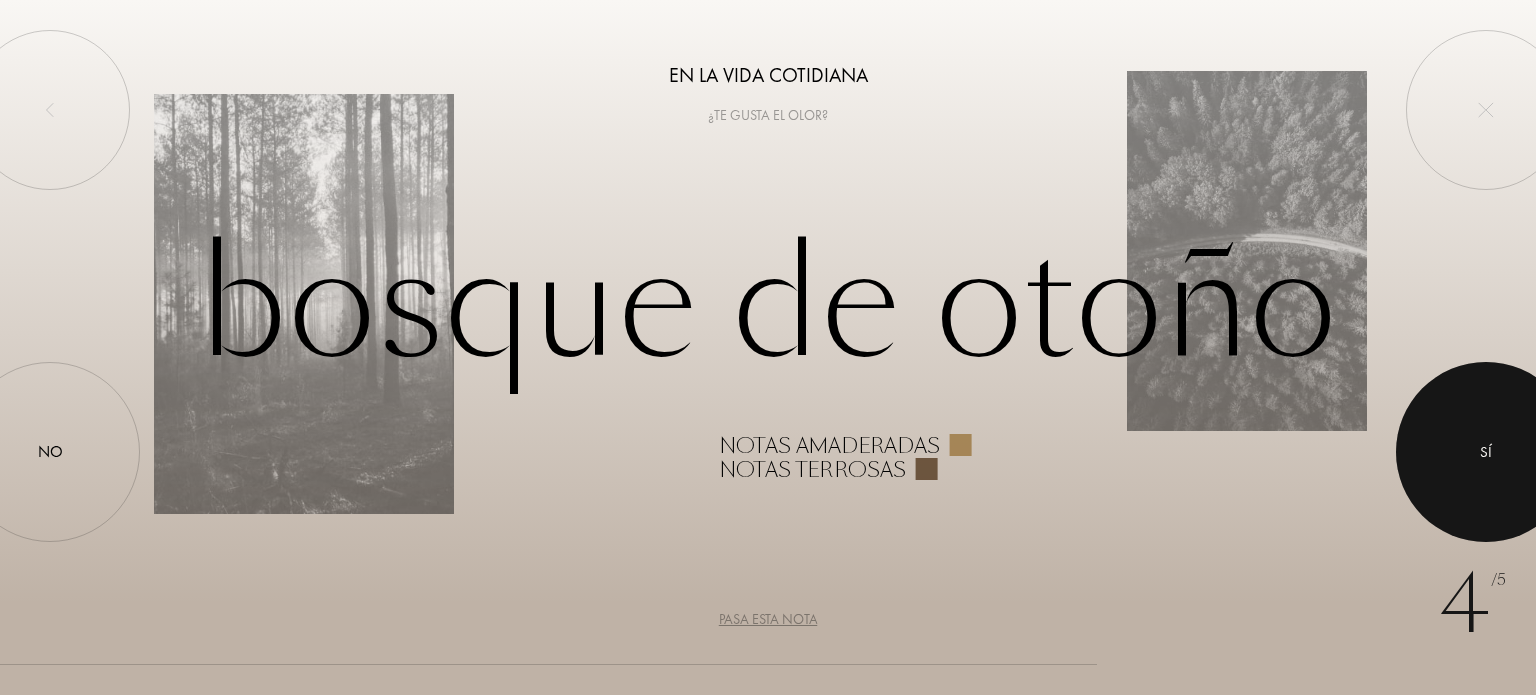 click at bounding box center (1486, 452) 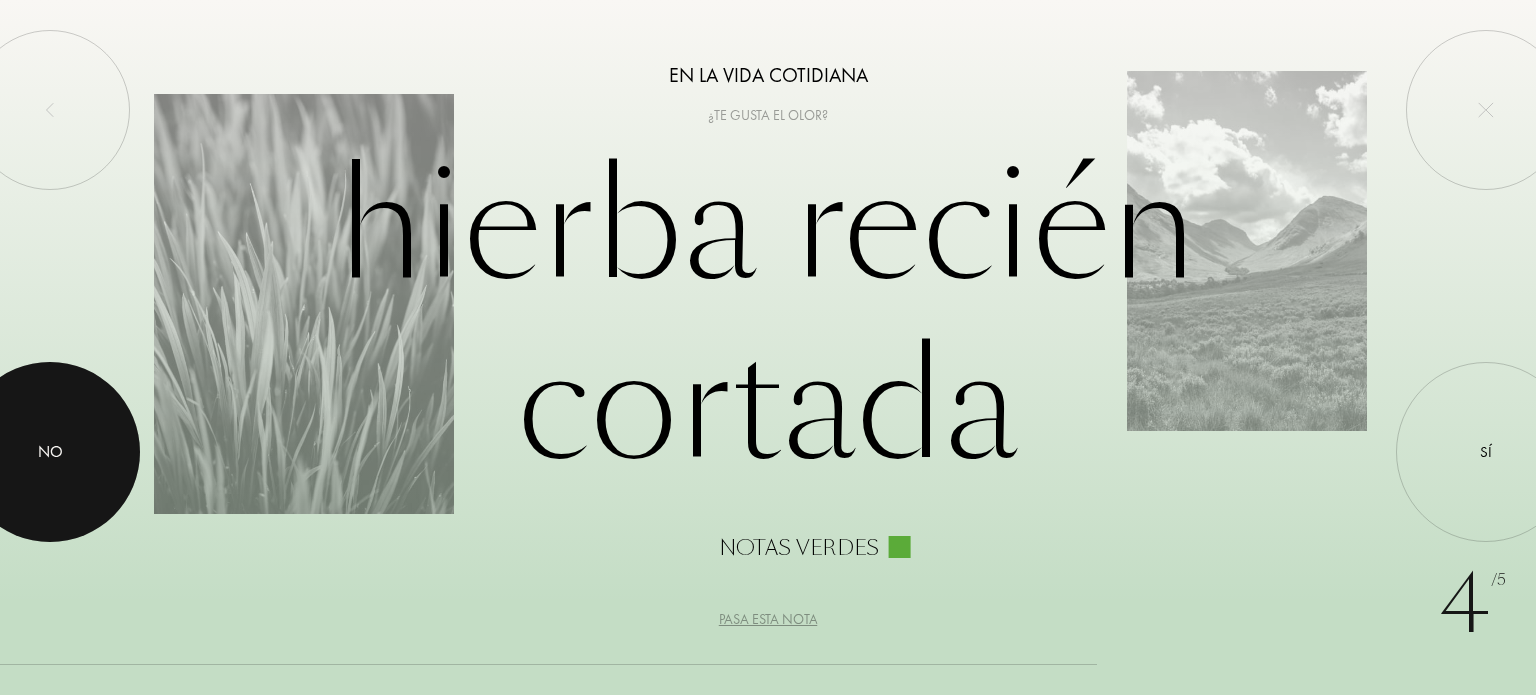 click on "No" at bounding box center [50, 452] 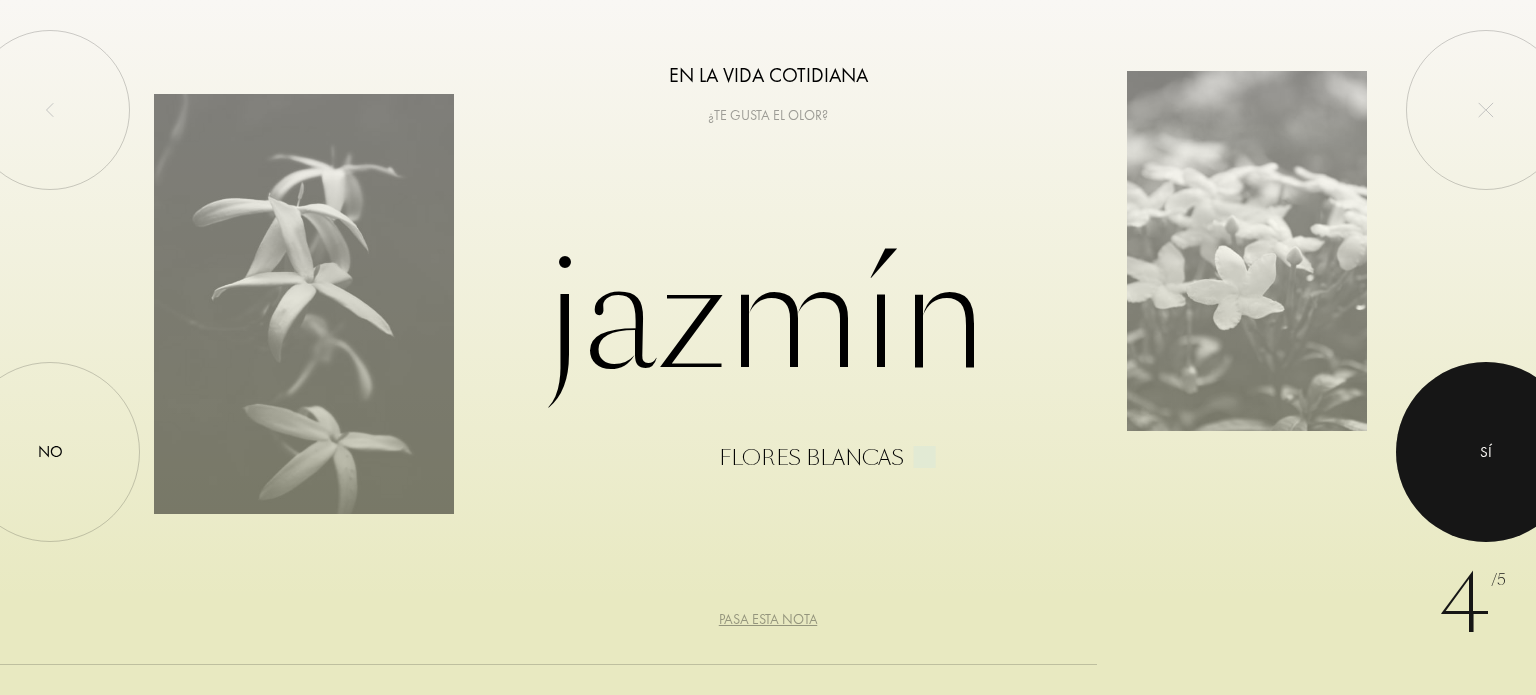 click at bounding box center [1486, 452] 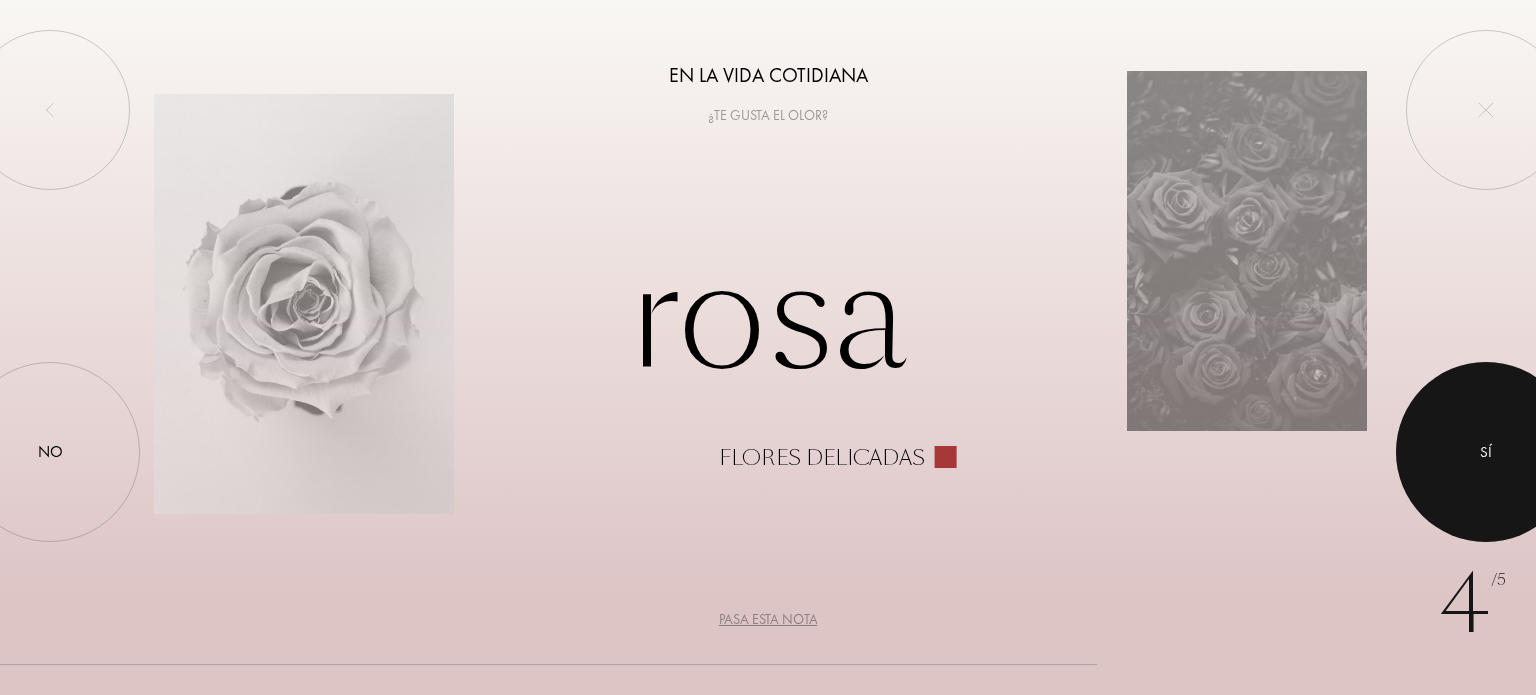 click at bounding box center [1486, 452] 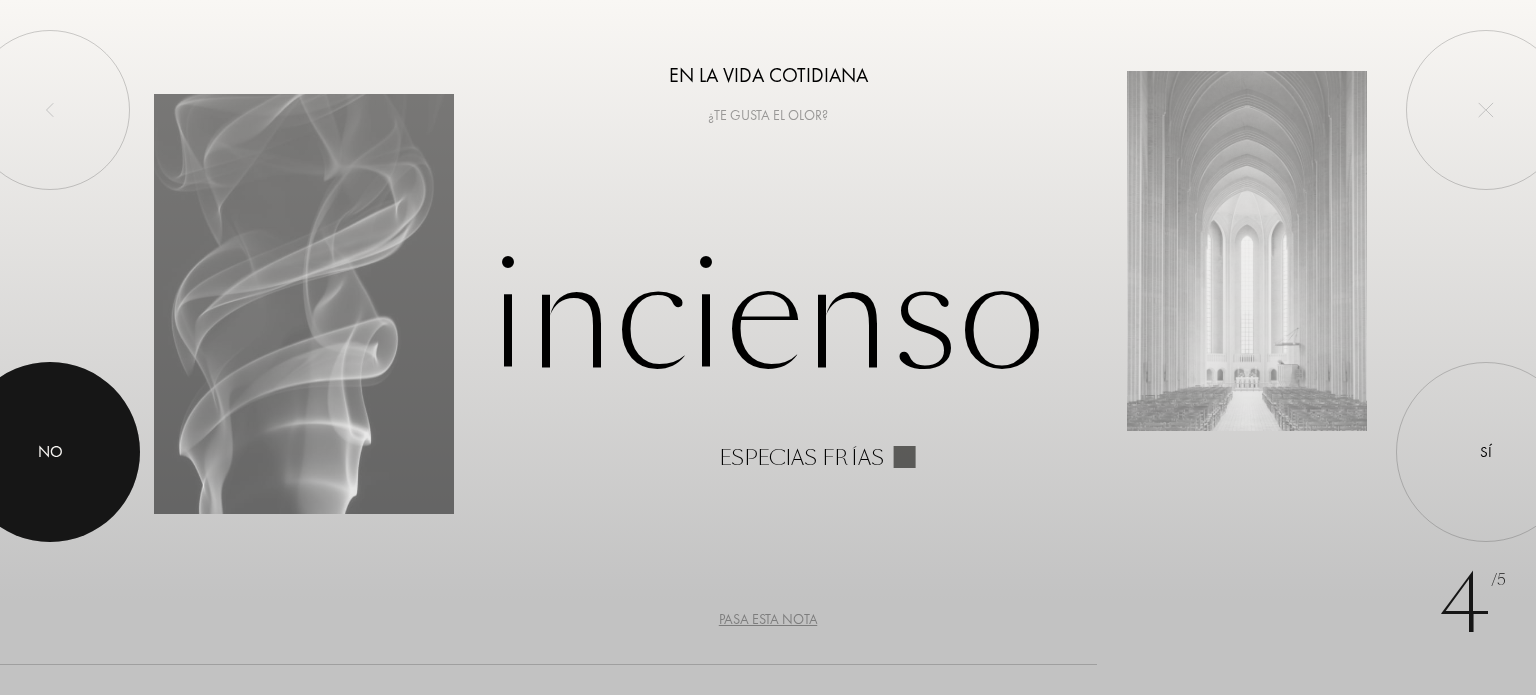 click at bounding box center [50, 452] 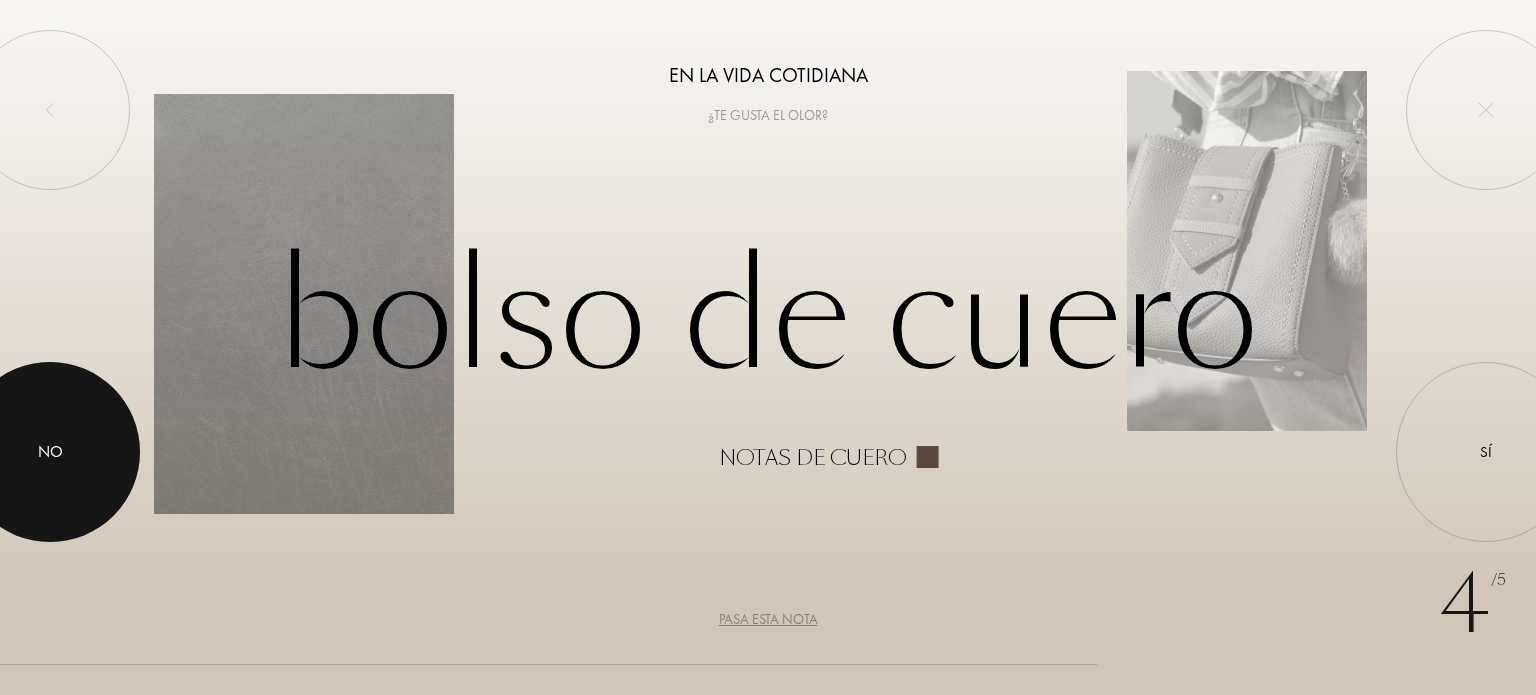 click at bounding box center (50, 452) 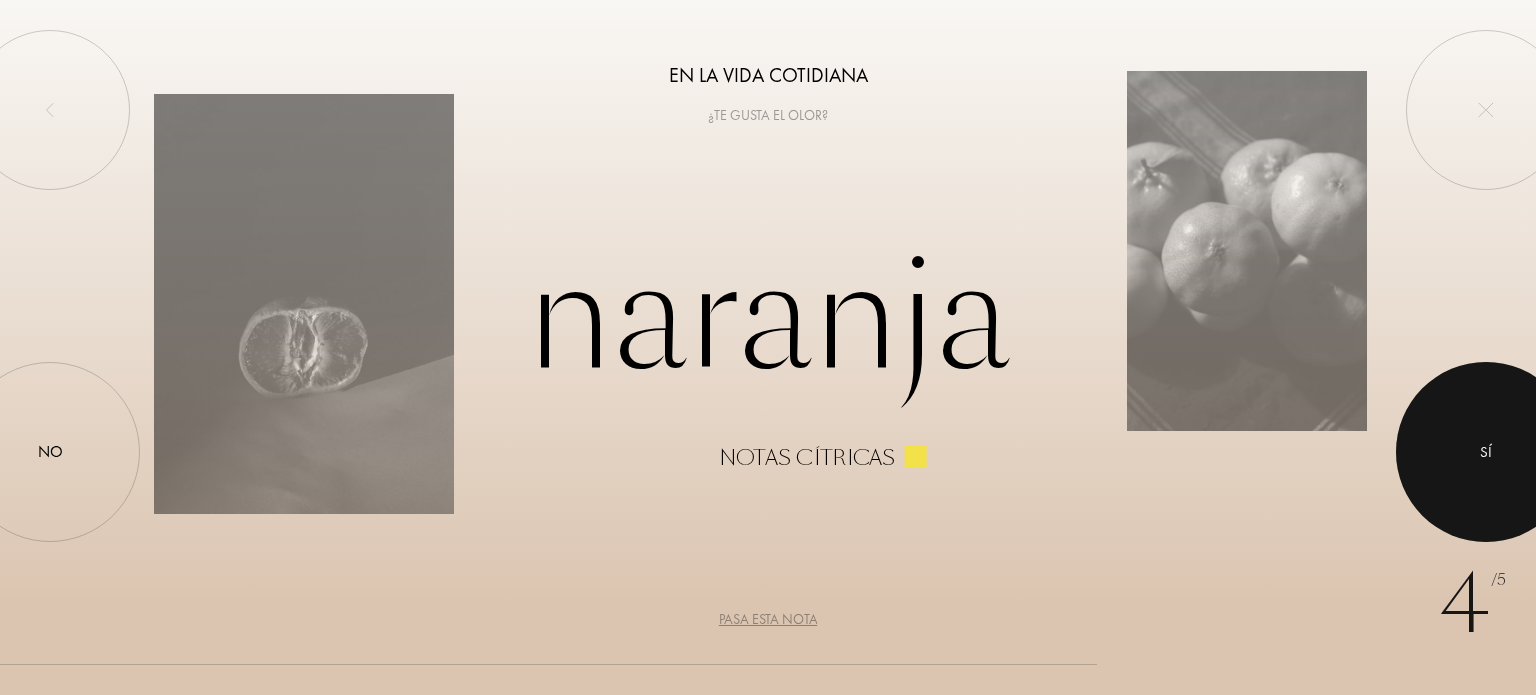 click at bounding box center (1486, 452) 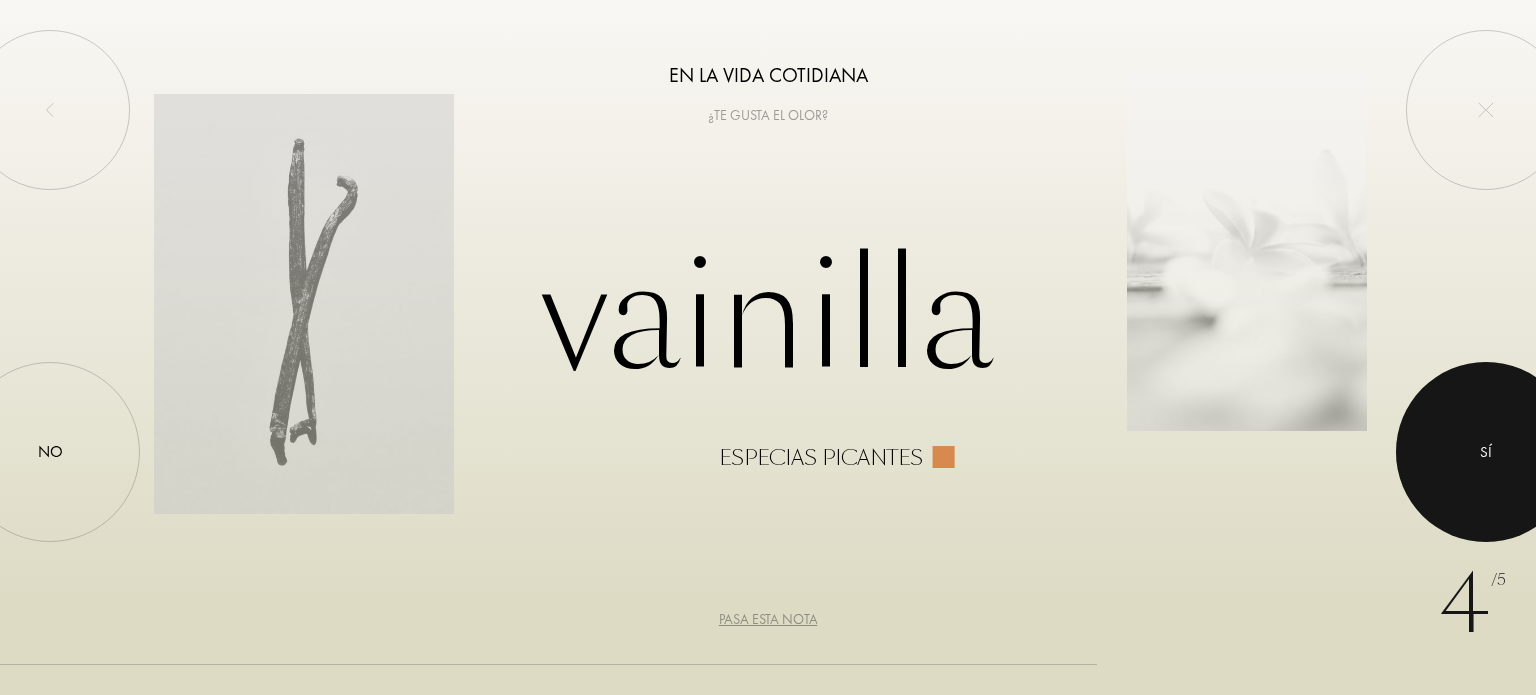 click at bounding box center (1486, 452) 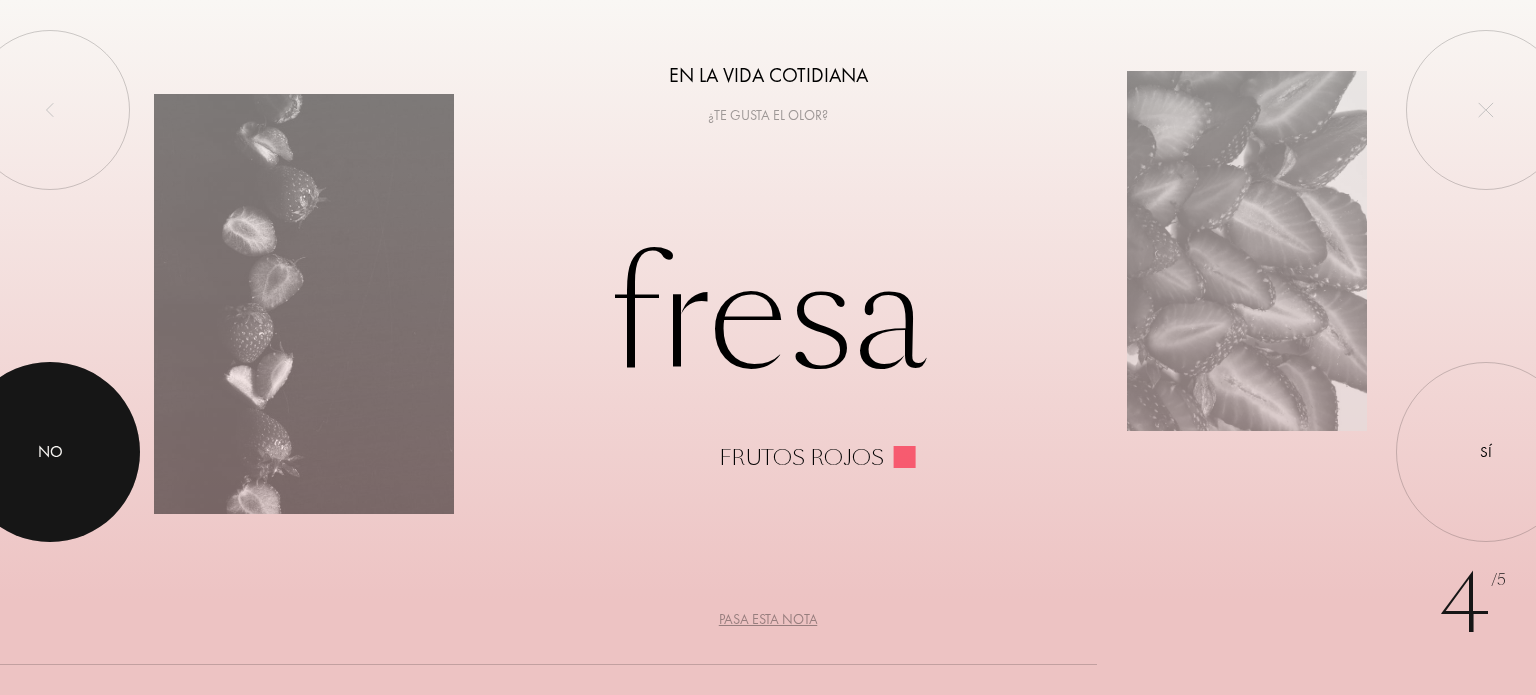 click at bounding box center [50, 452] 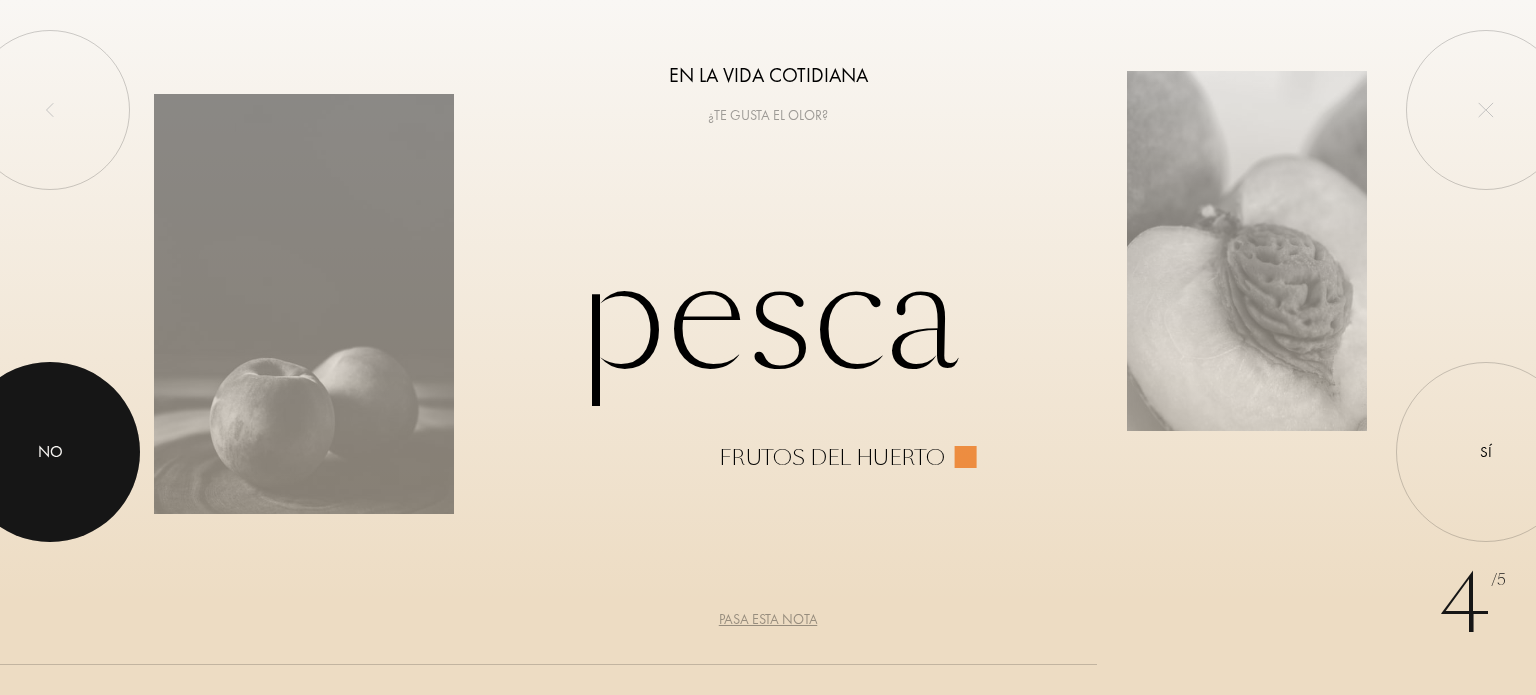 click at bounding box center (50, 452) 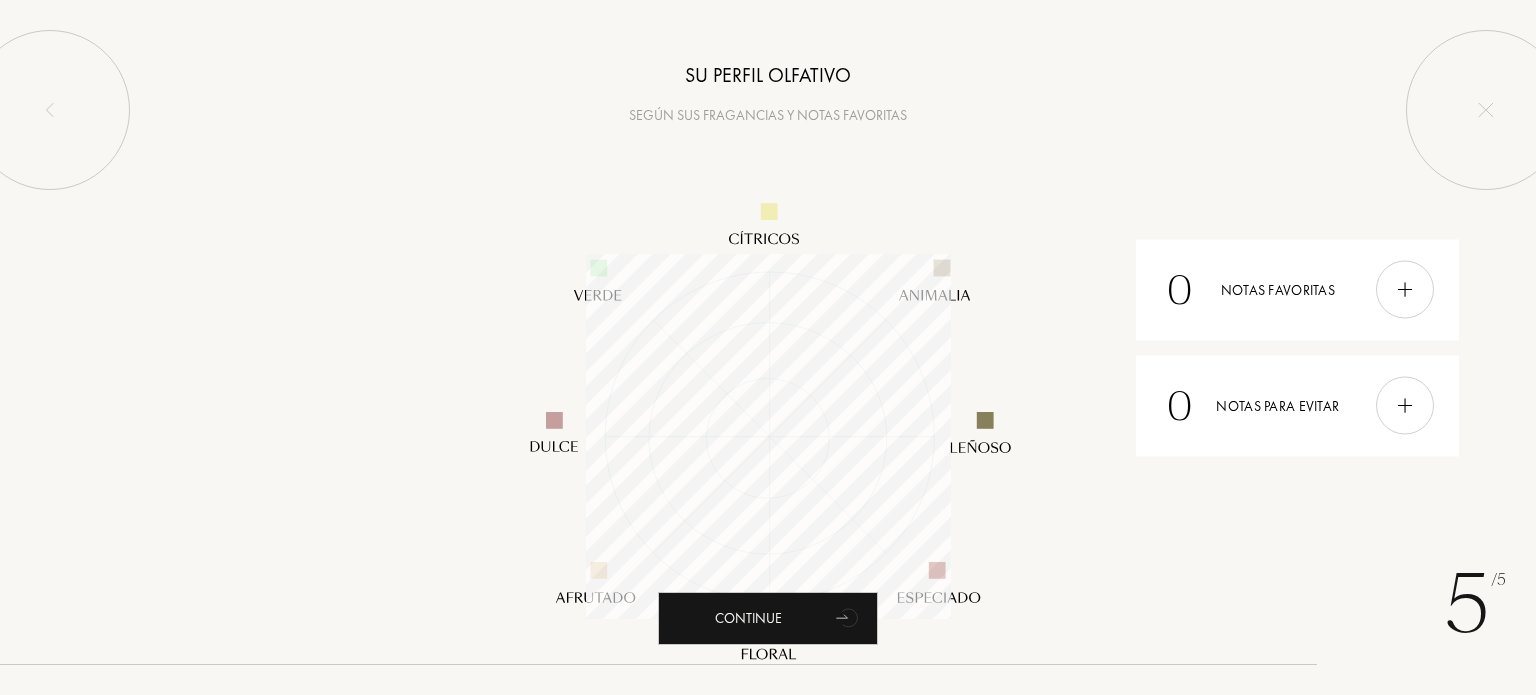 scroll, scrollTop: 999635, scrollLeft: 999635, axis: both 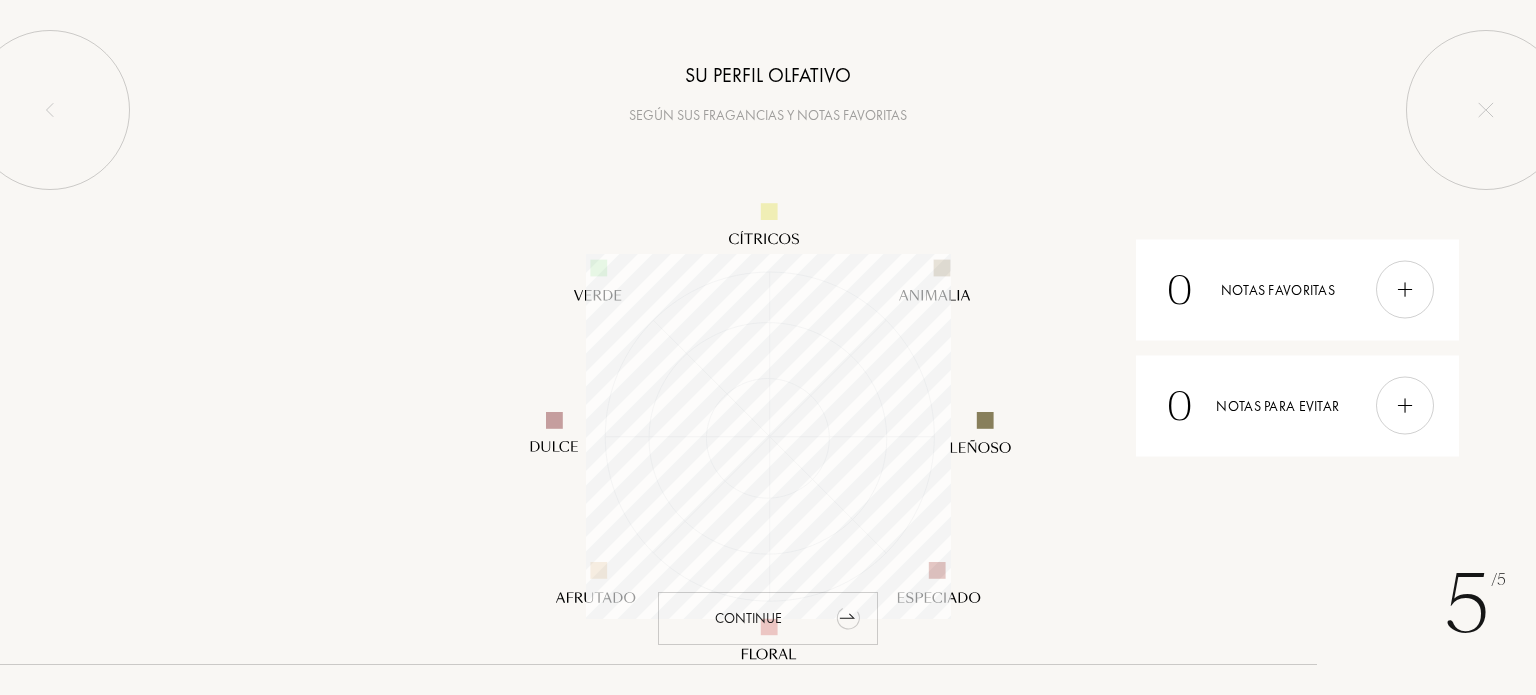 click on "Continue" at bounding box center (768, 618) 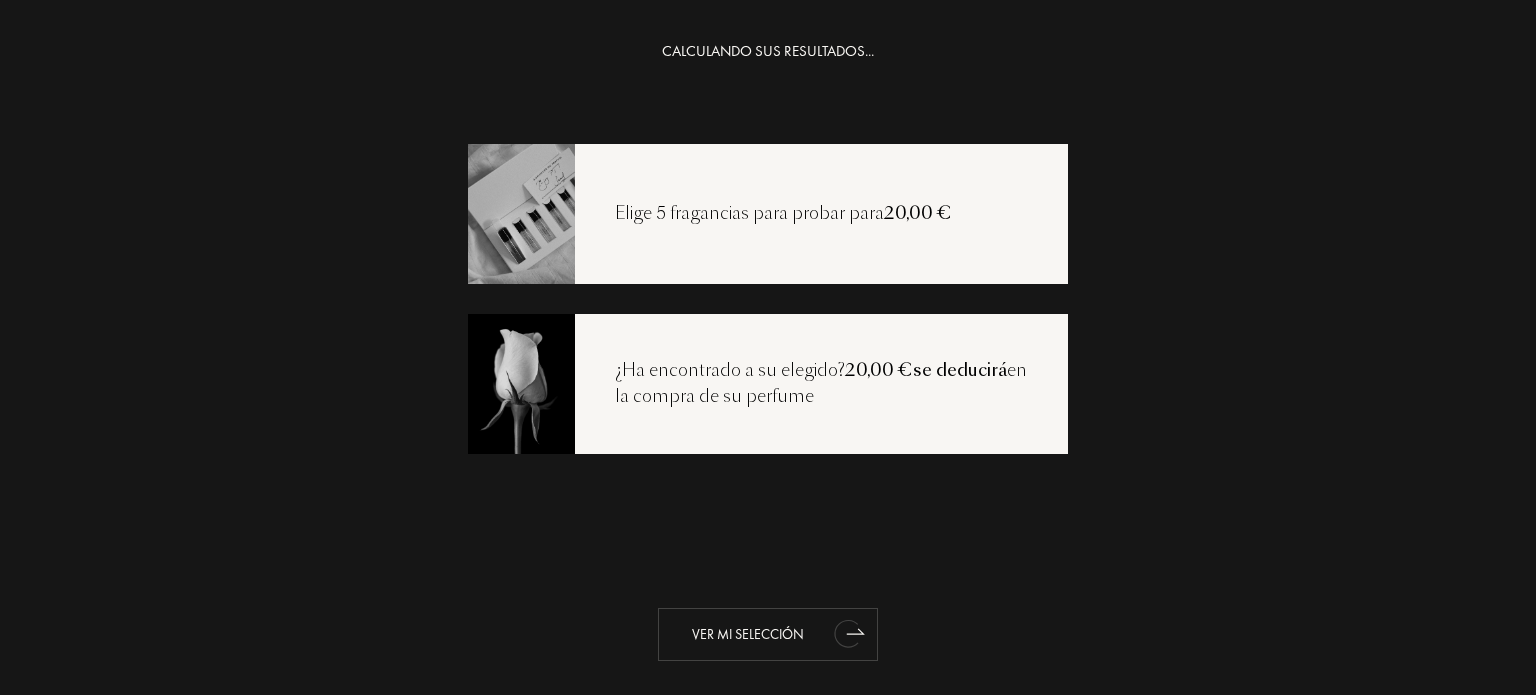 click on "Ver mi selección" at bounding box center [768, 634] 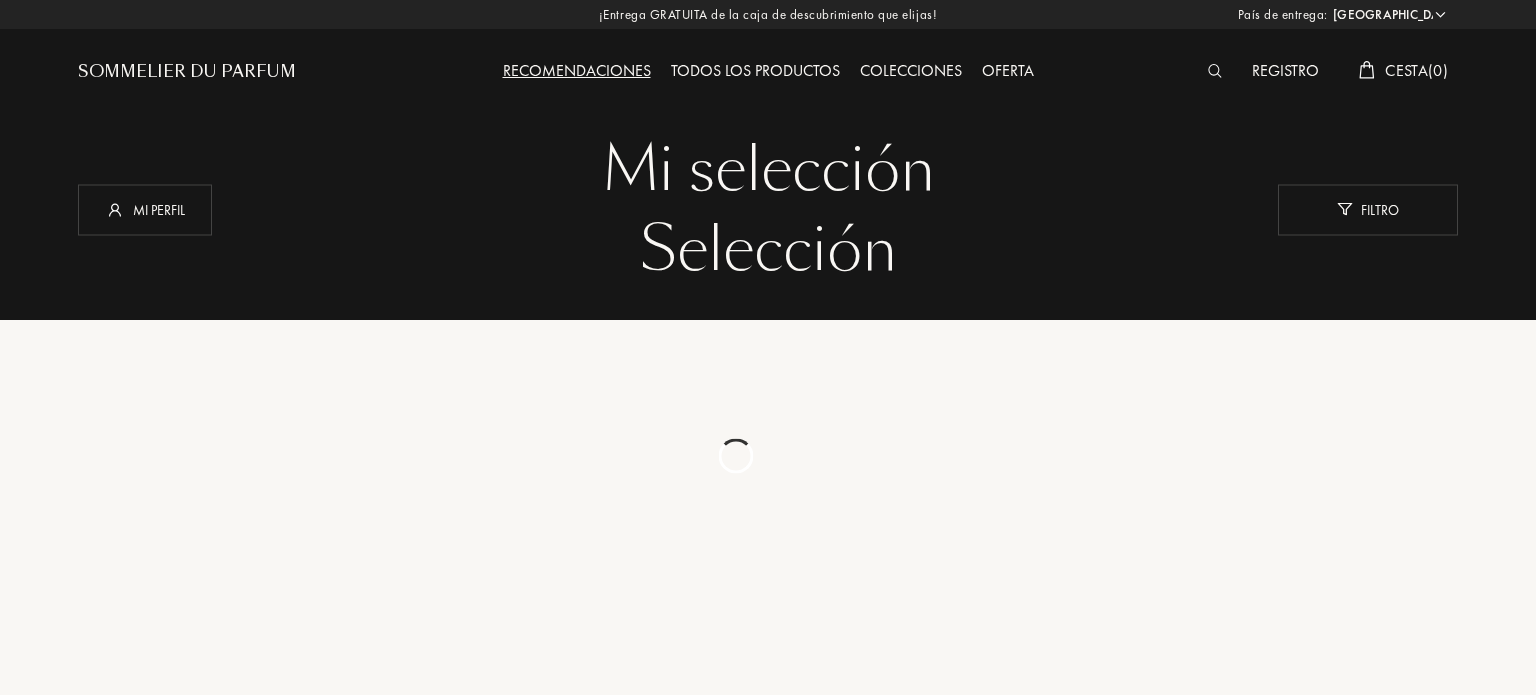 select on "ES" 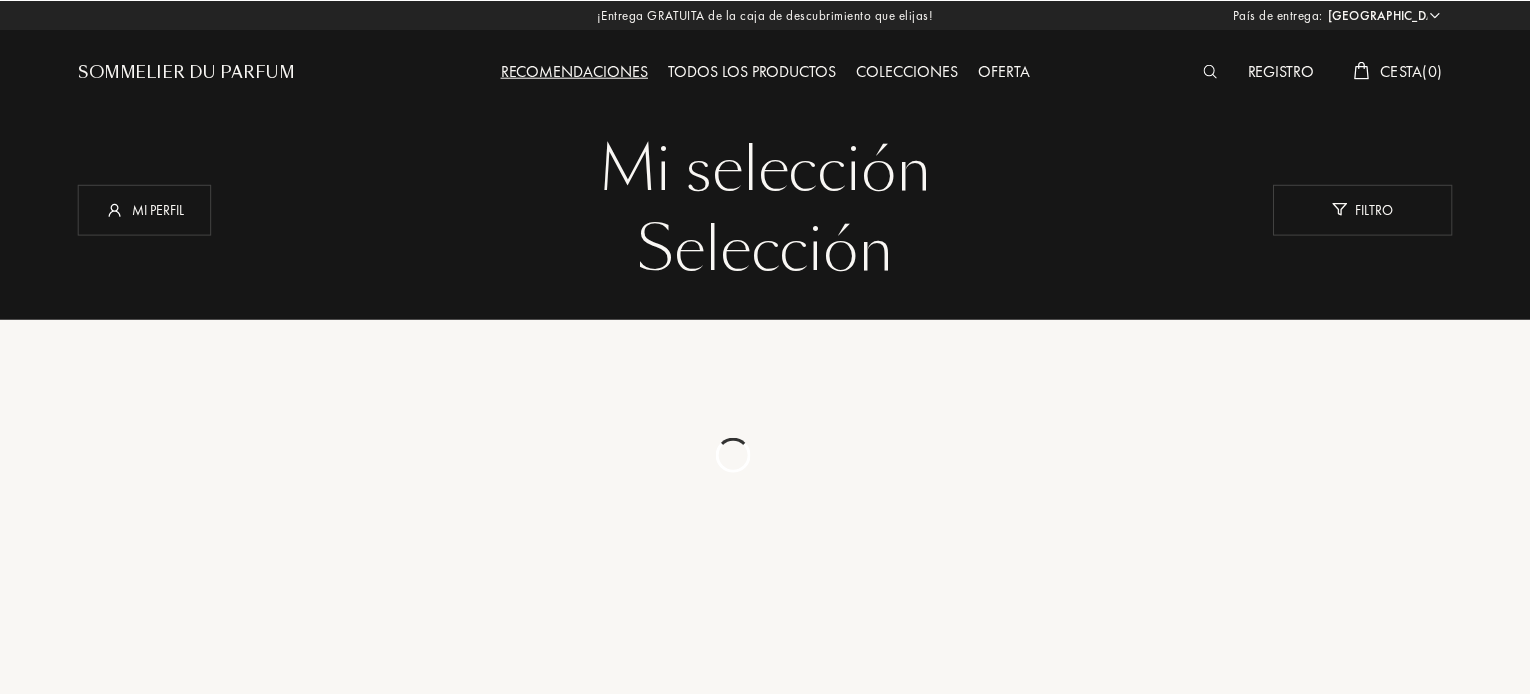 scroll, scrollTop: 0, scrollLeft: 0, axis: both 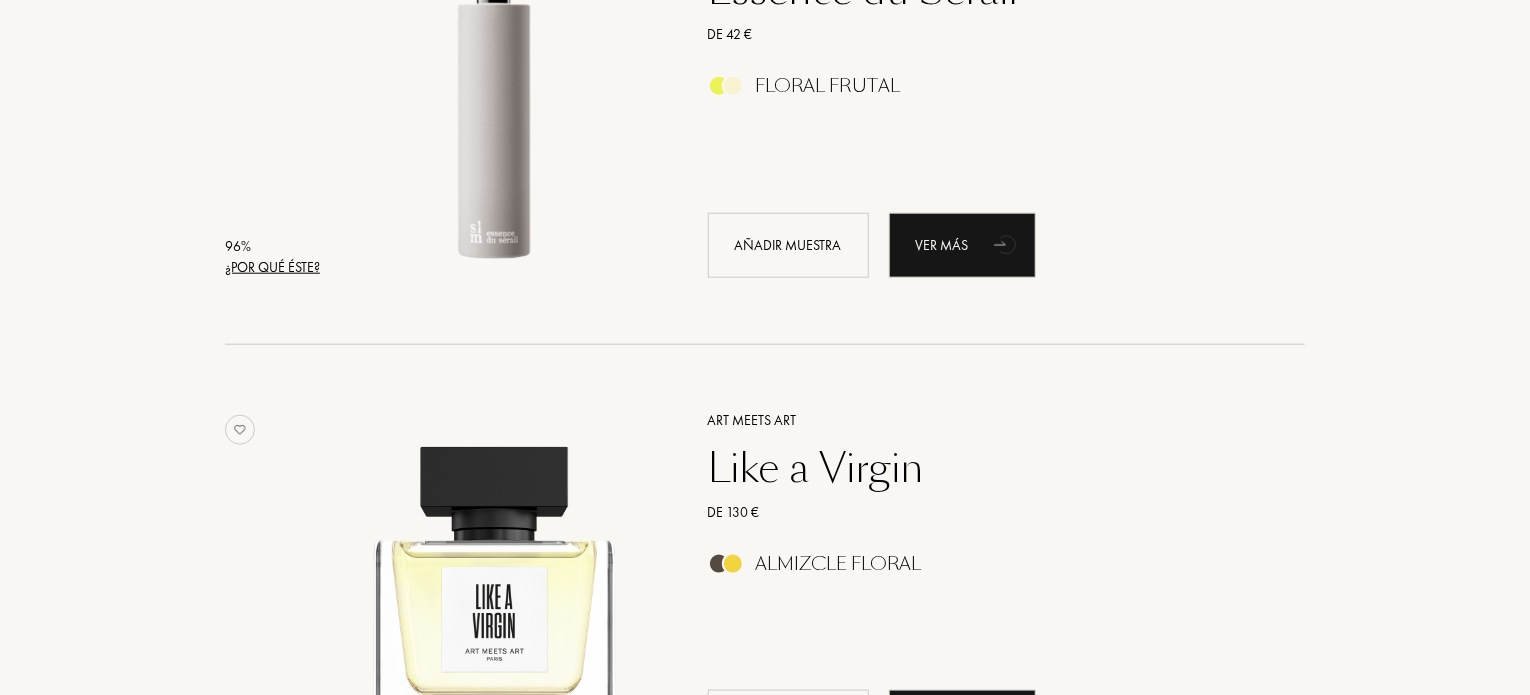 drag, startPoint x: 1516, startPoint y: 158, endPoint x: 1504, endPoint y: 223, distance: 66.09841 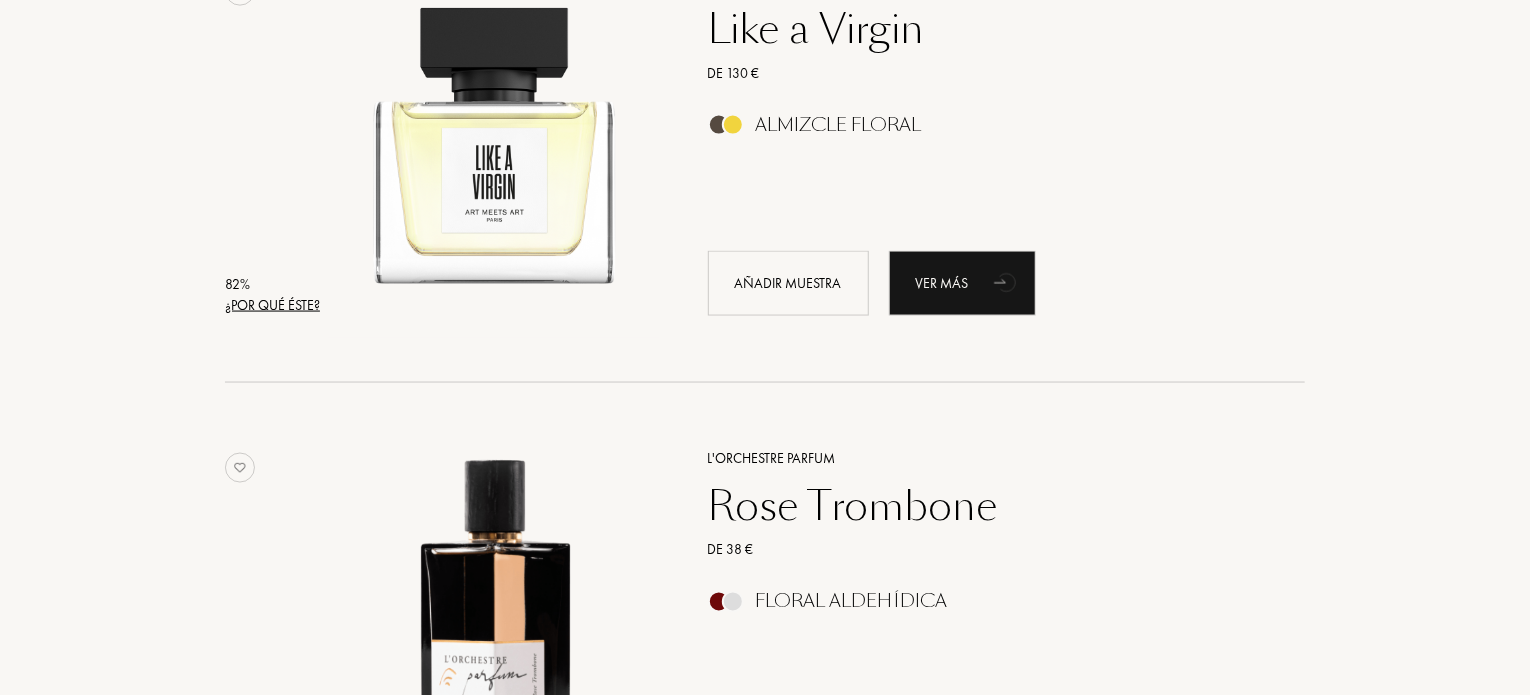 scroll, scrollTop: 1403, scrollLeft: 0, axis: vertical 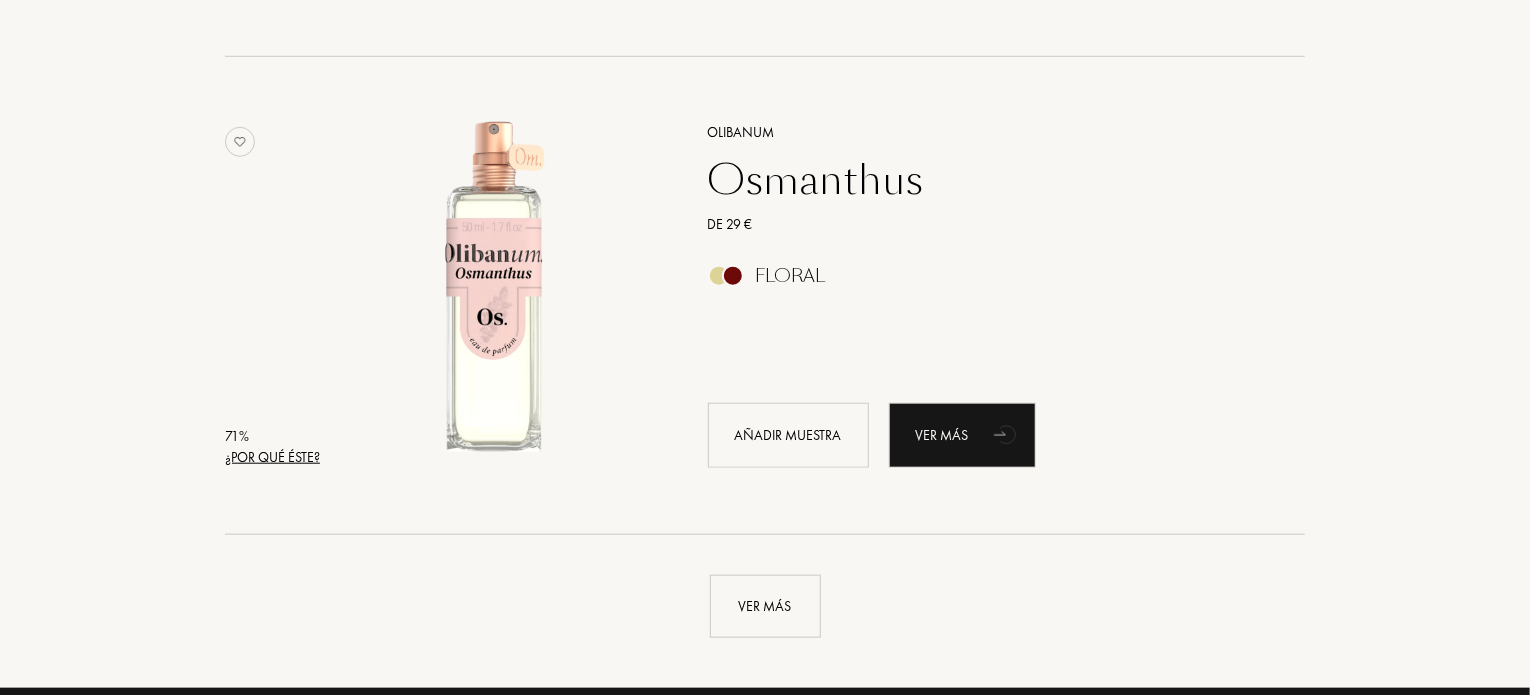 click on "País de entrega: [GEOGRAPHIC_DATA] [GEOGRAPHIC_DATA] [GEOGRAPHIC_DATA] [GEOGRAPHIC_DATA] [GEOGRAPHIC_DATA] [GEOGRAPHIC_DATA] [GEOGRAPHIC_DATA] [GEOGRAPHIC_DATA] [GEOGRAPHIC_DATA] [GEOGRAPHIC_DATA] [GEOGRAPHIC_DATA] [GEOGRAPHIC_DATA] [GEOGRAPHIC_DATA] [GEOGRAPHIC_DATA] [GEOGRAPHIC_DATA] [GEOGRAPHIC_DATA] [GEOGRAPHIC_DATA] [GEOGRAPHIC_DATA] [GEOGRAPHIC_DATA] [GEOGRAPHIC_DATA] [GEOGRAPHIC_DATA][PERSON_NAME][GEOGRAPHIC_DATA] [GEOGRAPHIC_DATA] [GEOGRAPHIC_DATA] [GEOGRAPHIC_DATA] [GEOGRAPHIC_DATA] [GEOGRAPHIC_DATA] [GEOGRAPHIC_DATA] [GEOGRAPHIC_DATA] [GEOGRAPHIC_DATA] [GEOGRAPHIC_DATA] [GEOGRAPHIC_DATA] [GEOGRAPHIC_DATA] [GEOGRAPHIC_DATA] [GEOGRAPHIC_DATA] [GEOGRAPHIC_DATA] [GEOGRAPHIC_DATA] [GEOGRAPHIC_DATA] [GEOGRAPHIC_DATA] [GEOGRAPHIC_DATA][PERSON_NAME][GEOGRAPHIC_DATA] [GEOGRAPHIC_DATA] [GEOGRAPHIC_DATA] [GEOGRAPHIC_DATA] [GEOGRAPHIC_DATA] [GEOGRAPHIC_DATA] [GEOGRAPHIC_DATA] [GEOGRAPHIC_DATA] [GEOGRAPHIC_DATA] [GEOGRAPHIC_DATA] [GEOGRAPHIC_DATA] [GEOGRAPHIC_DATA] [GEOGRAPHIC_DATA] [GEOGRAPHIC_DATA] [GEOGRAPHIC_DATA] [GEOGRAPHIC_DATA] [GEOGRAPHIC_DATA] [GEOGRAPHIC_DATA] [GEOGRAPHIC_DATA] [GEOGRAPHIC_DATA] [GEOGRAPHIC_DATA] [GEOGRAPHIC_DATA] [GEOGRAPHIC_DATA] Federados de [GEOGRAPHIC_DATA] [GEOGRAPHIC_DATA] [GEOGRAPHIC_DATA] [GEOGRAPHIC_DATA] [GEOGRAPHIC_DATA] [GEOGRAPHIC_DATA] [GEOGRAPHIC_DATA] [GEOGRAPHIC_DATA] [GEOGRAPHIC_DATA] [GEOGRAPHIC_DATA] [GEOGRAPHIC_DATA] [GEOGRAPHIC_DATA] [US_STATE] [US_STATE][GEOGRAPHIC_DATA] y las [GEOGRAPHIC_DATA] [GEOGRAPHIC_DATA] [GEOGRAPHIC_DATA] [GEOGRAPHIC_DATA] [GEOGRAPHIC_DATA] [GEOGRAPHIC_DATA] [GEOGRAPHIC_DATA] [GEOGRAPHIC_DATA] [GEOGRAPHIC_DATA] [GEOGRAPHIC_DATA] [GEOGRAPHIC_DATA] [GEOGRAPHIC_DATA] [GEOGRAPHIC_DATA] [GEOGRAPHIC_DATA] [GEOGRAPHIC_DATA] [GEOGRAPHIC_DATA] [GEOGRAPHIC_DATA] [GEOGRAPHIC_DATA] [GEOGRAPHIC_DATA] [GEOGRAPHIC_DATA] [GEOGRAPHIC_DATA] [GEOGRAPHIC_DATA] [GEOGRAPHIC_DATA] [GEOGRAPHIC_DATA] [GEOGRAPHIC_DATA] [GEOGRAPHIC_DATA] [GEOGRAPHIC_DATA] ( 0" at bounding box center (765, -1629) 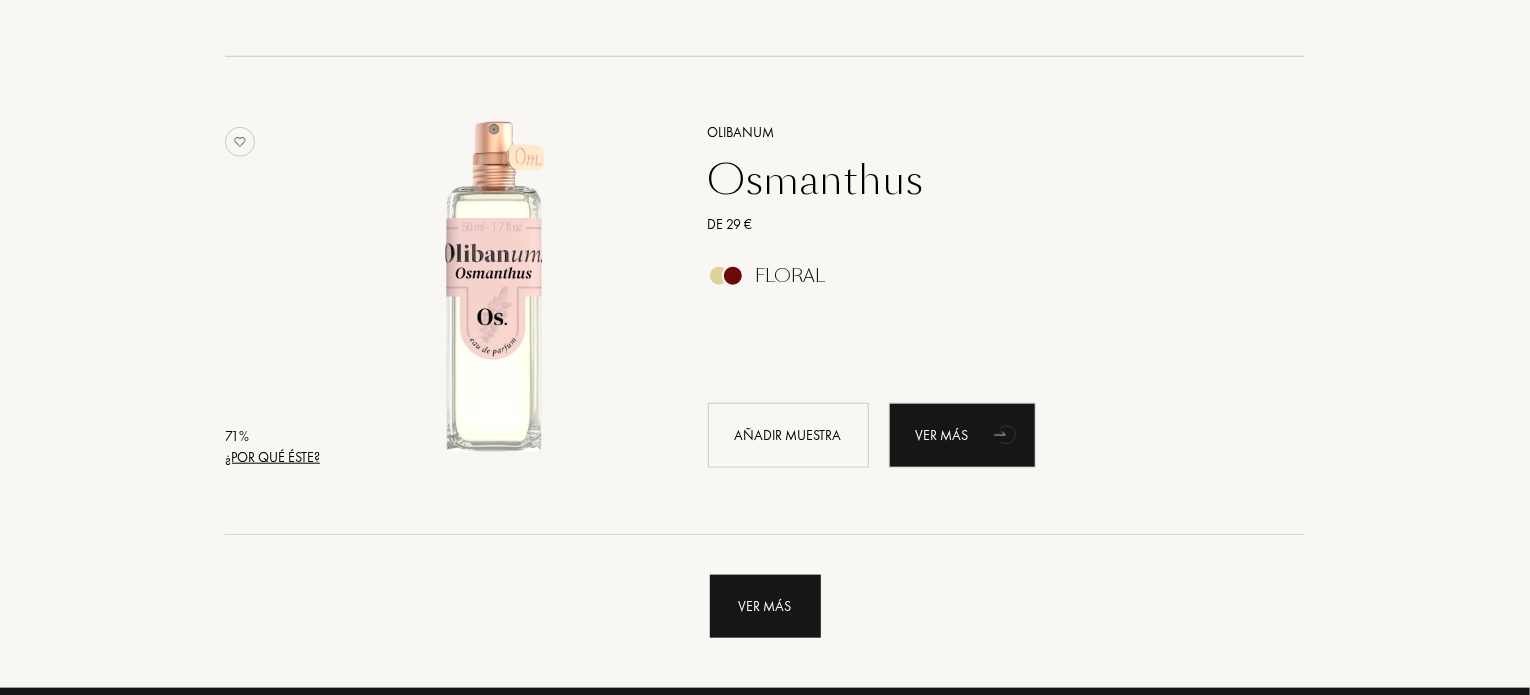 click on "Ver más" at bounding box center [765, 606] 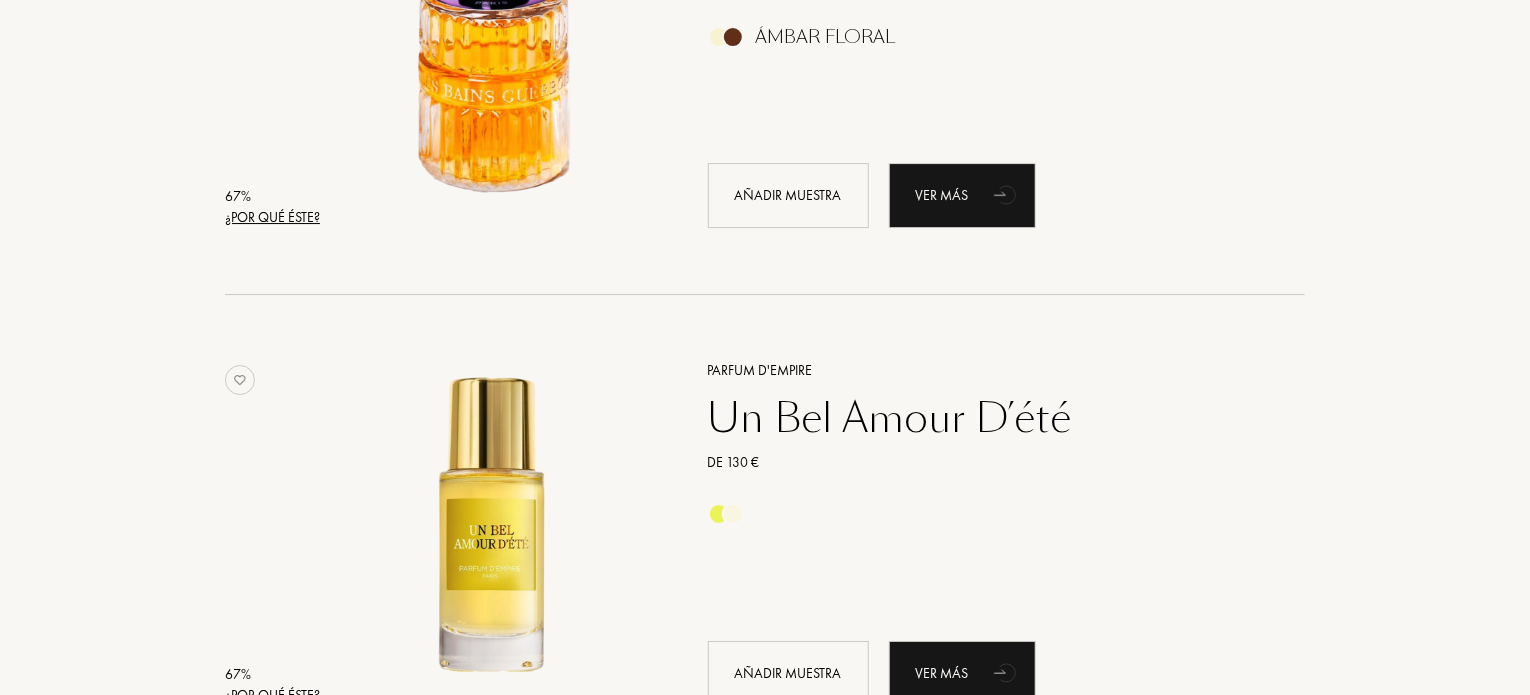 scroll, scrollTop: 7334, scrollLeft: 0, axis: vertical 